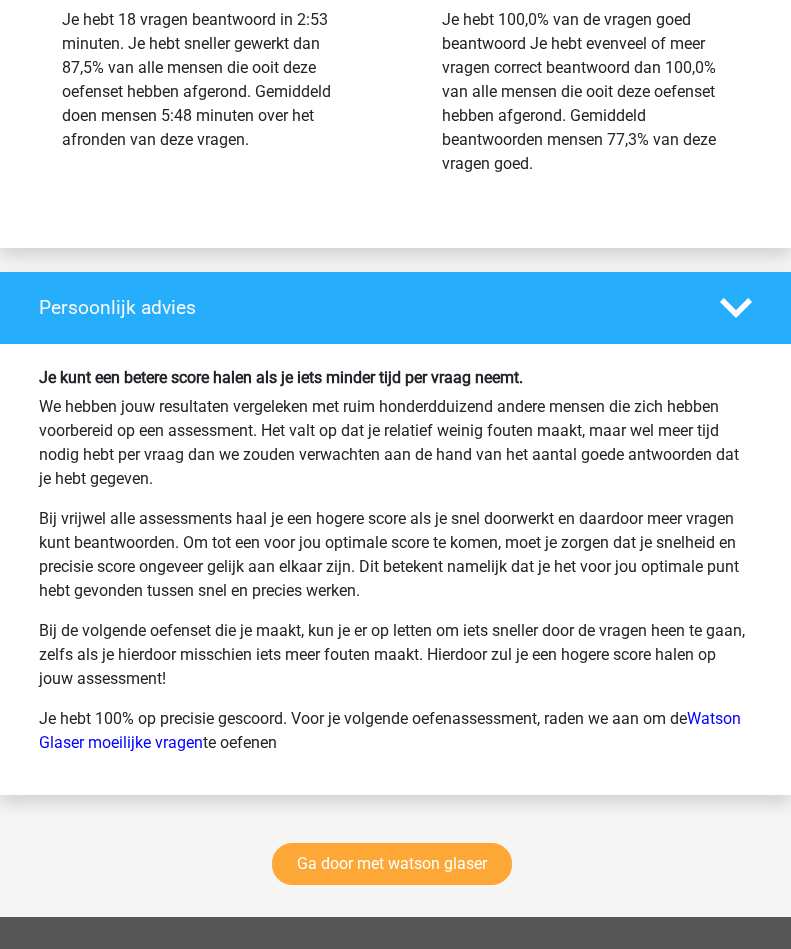scroll, scrollTop: 3644, scrollLeft: 0, axis: vertical 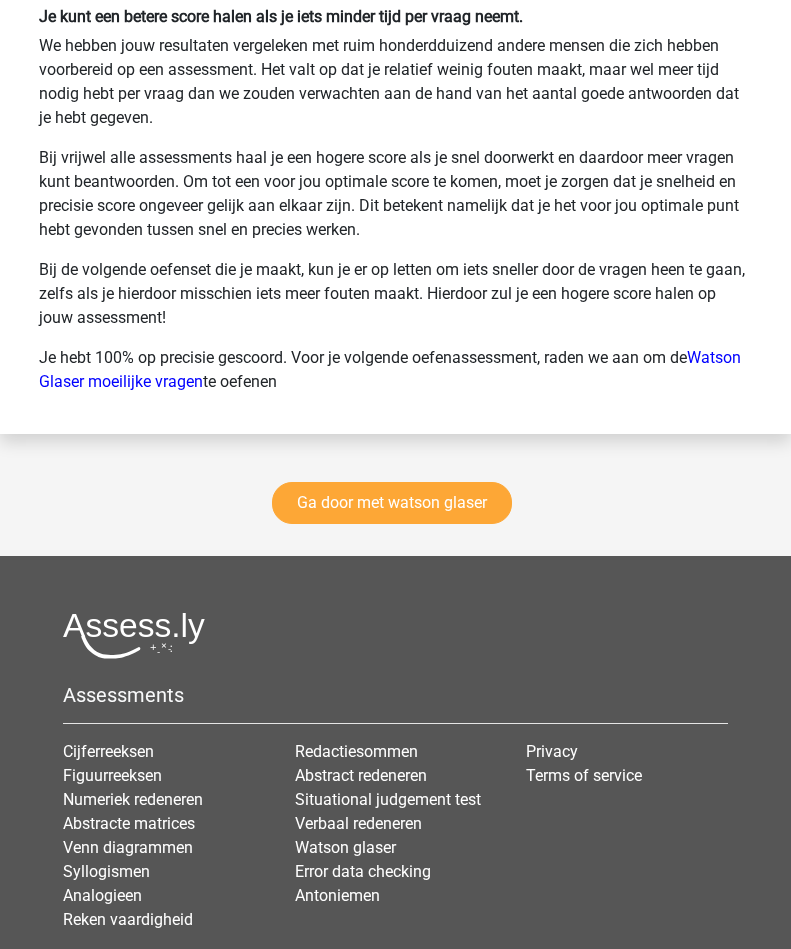 click on "Ga door met watson glaser" at bounding box center (392, 503) 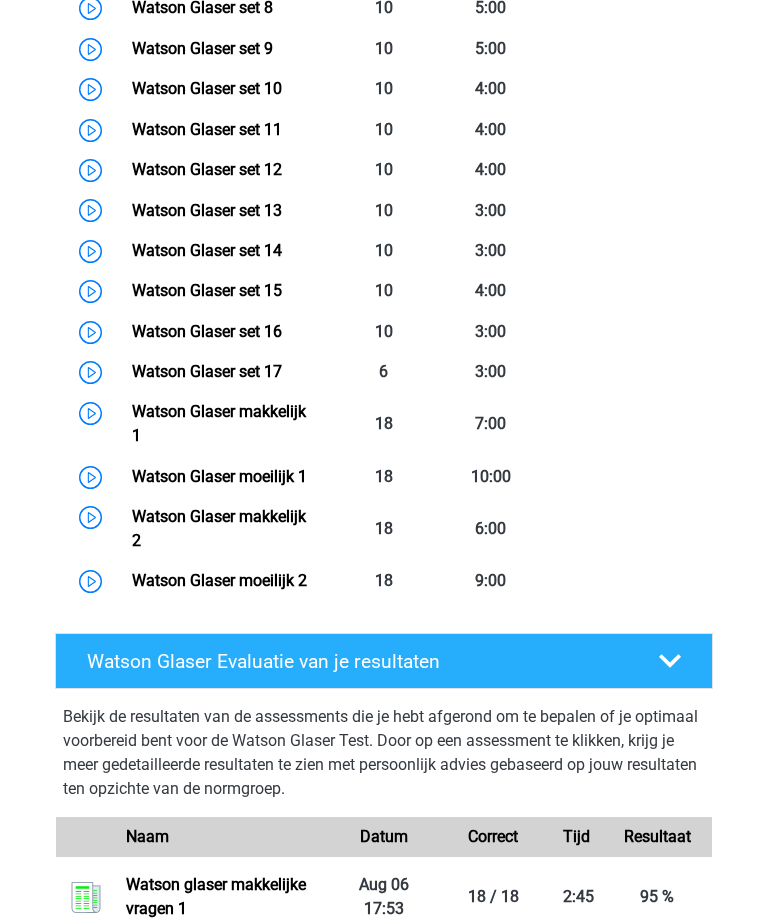 scroll, scrollTop: 1368, scrollLeft: 0, axis: vertical 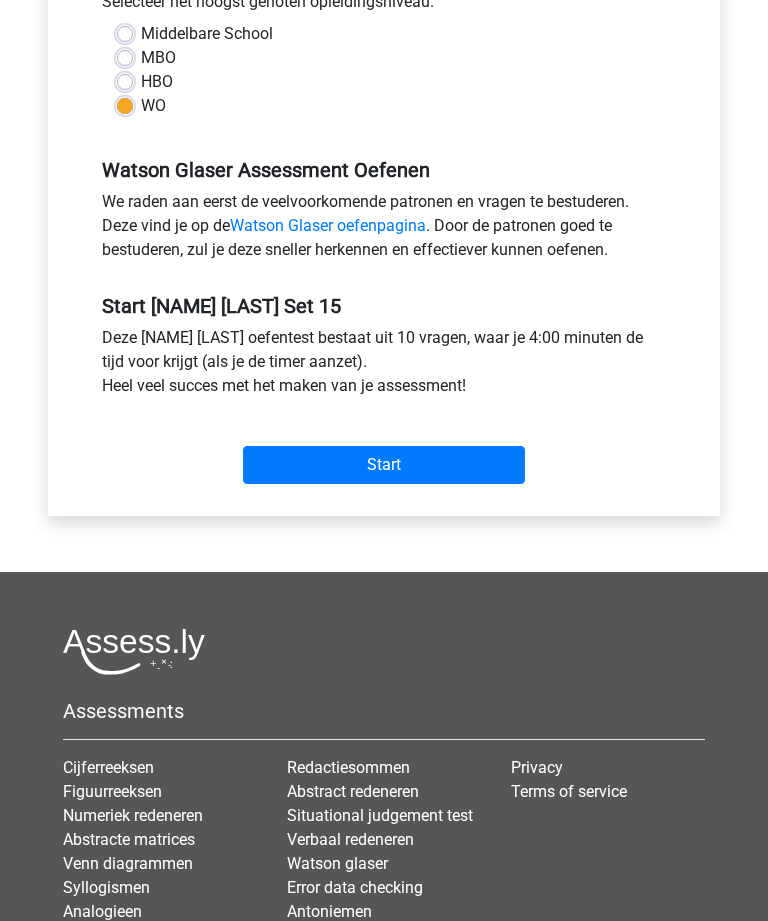 click on "Start" at bounding box center (384, 465) 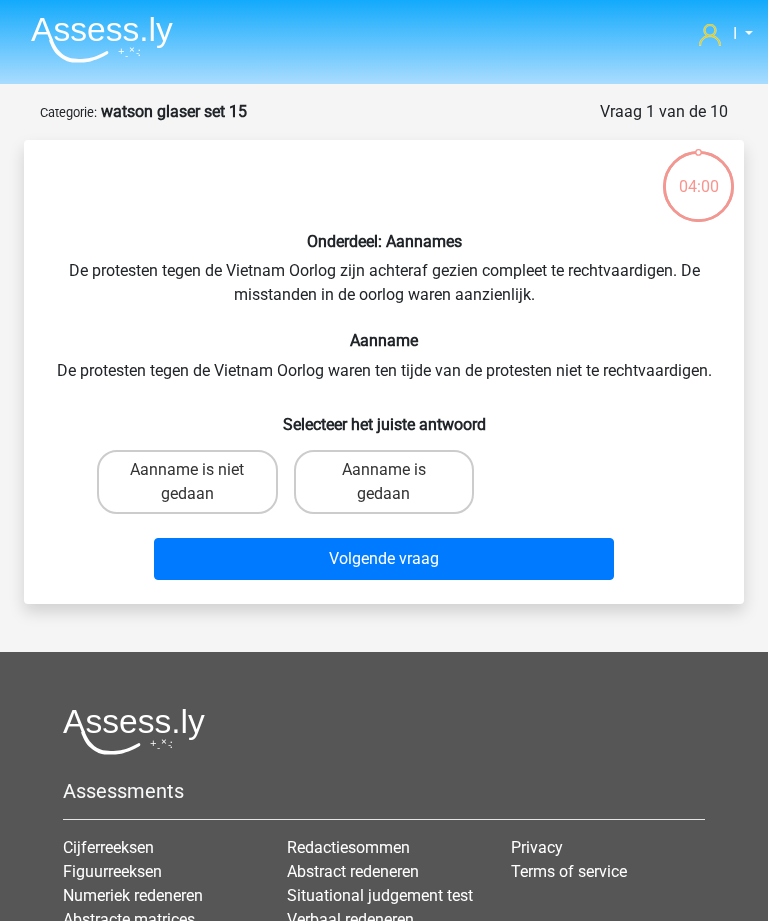 scroll, scrollTop: 0, scrollLeft: 0, axis: both 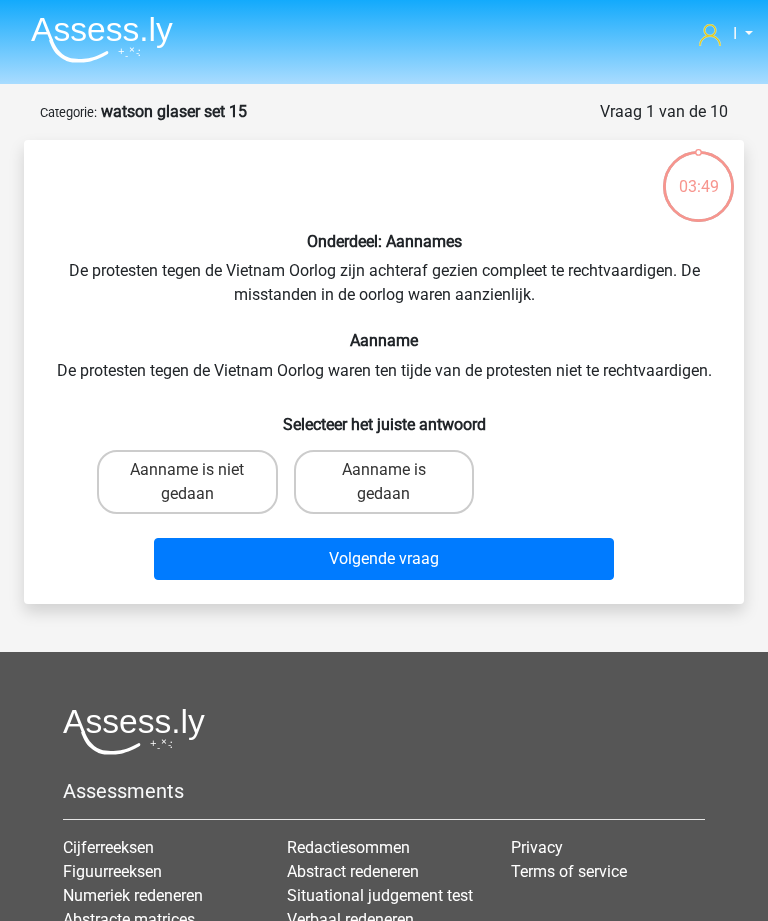 click on "Aanname is niet gedaan" at bounding box center (187, 482) 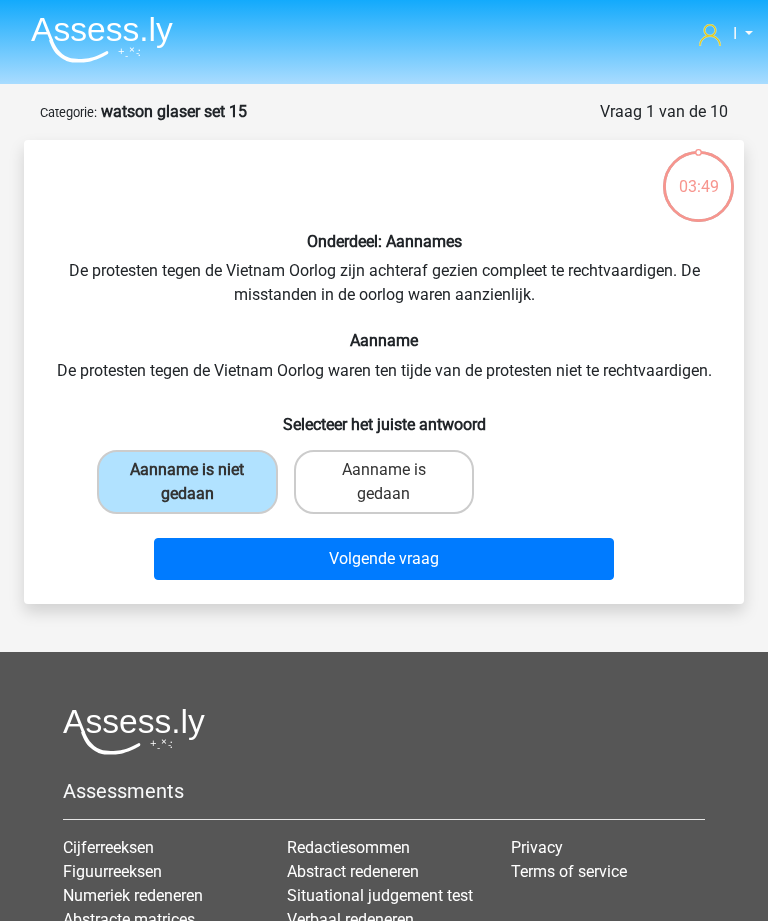click on "Volgende vraag" at bounding box center (383, 559) 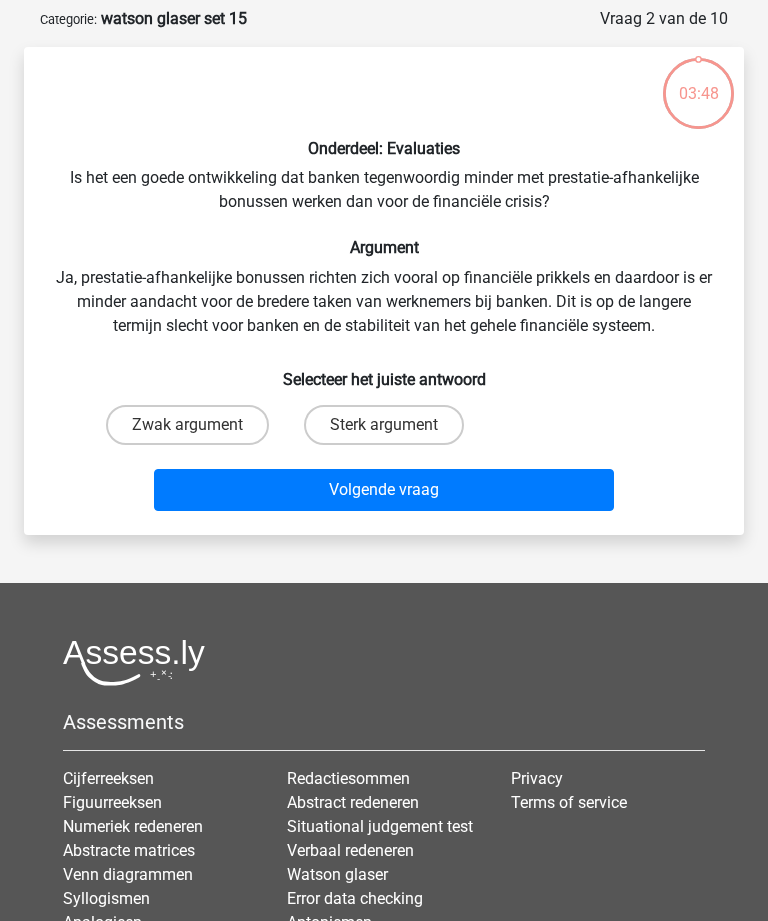 scroll, scrollTop: 100, scrollLeft: 0, axis: vertical 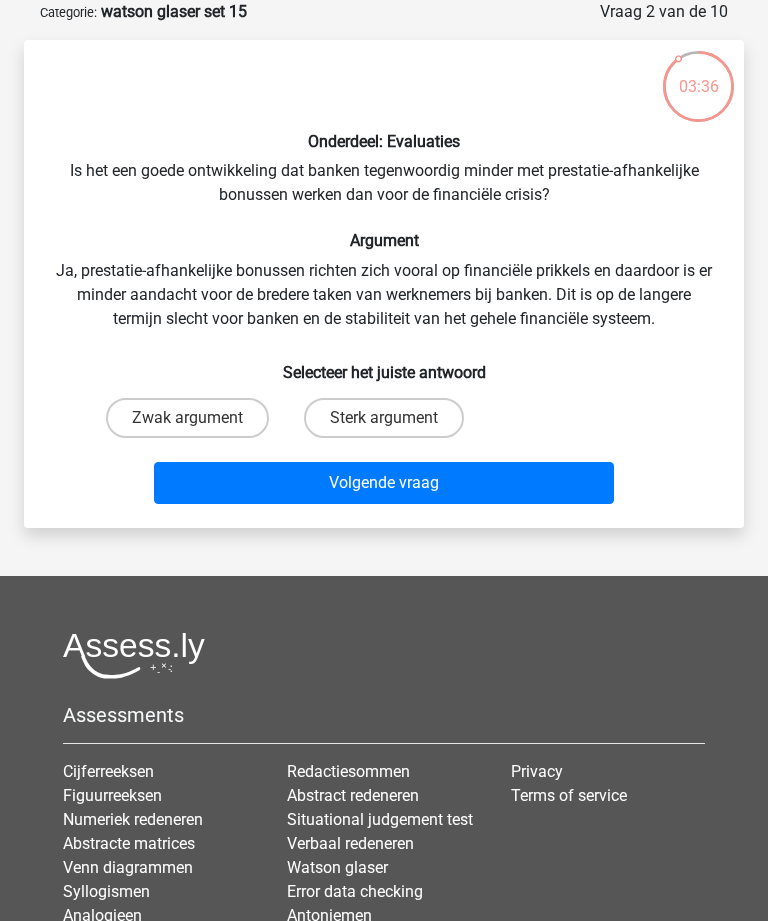 click on "Sterk argument" at bounding box center [384, 418] 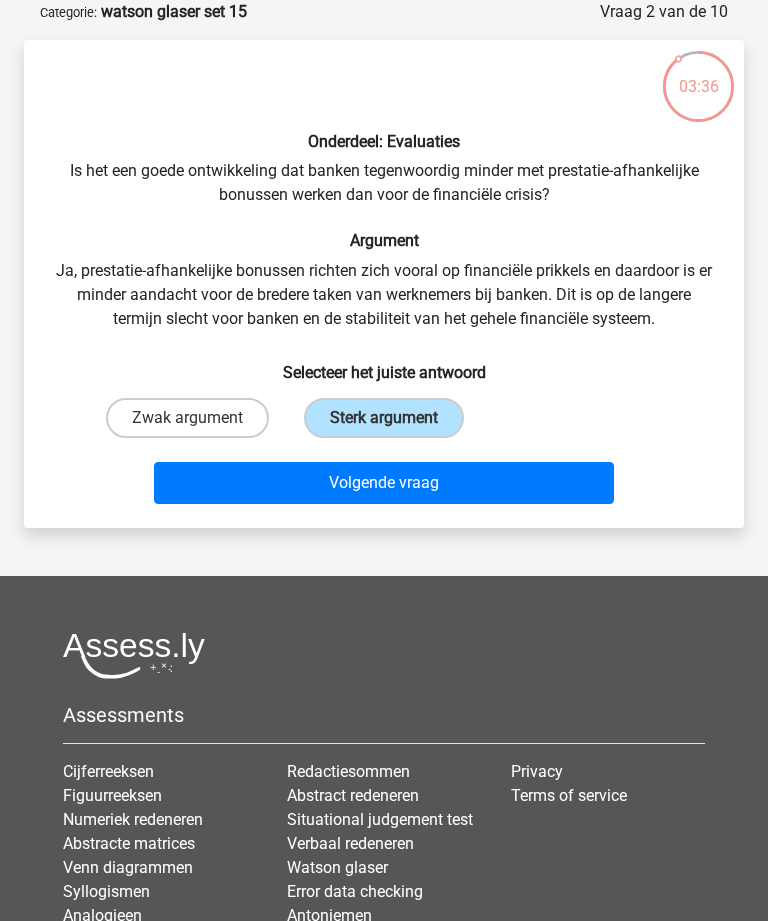 click on "Volgende vraag" at bounding box center [383, 483] 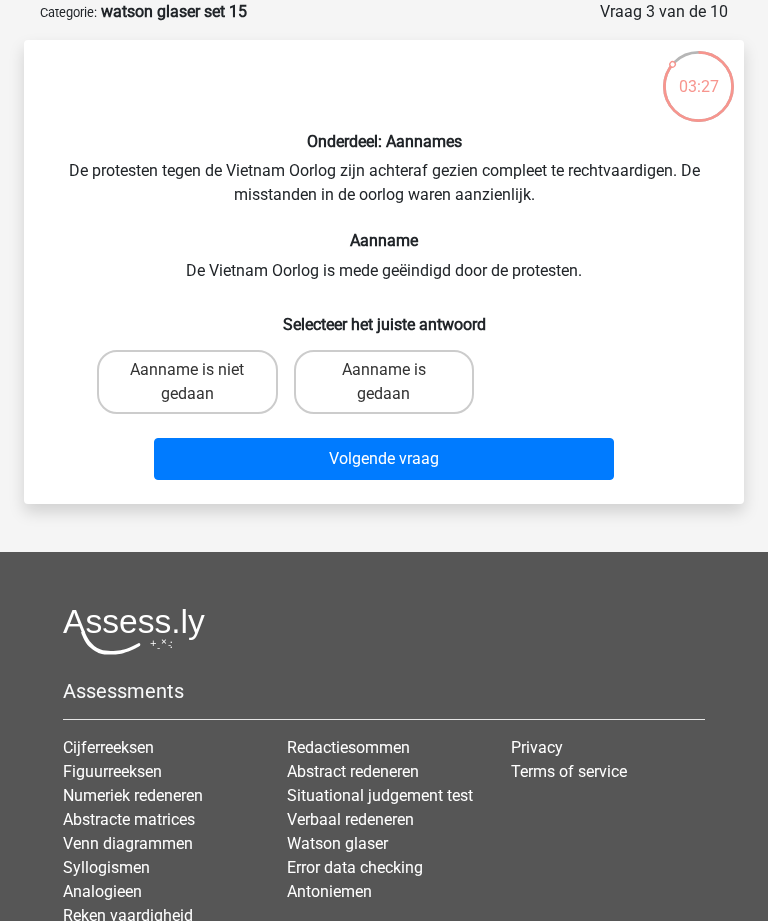 click on "Aanname is niet gedaan" at bounding box center (187, 382) 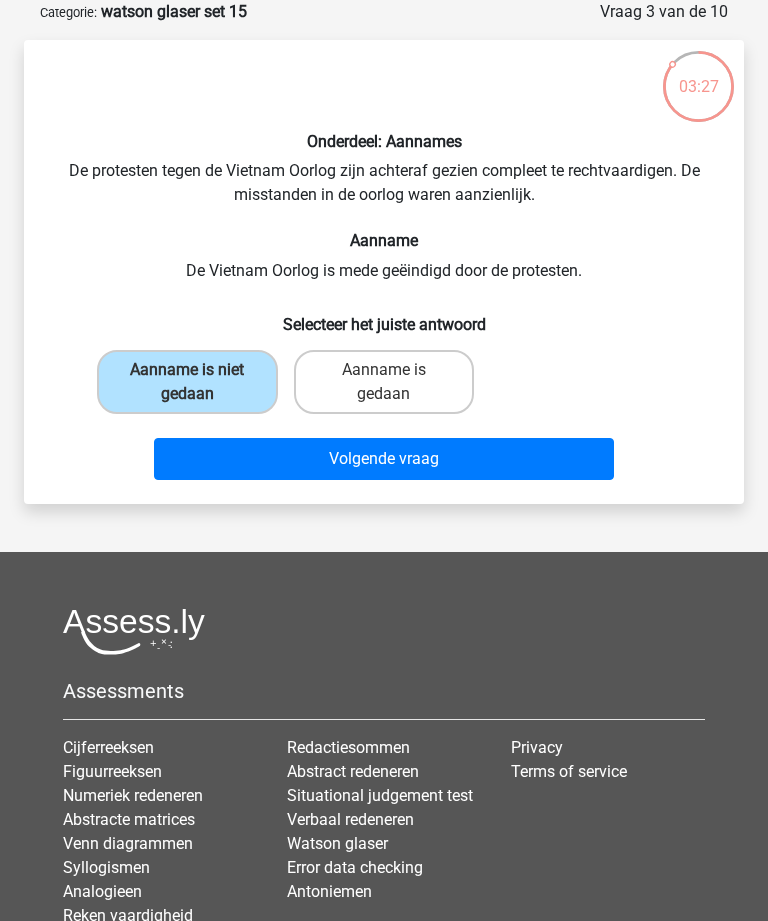 click on "Volgende vraag" at bounding box center [383, 459] 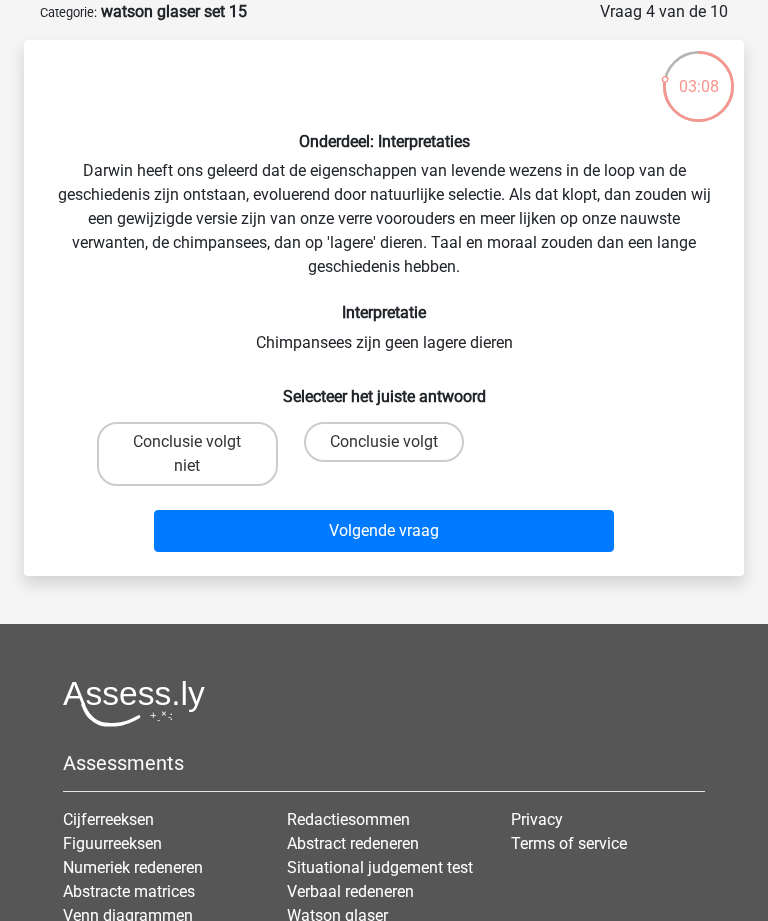 click on "Conclusie volgt" at bounding box center (384, 442) 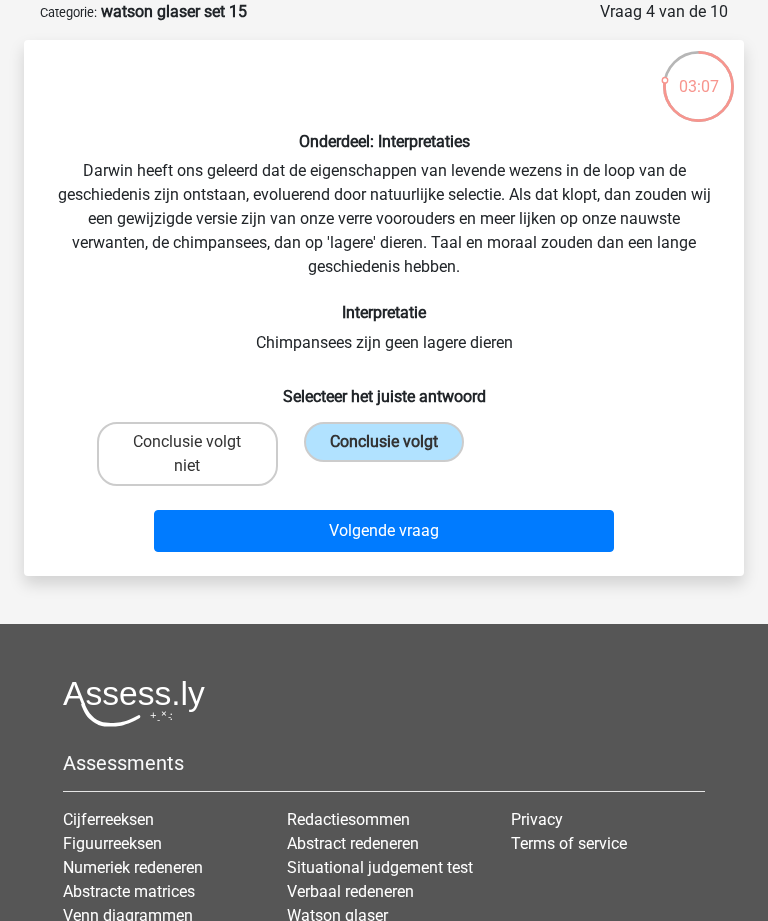 click on "Volgende vraag" at bounding box center (383, 531) 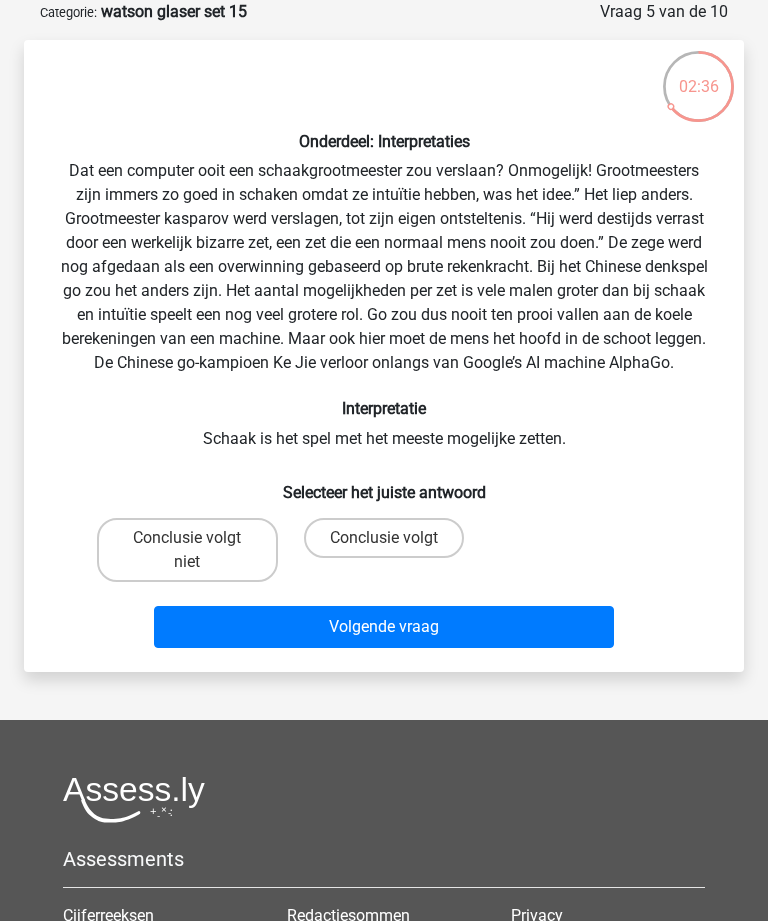 click on "Conclusie volgt niet" at bounding box center [187, 550] 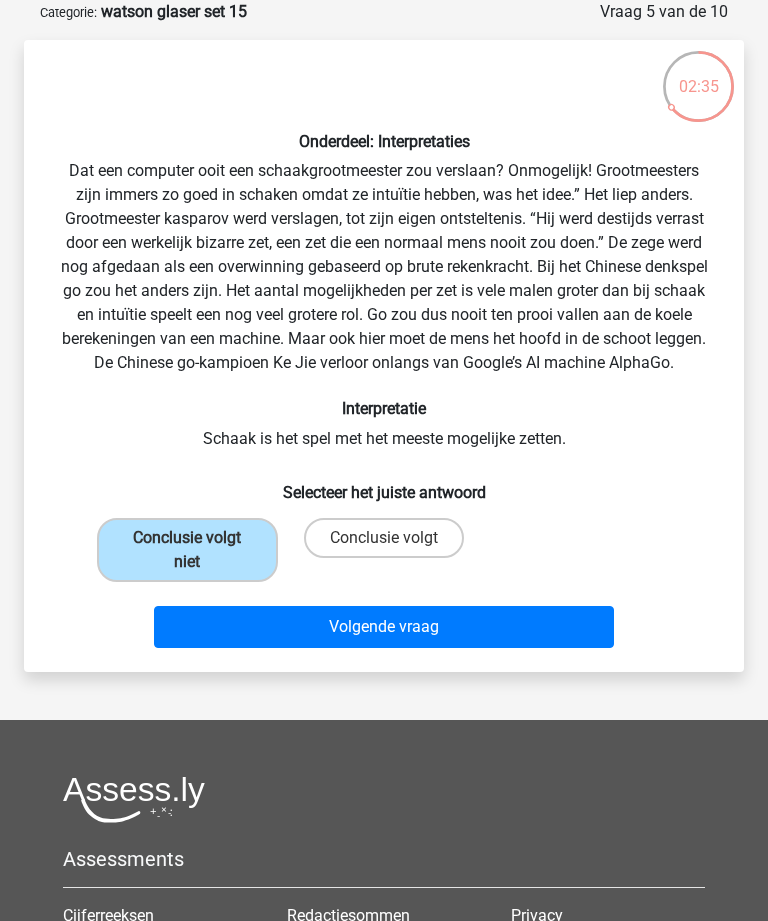 click on "Volgende vraag" at bounding box center (383, 627) 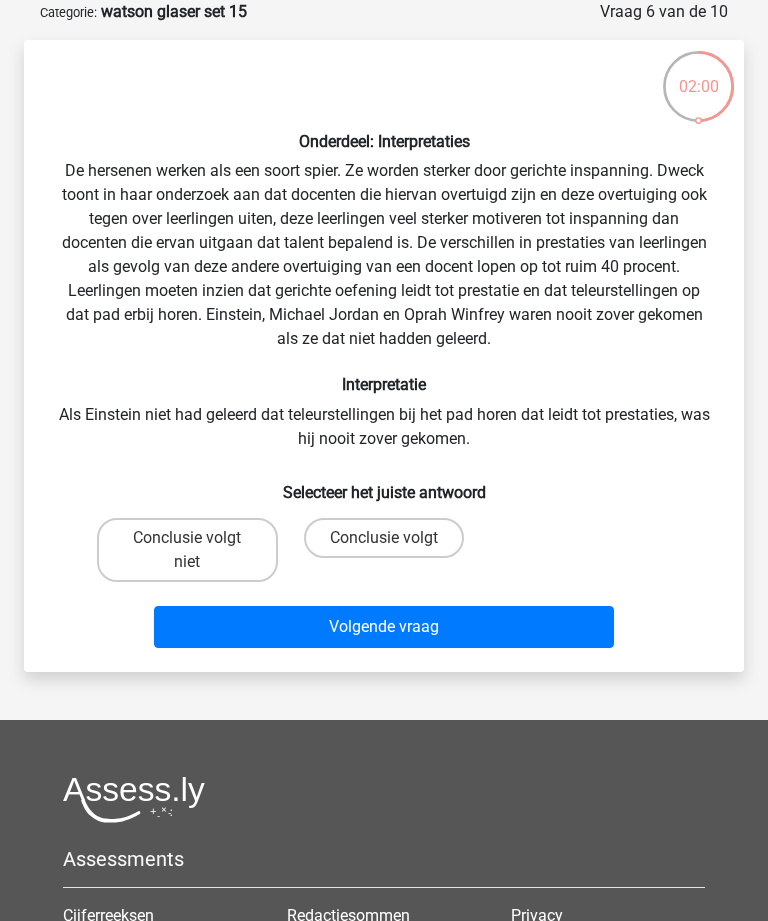 click on "Conclusie volgt" at bounding box center [384, 538] 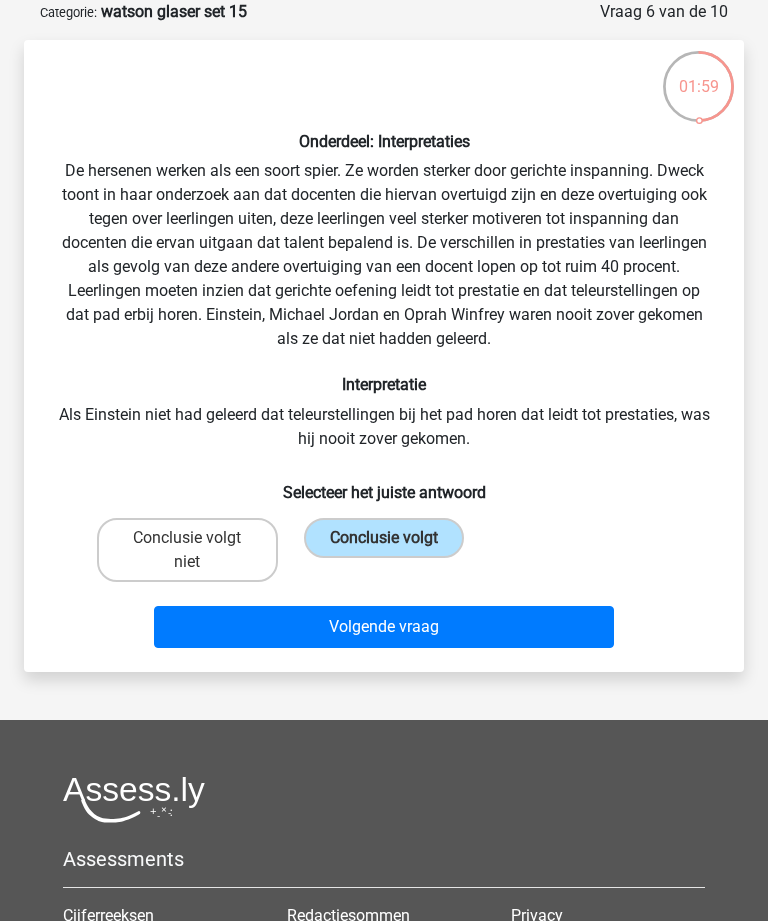 click on "Volgende vraag" at bounding box center [383, 627] 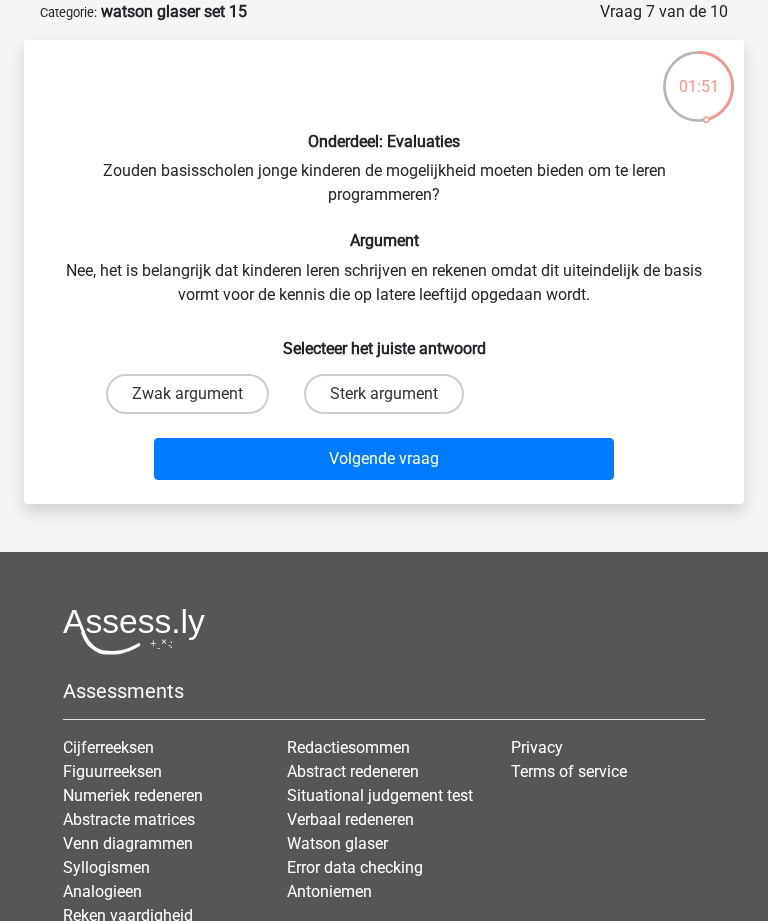 click on "Zwak argument" at bounding box center [187, 394] 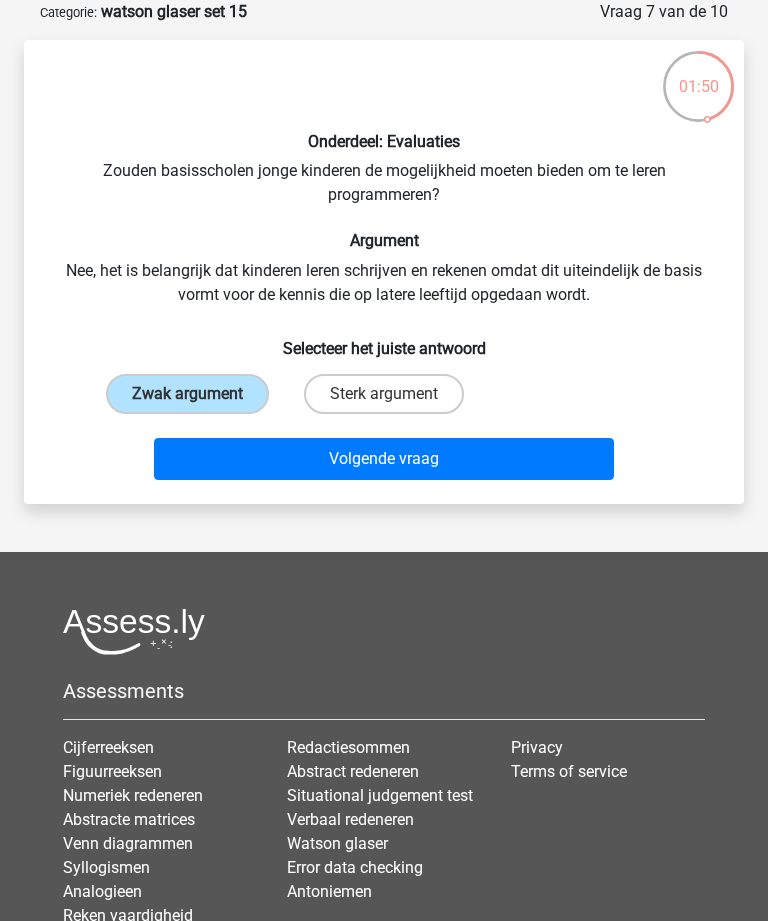 click on "Volgende vraag" at bounding box center (383, 459) 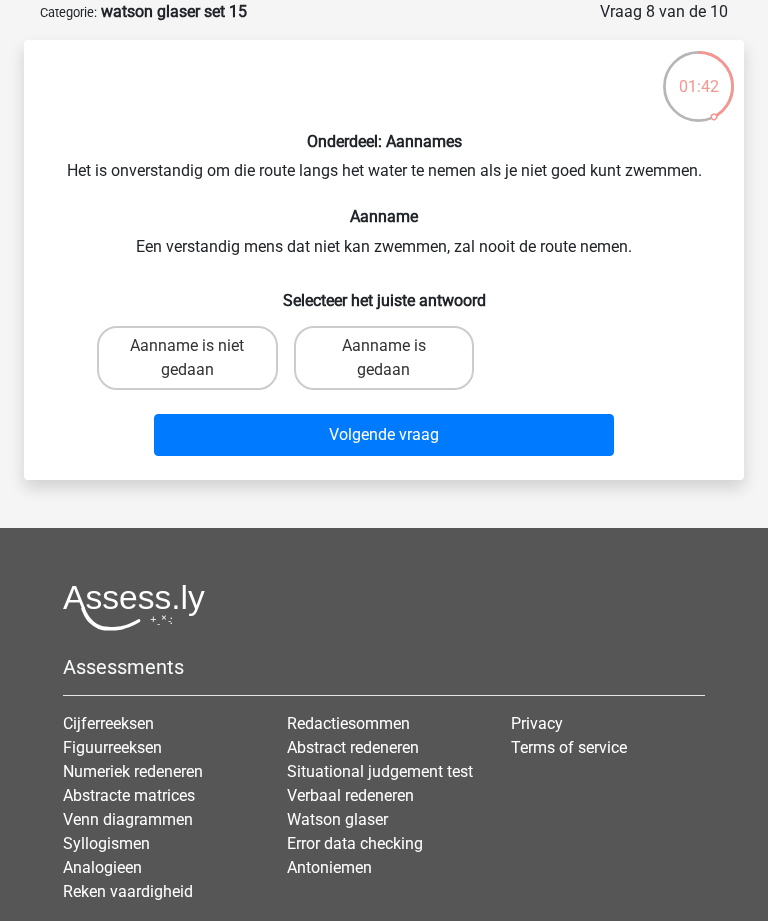 click on "Aanname is niet gedaan" at bounding box center (187, 358) 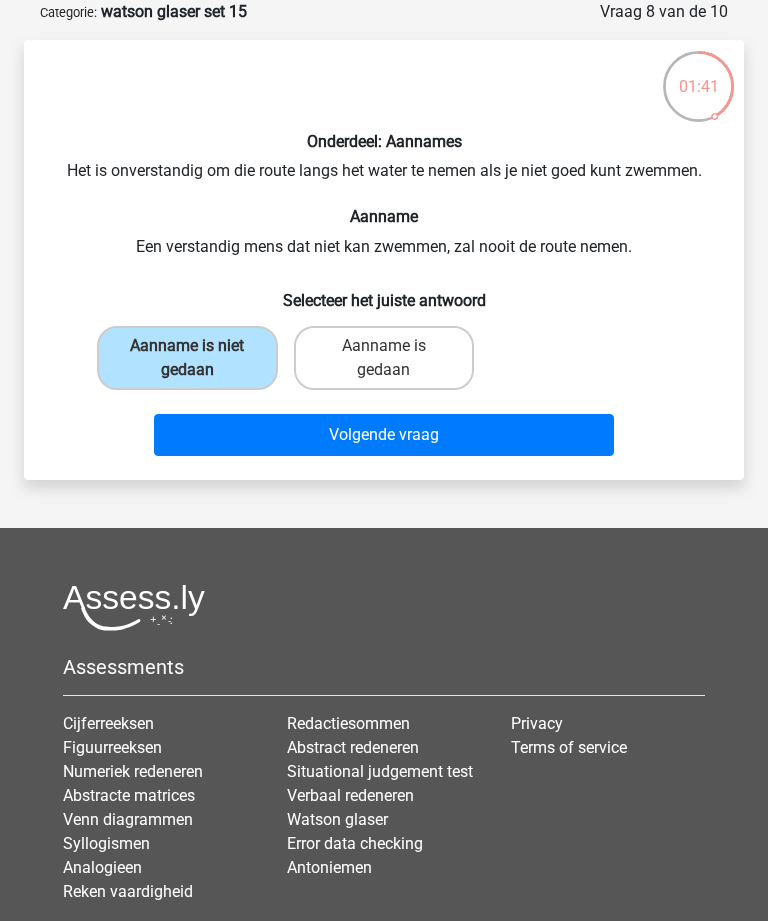 click on "Volgende vraag" at bounding box center [383, 435] 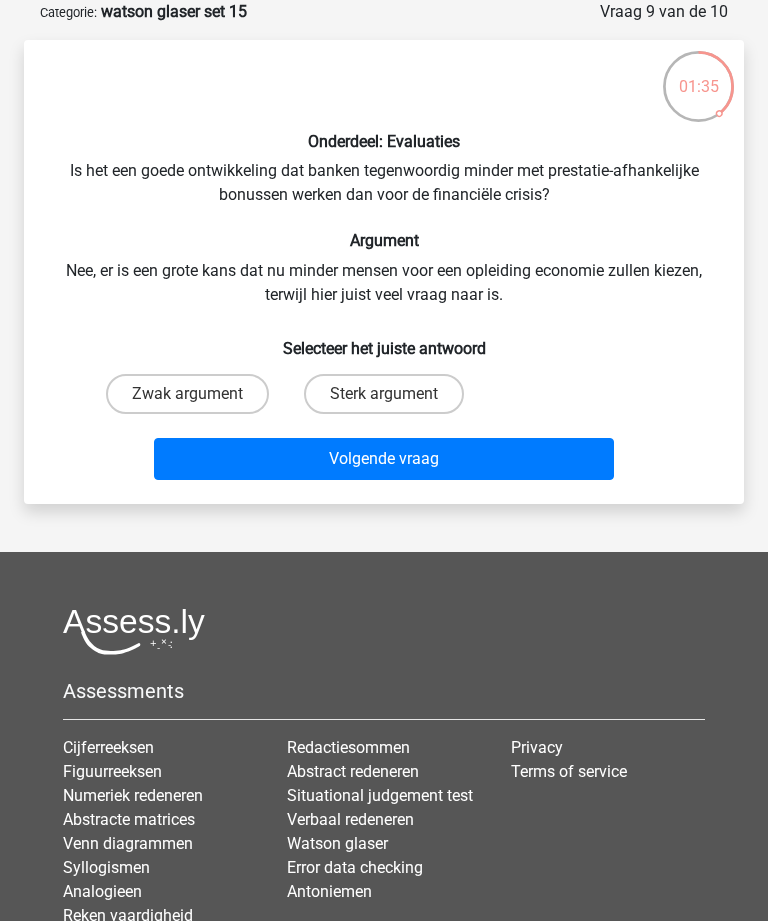 click on "Zwak argument" at bounding box center (187, 394) 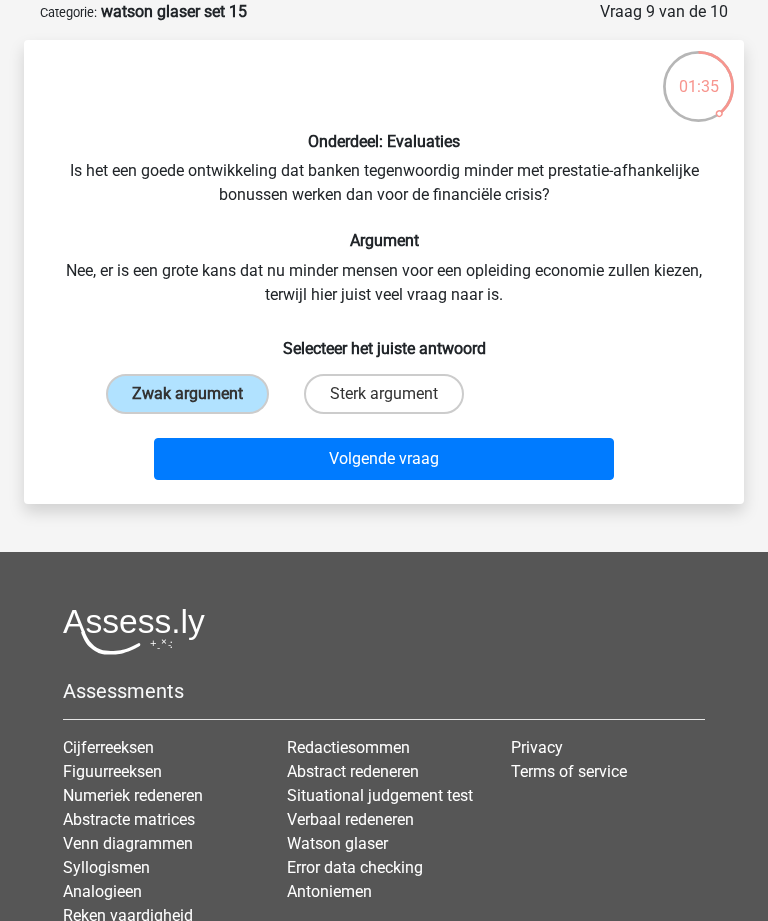 click on "Volgende vraag" at bounding box center [383, 459] 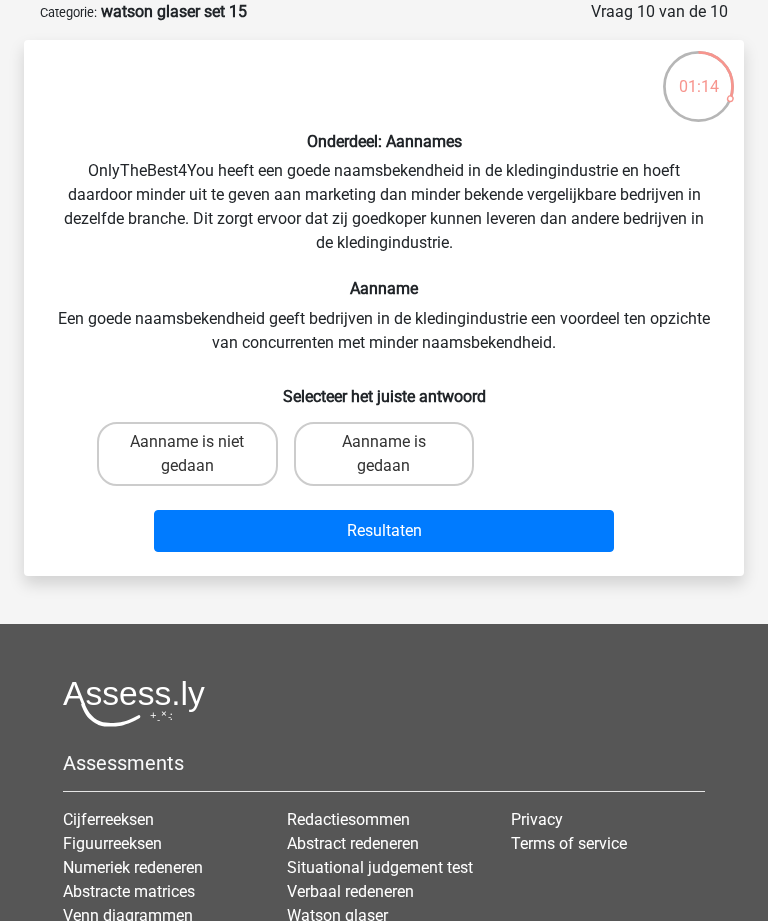 click on "Aanname is gedaan" at bounding box center [384, 454] 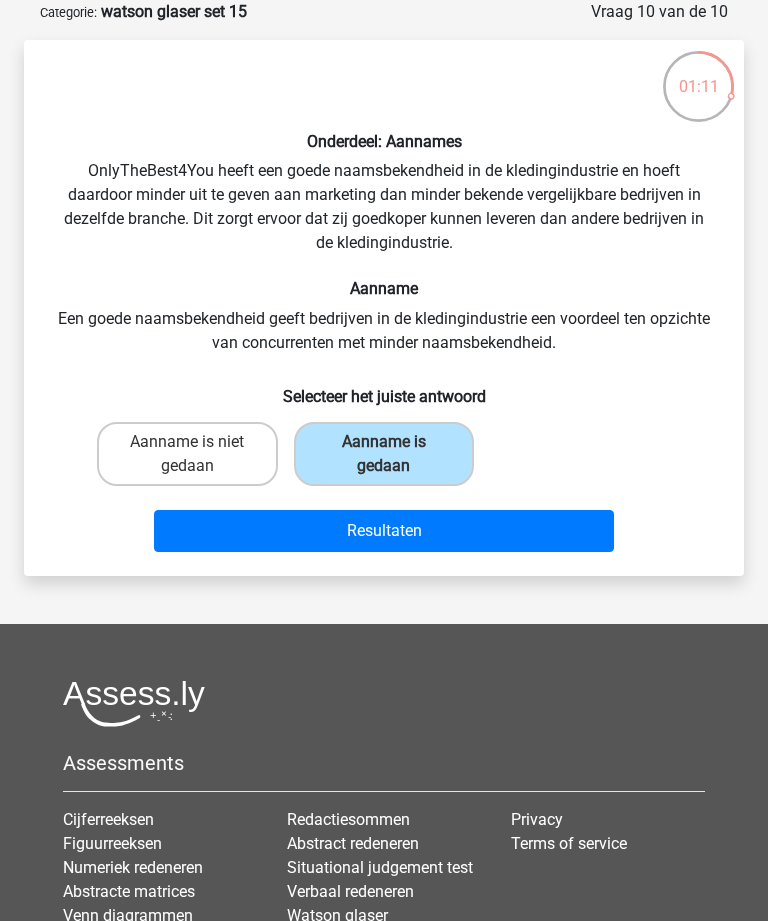 click on "Resultaten" at bounding box center (383, 531) 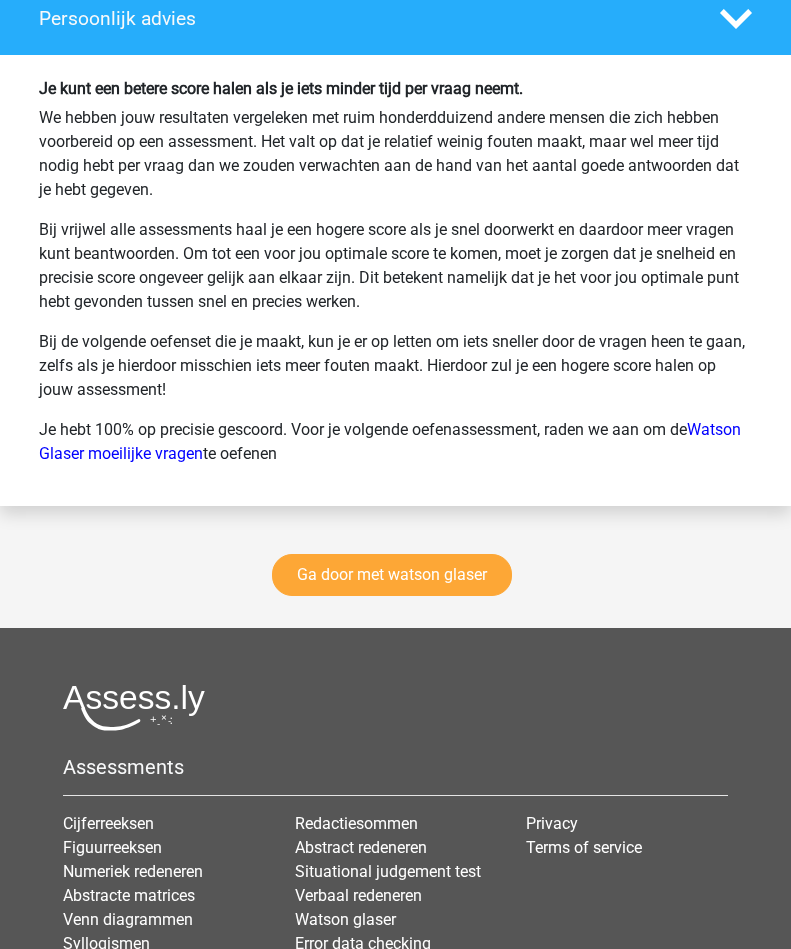 scroll, scrollTop: 2917, scrollLeft: 0, axis: vertical 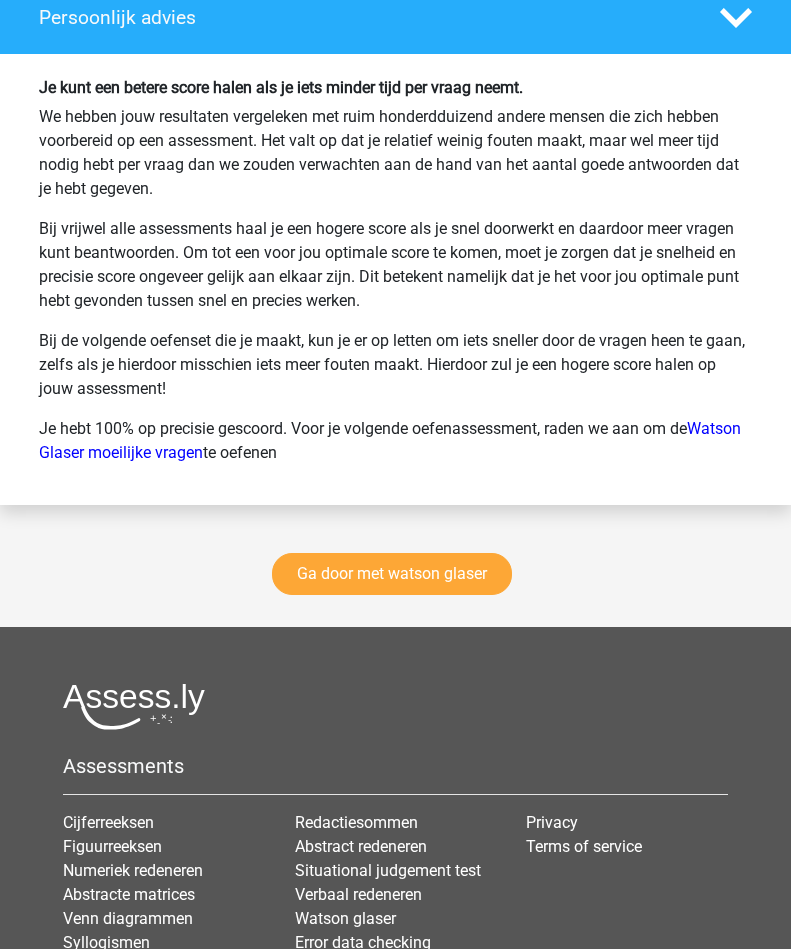 click on "Ga door met watson glaser" at bounding box center [392, 574] 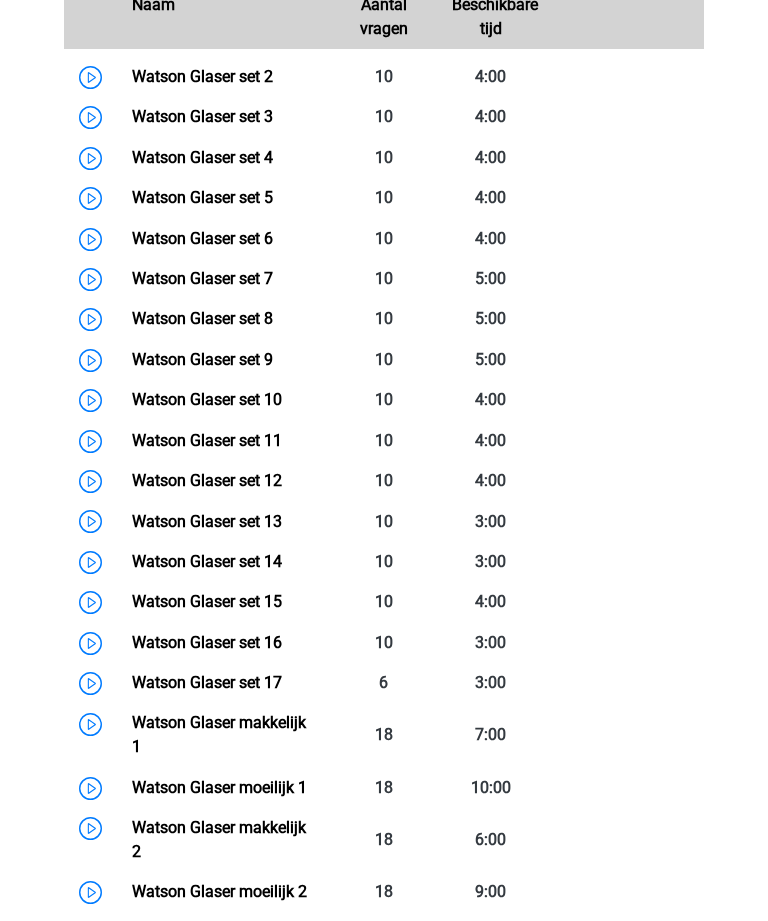 scroll, scrollTop: 1057, scrollLeft: 0, axis: vertical 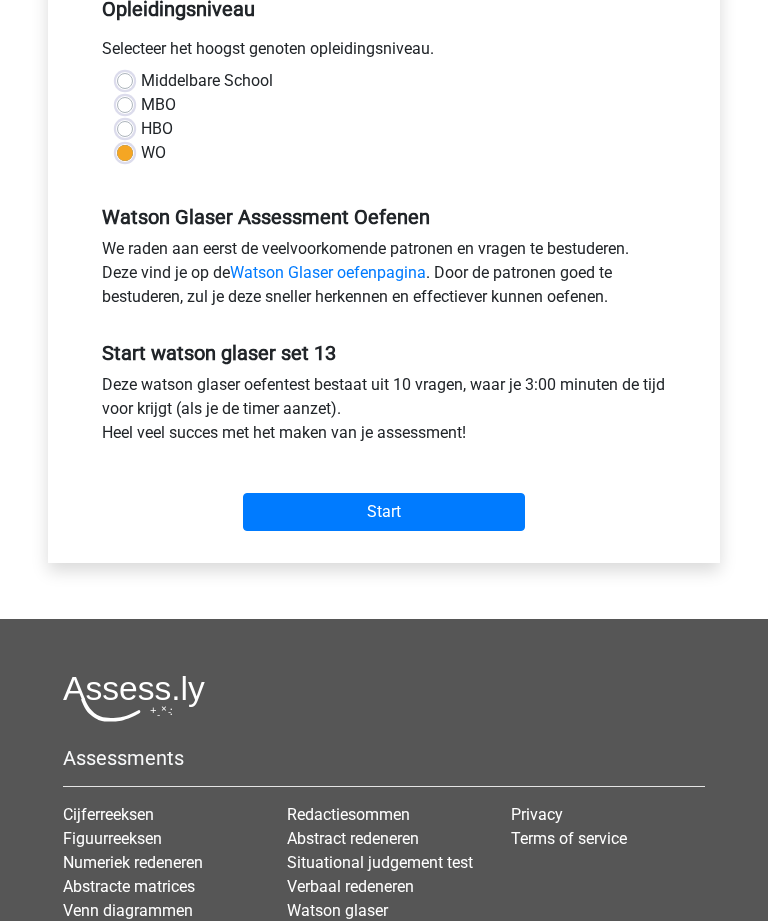 click on "Start" at bounding box center [384, 512] 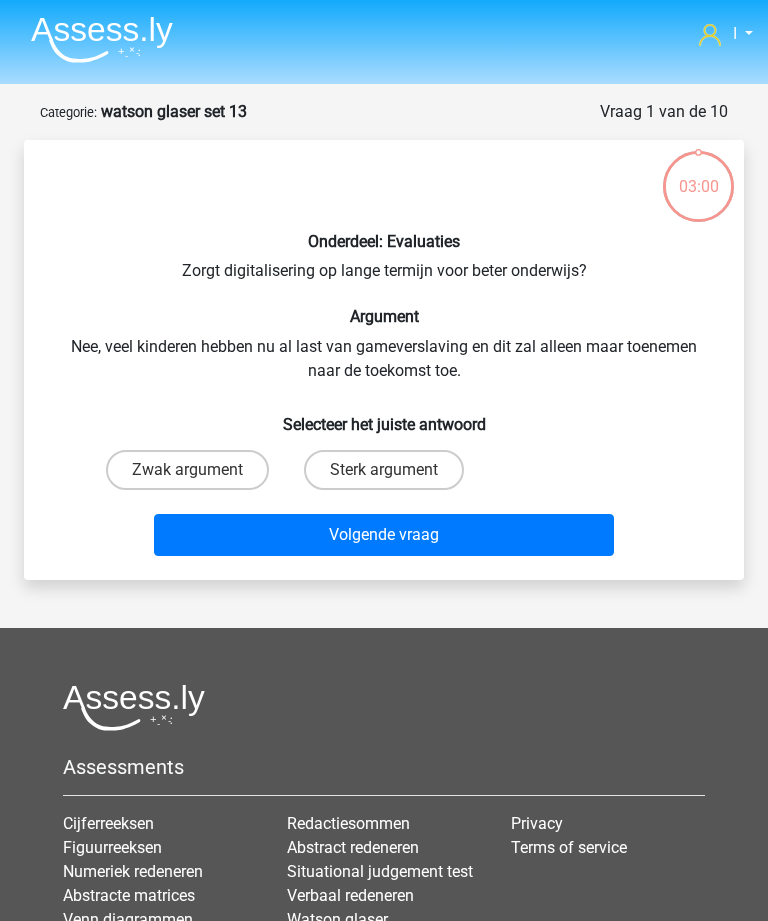 scroll, scrollTop: 0, scrollLeft: 0, axis: both 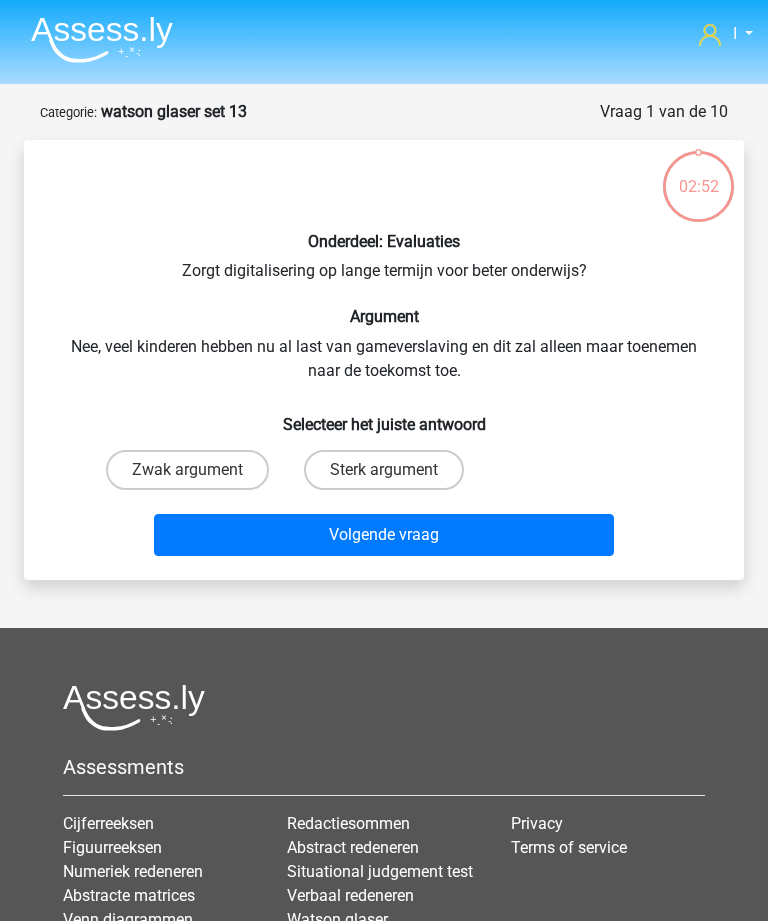 click on "Zwak argument" at bounding box center [187, 470] 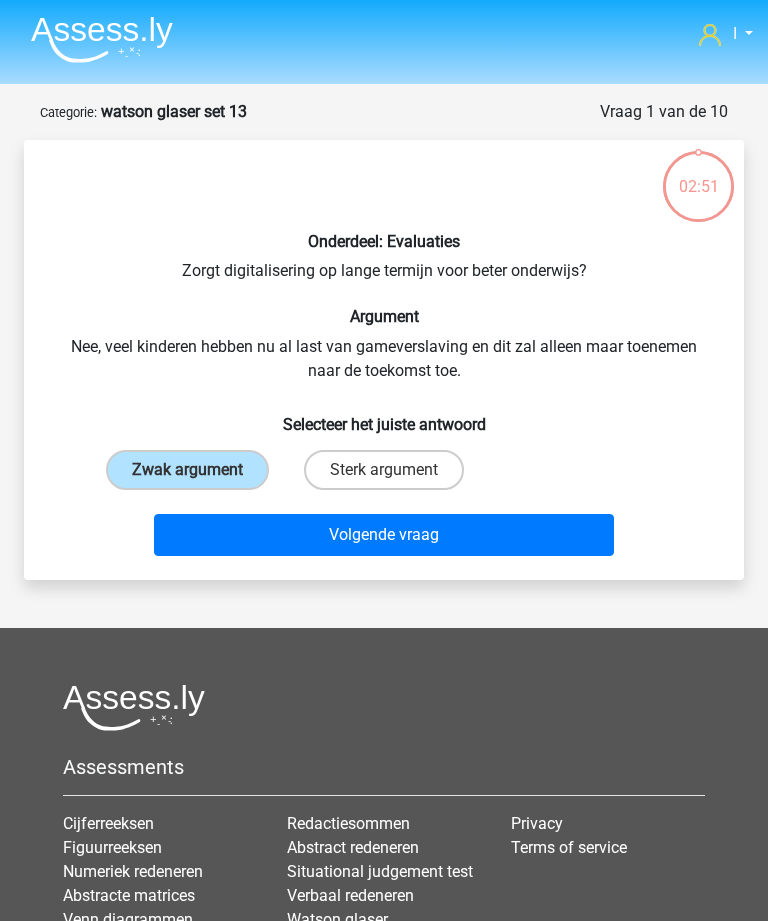 click on "Volgende vraag" at bounding box center [383, 535] 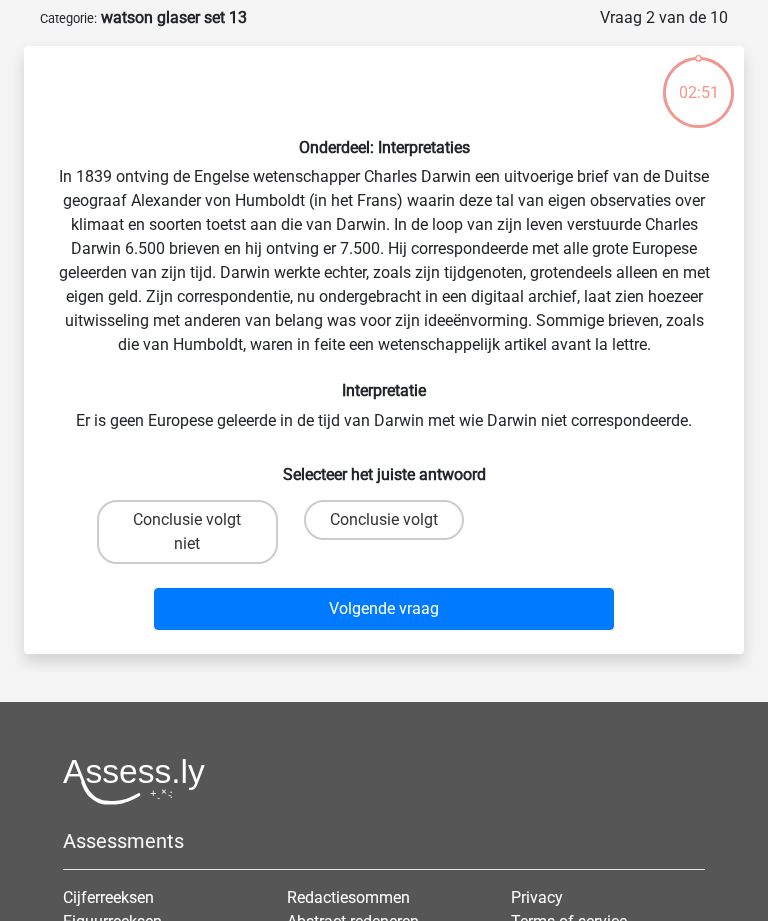 scroll, scrollTop: 100, scrollLeft: 0, axis: vertical 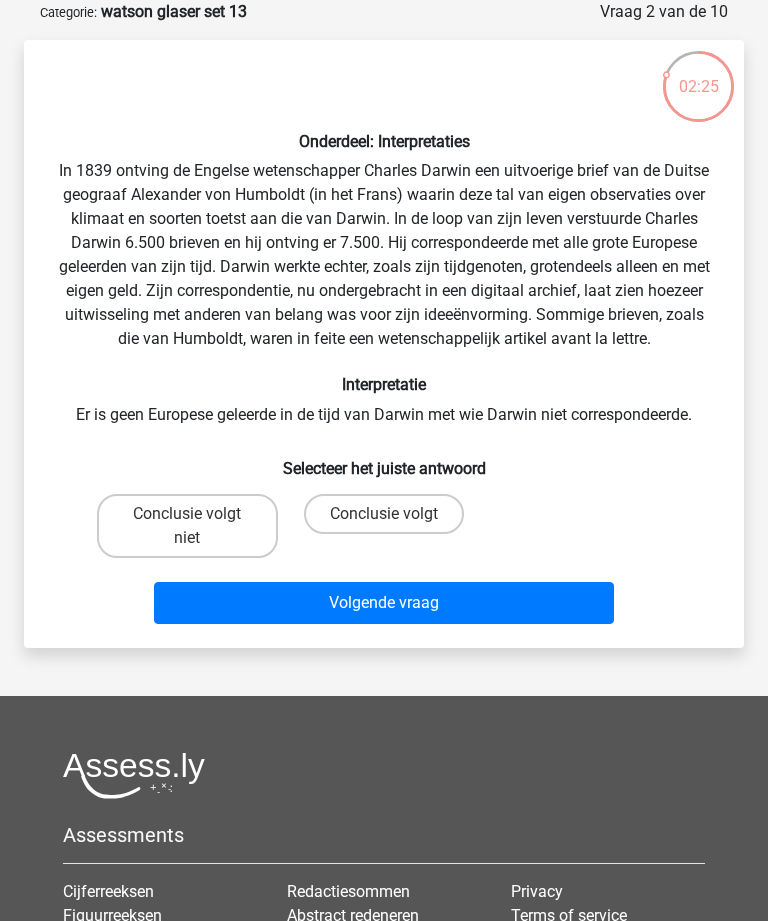 click on "Conclusie volgt niet" at bounding box center (187, 526) 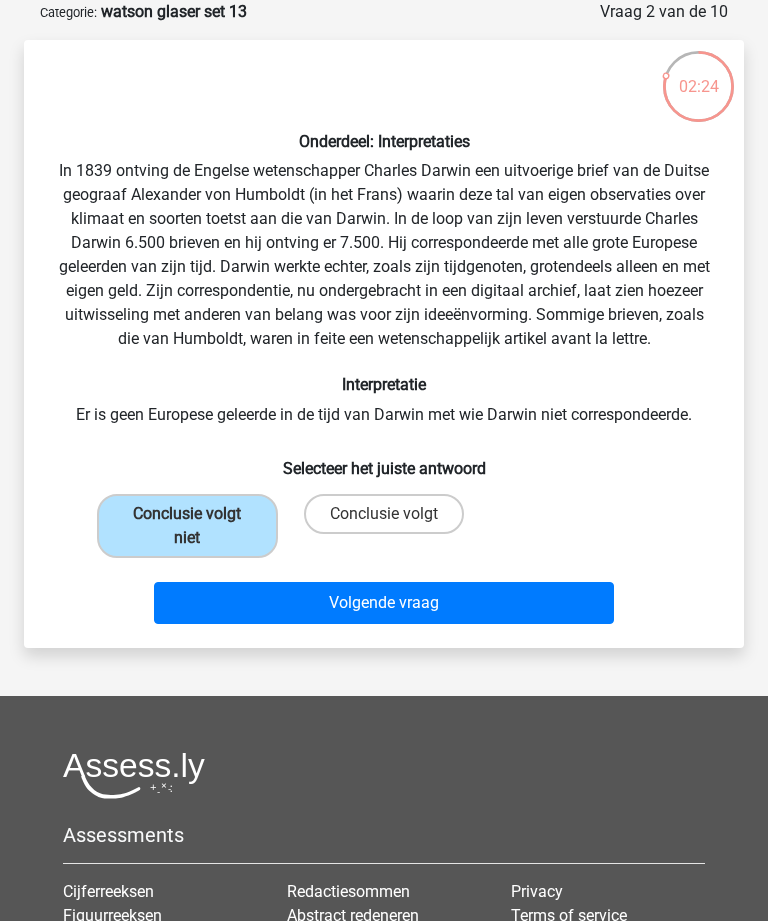 click on "Volgende vraag" at bounding box center [383, 603] 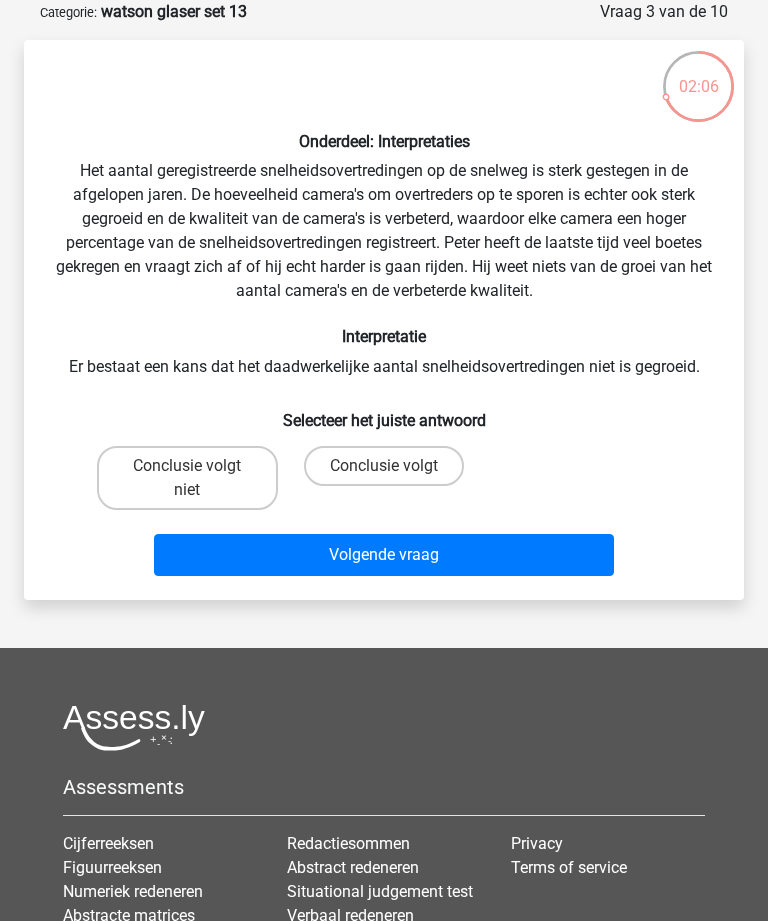 click on "Conclusie volgt" at bounding box center (384, 466) 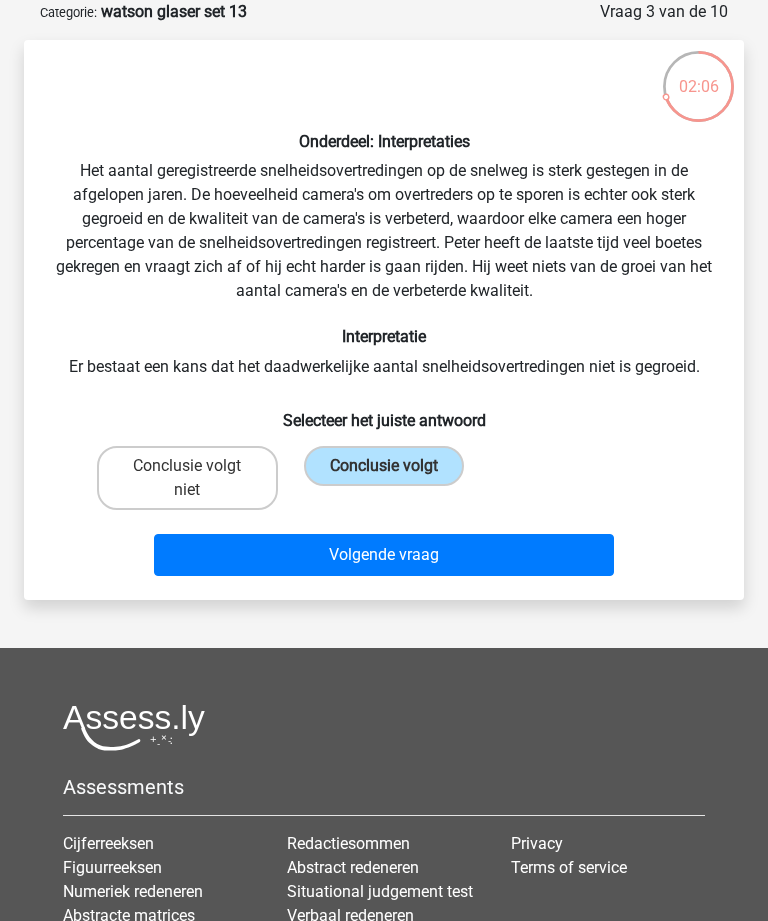 click on "Volgende vraag" at bounding box center [383, 555] 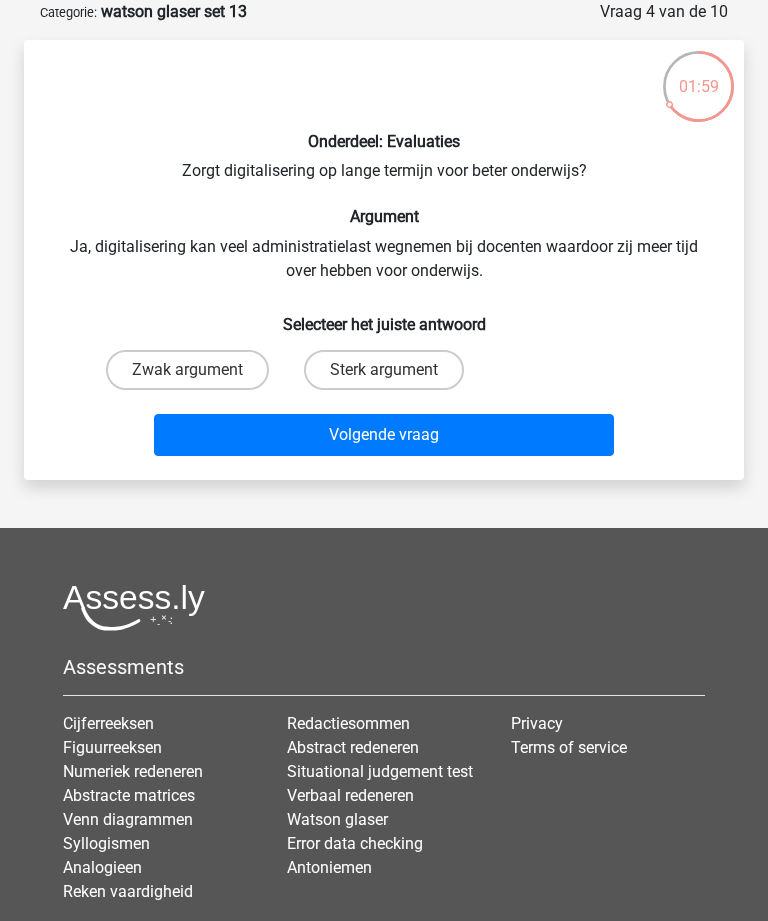 click on "Sterk argument" at bounding box center [384, 370] 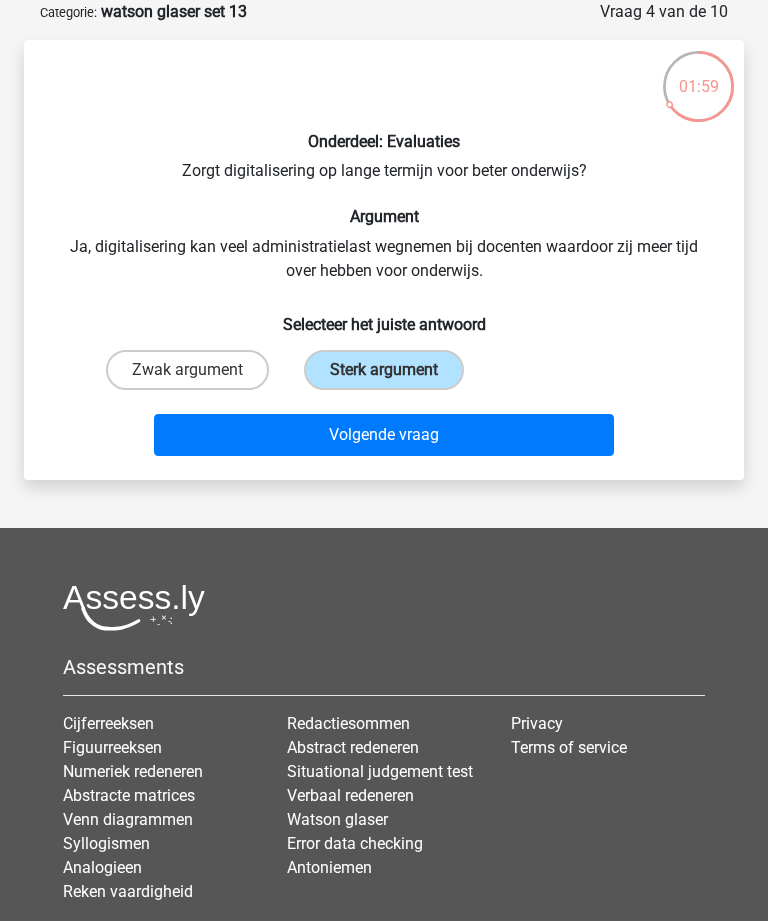 click on "Volgende vraag" at bounding box center [383, 435] 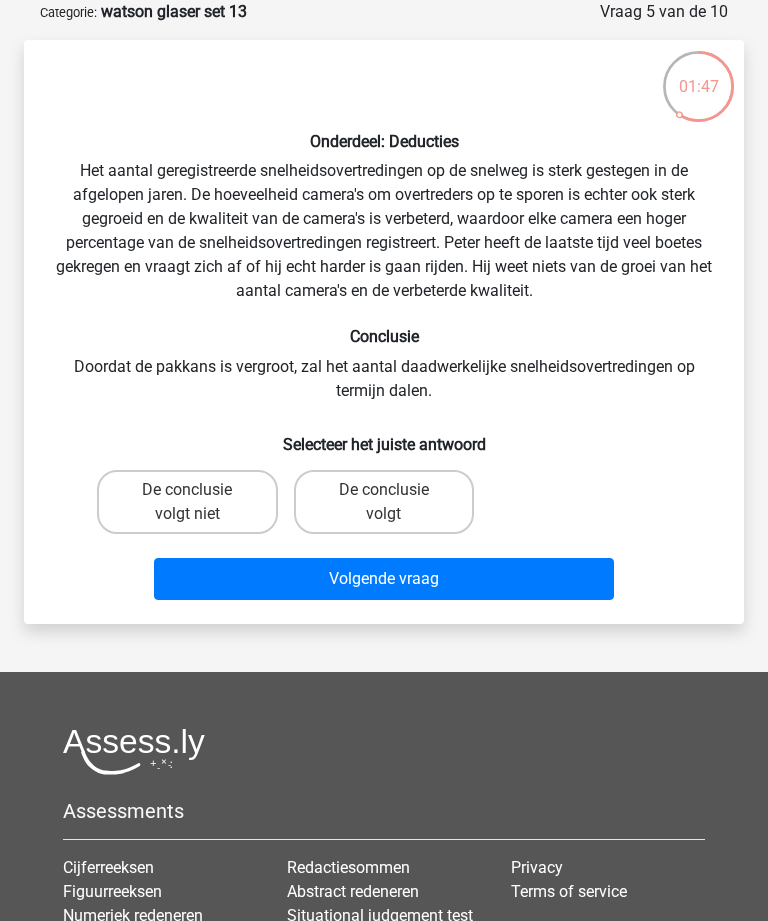 click on "De conclusie volgt niet" at bounding box center (187, 502) 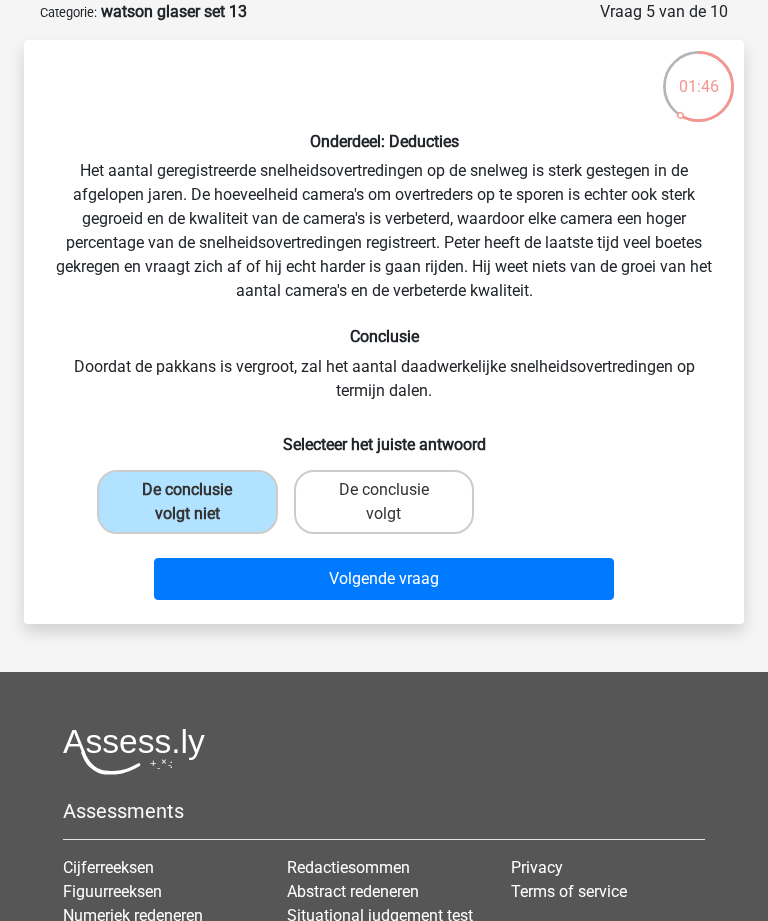 click on "Volgende vraag" at bounding box center [383, 579] 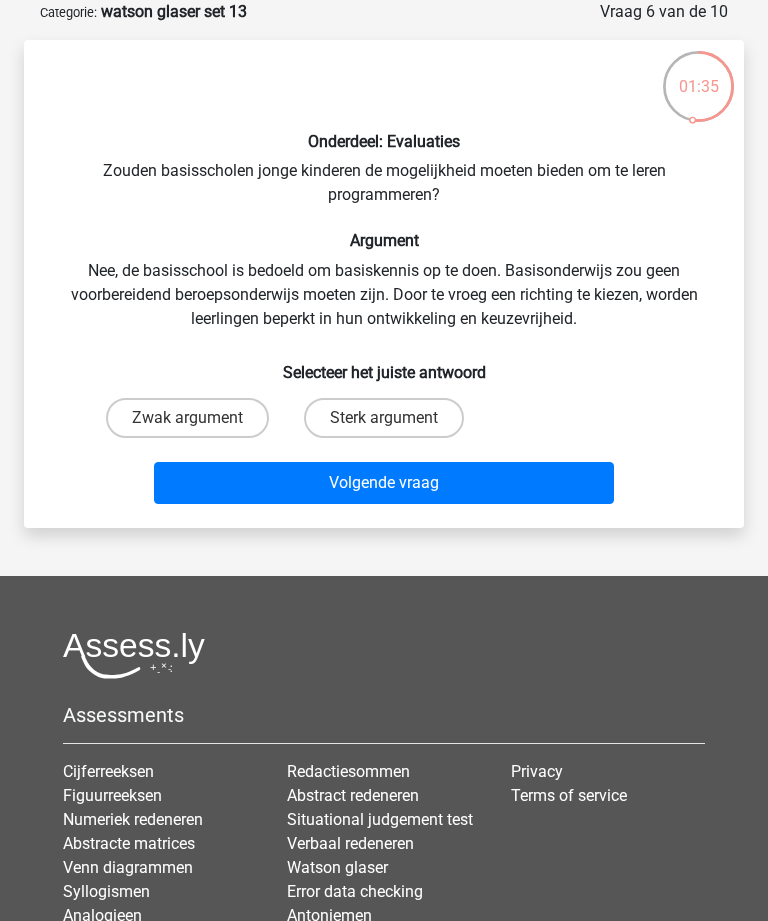 click on "Zwak argument" at bounding box center [187, 418] 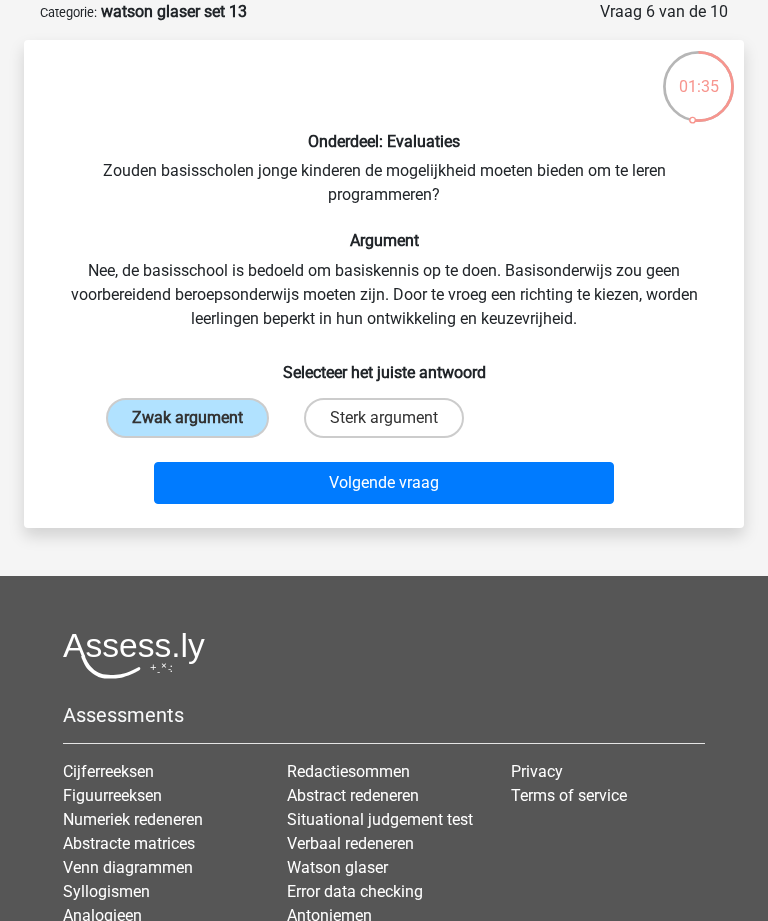 click on "Volgende vraag" at bounding box center [383, 483] 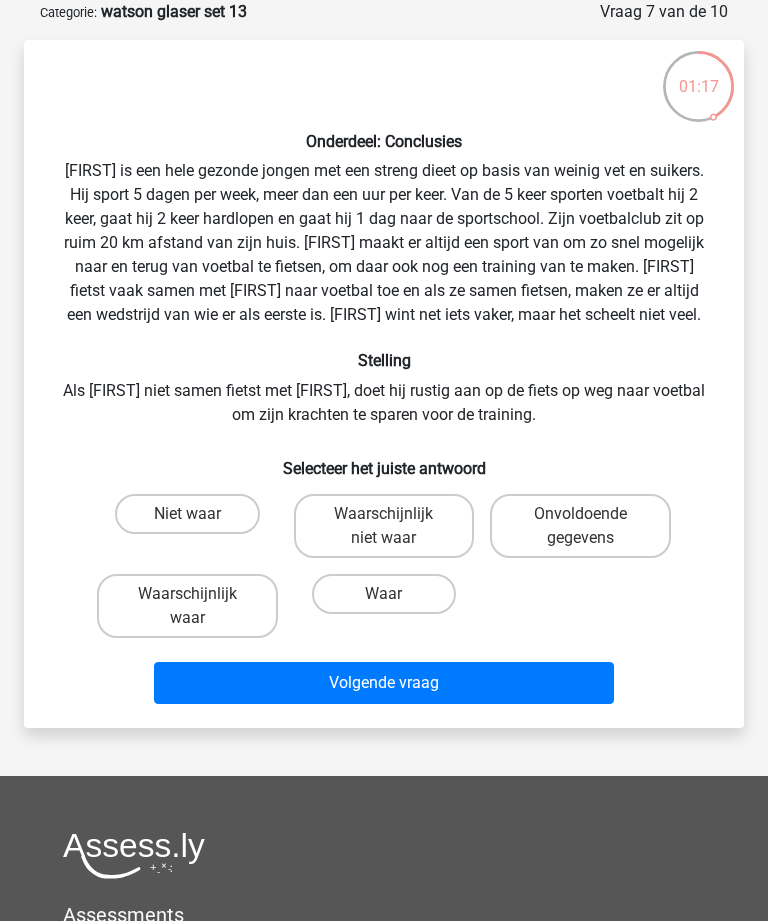 click on "Niet waar" at bounding box center [187, 514] 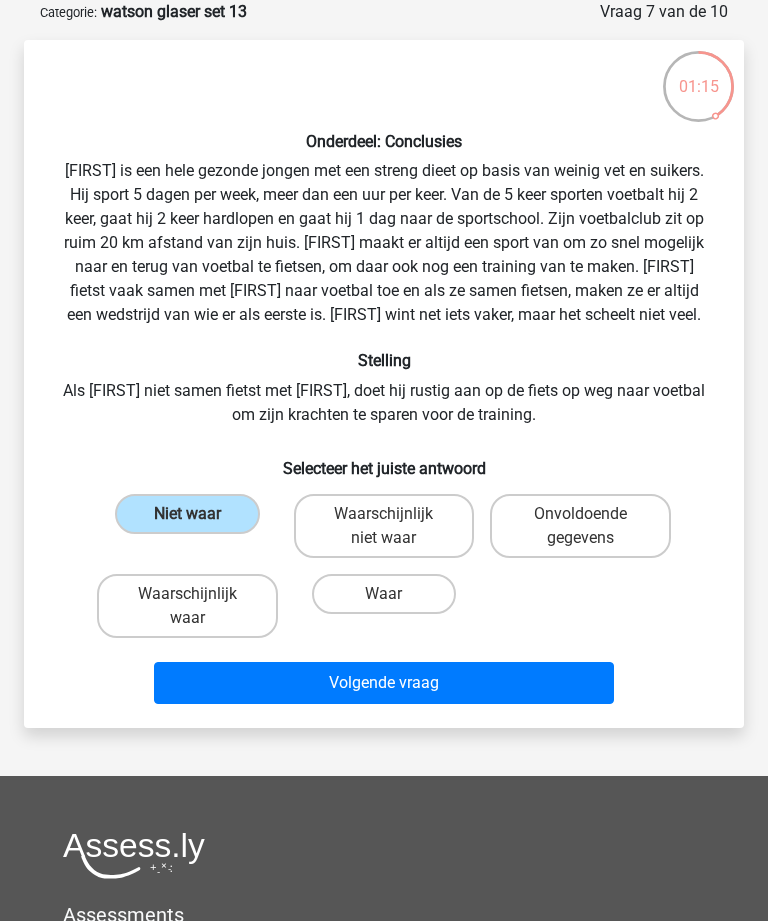 click on "Volgende vraag" at bounding box center [383, 683] 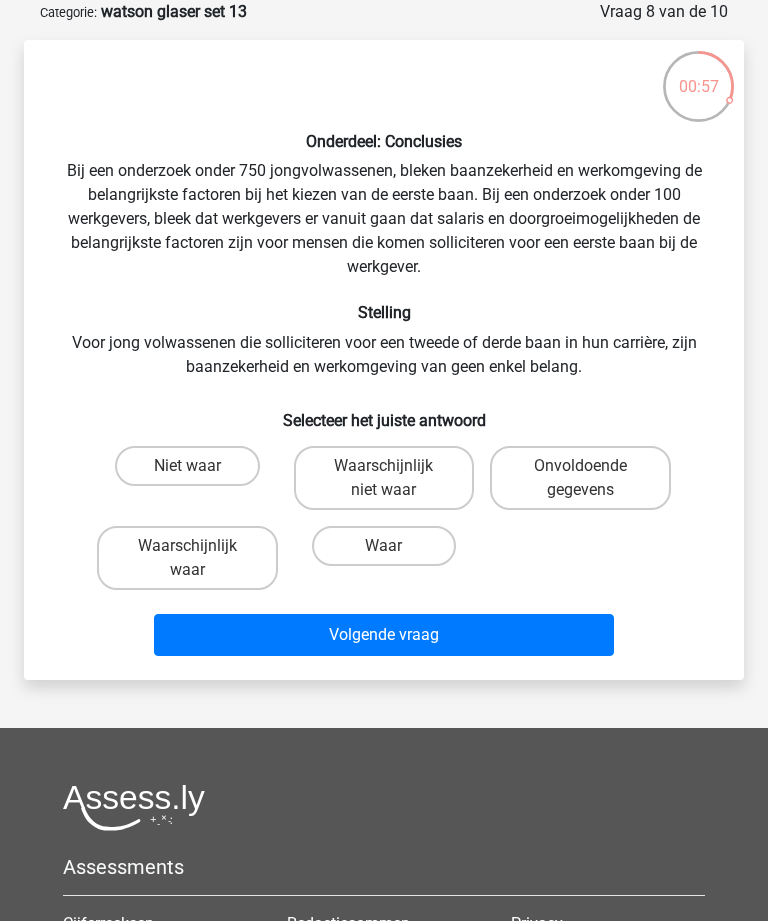 click on "Waarschijnlijk niet waar" at bounding box center [384, 478] 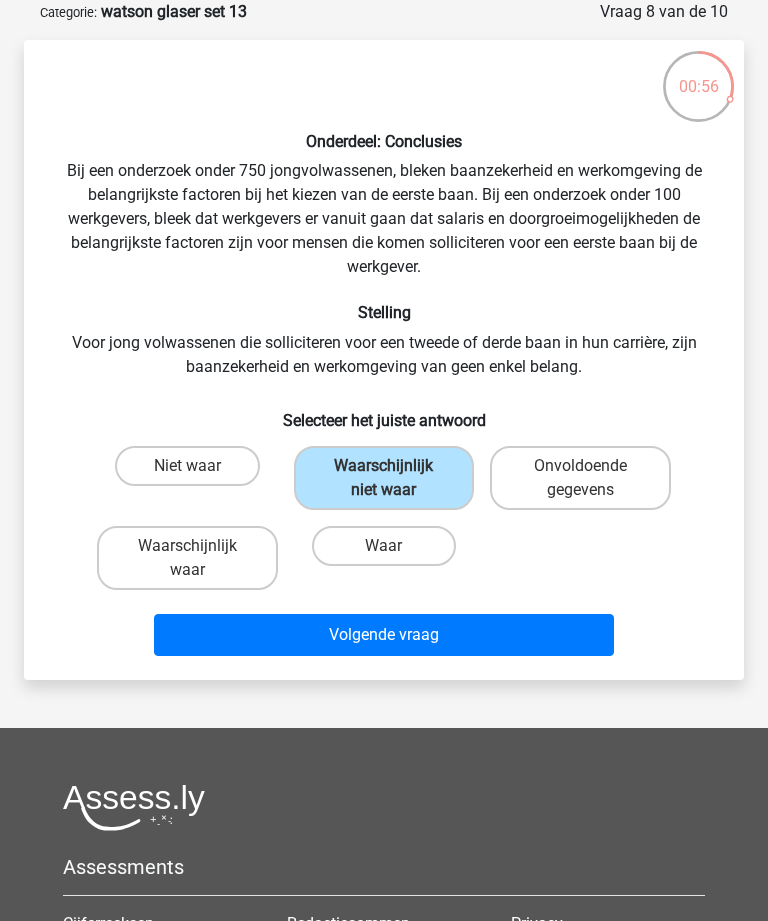scroll, scrollTop: 93, scrollLeft: 0, axis: vertical 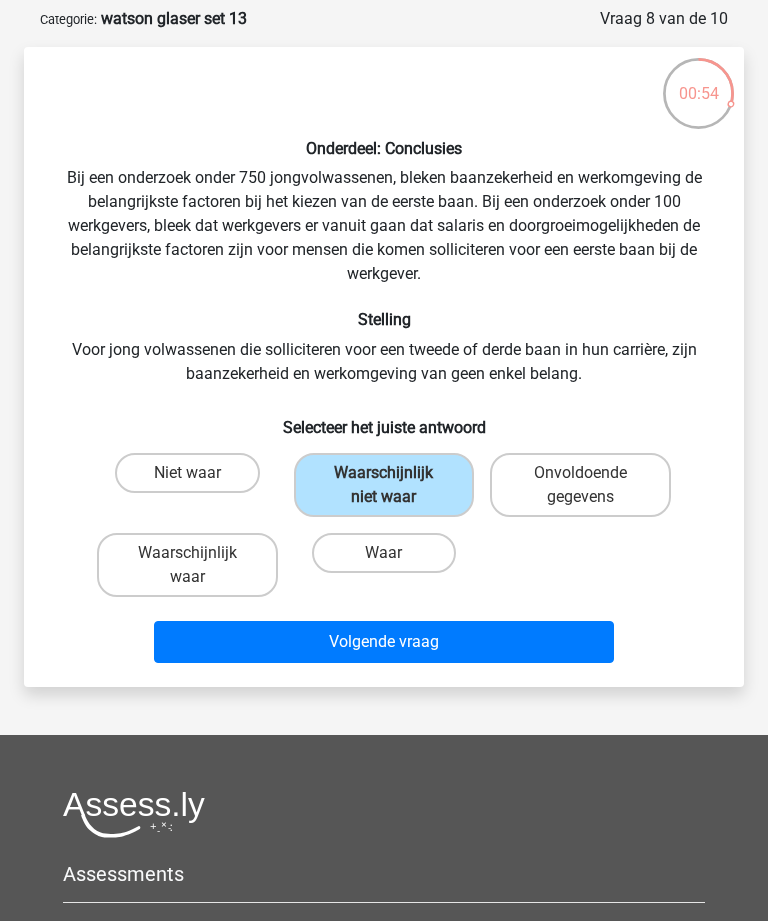 click on "Volgende vraag" at bounding box center (383, 642) 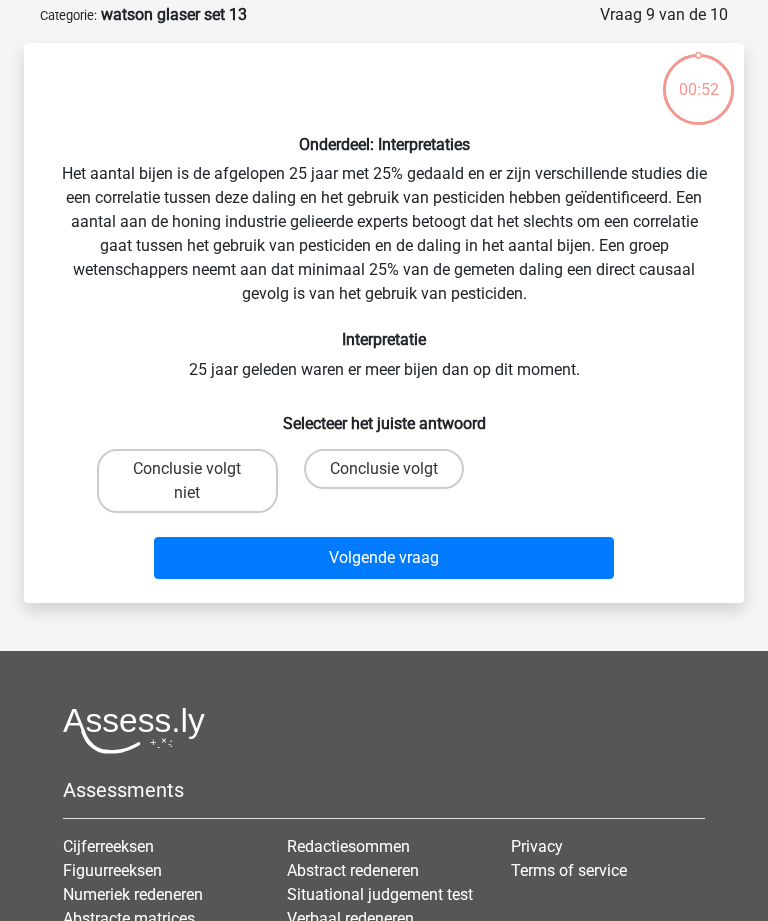scroll, scrollTop: 100, scrollLeft: 0, axis: vertical 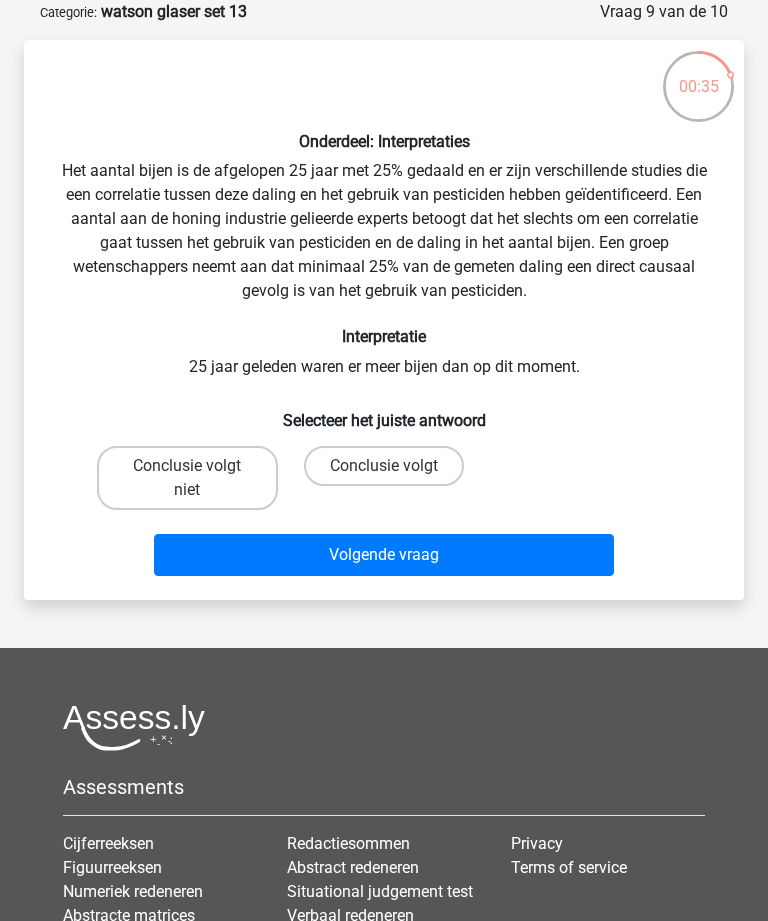 click on "Conclusie volgt" at bounding box center [384, 466] 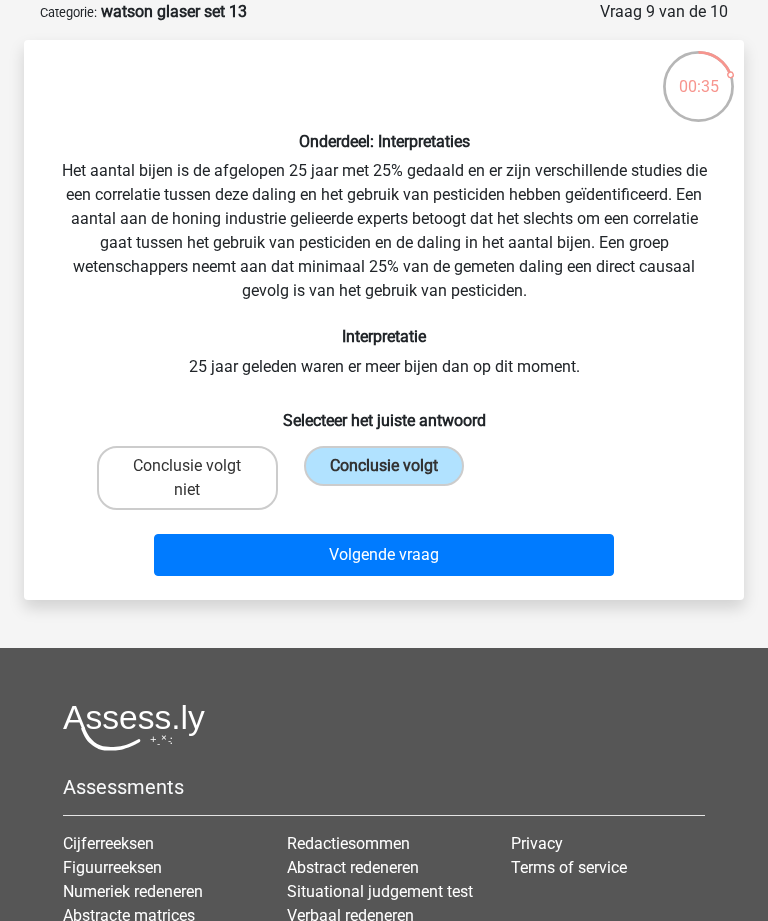 click on "Volgende vraag" at bounding box center (383, 555) 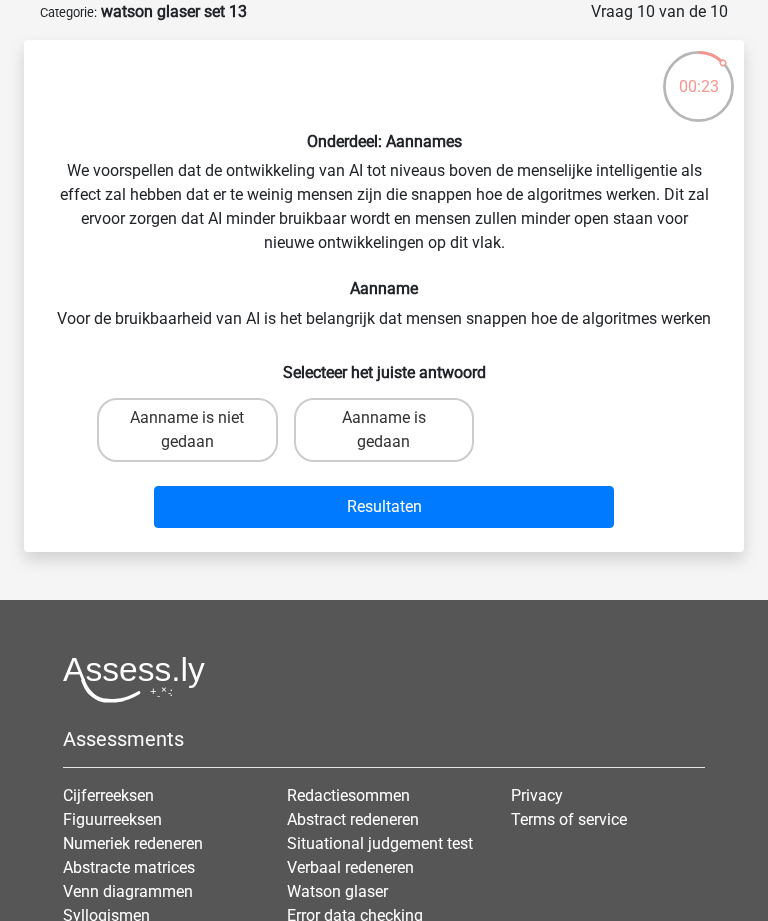 click on "Aanname is gedaan" at bounding box center (384, 430) 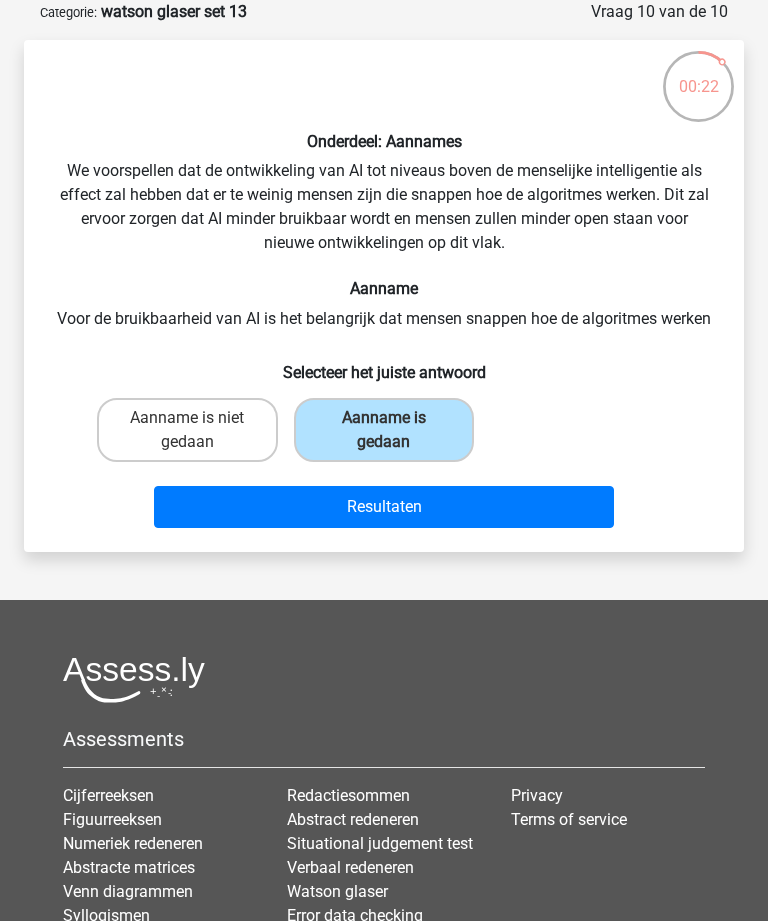 click on "Resultaten" at bounding box center [383, 507] 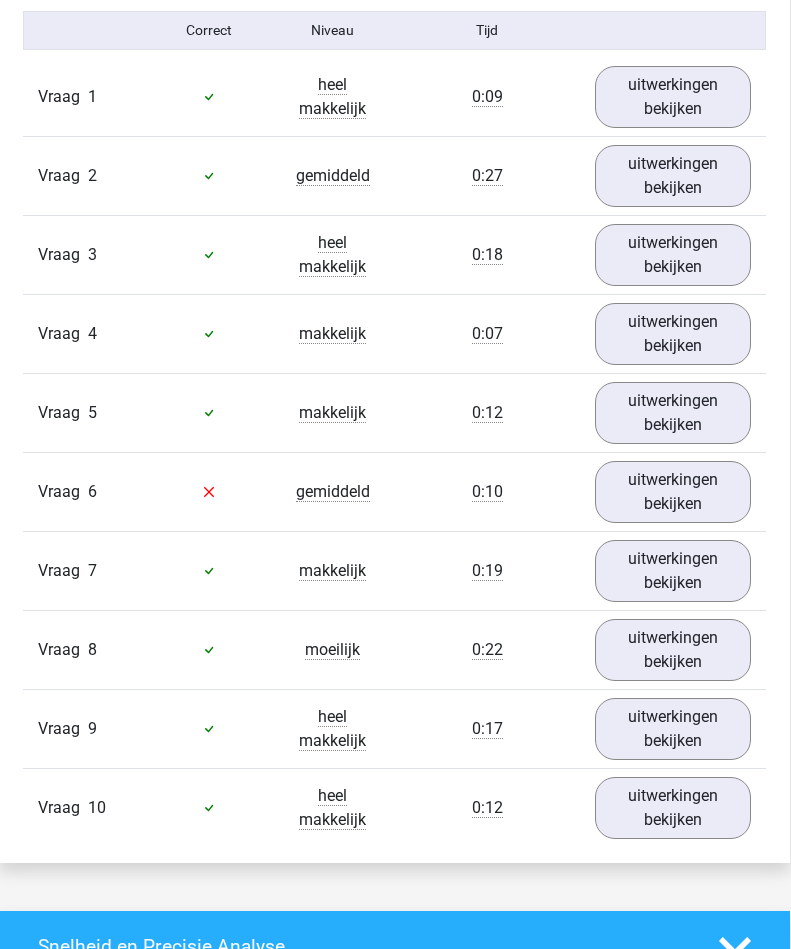 scroll, scrollTop: 1326, scrollLeft: 0, axis: vertical 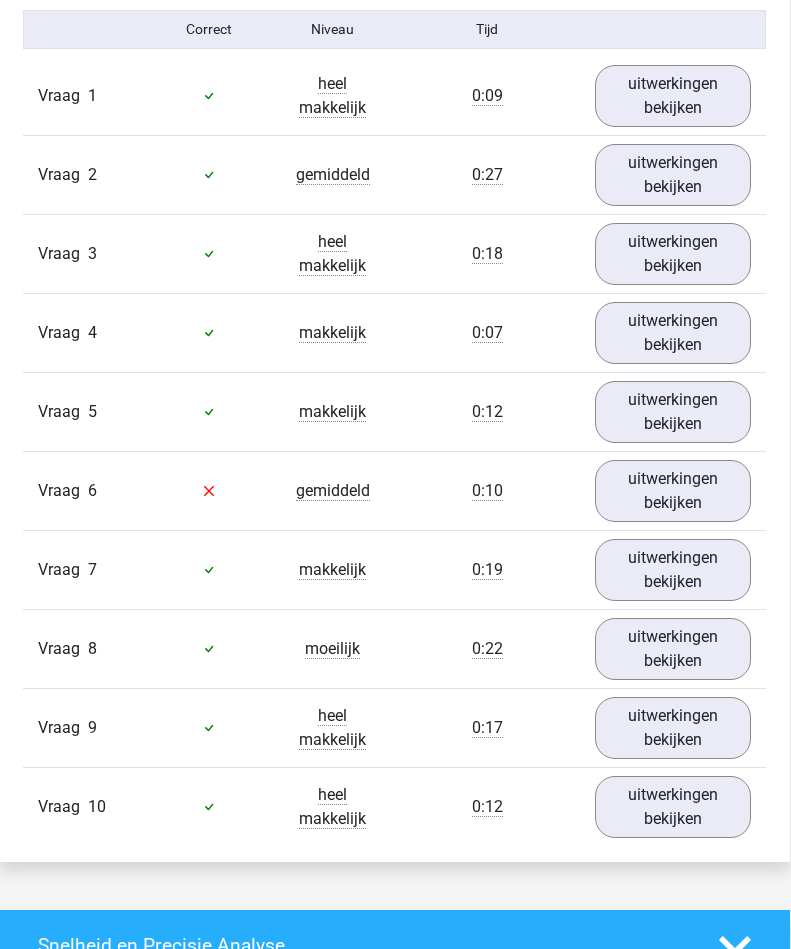click on "uitwerkingen bekijken" at bounding box center [674, 491] 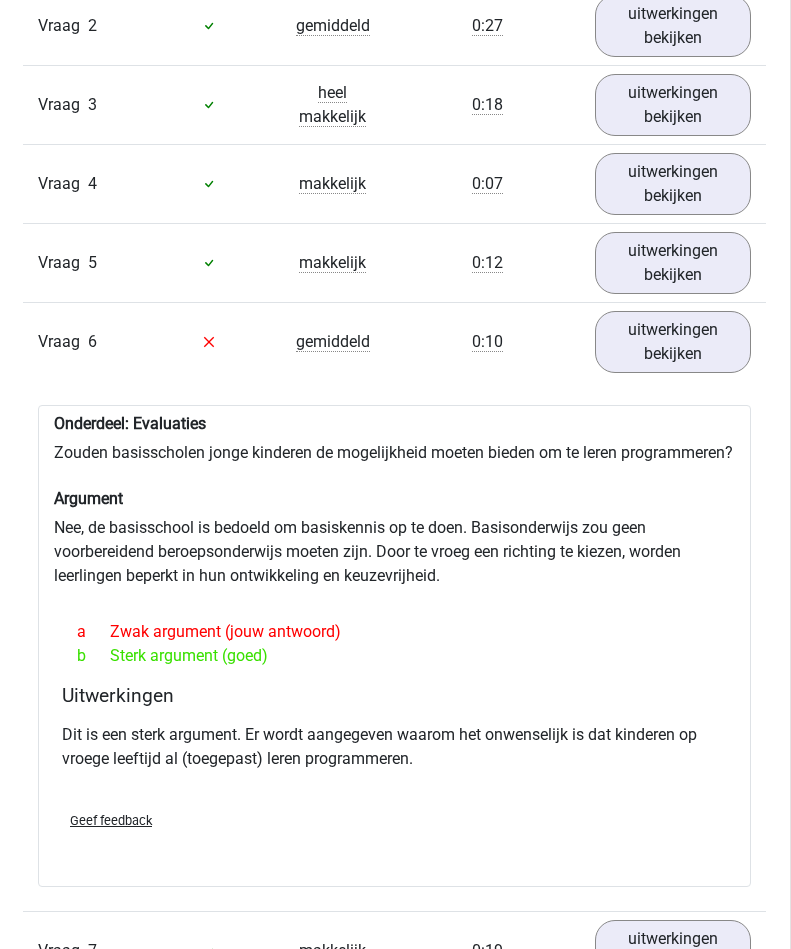 scroll, scrollTop: 1475, scrollLeft: 1, axis: both 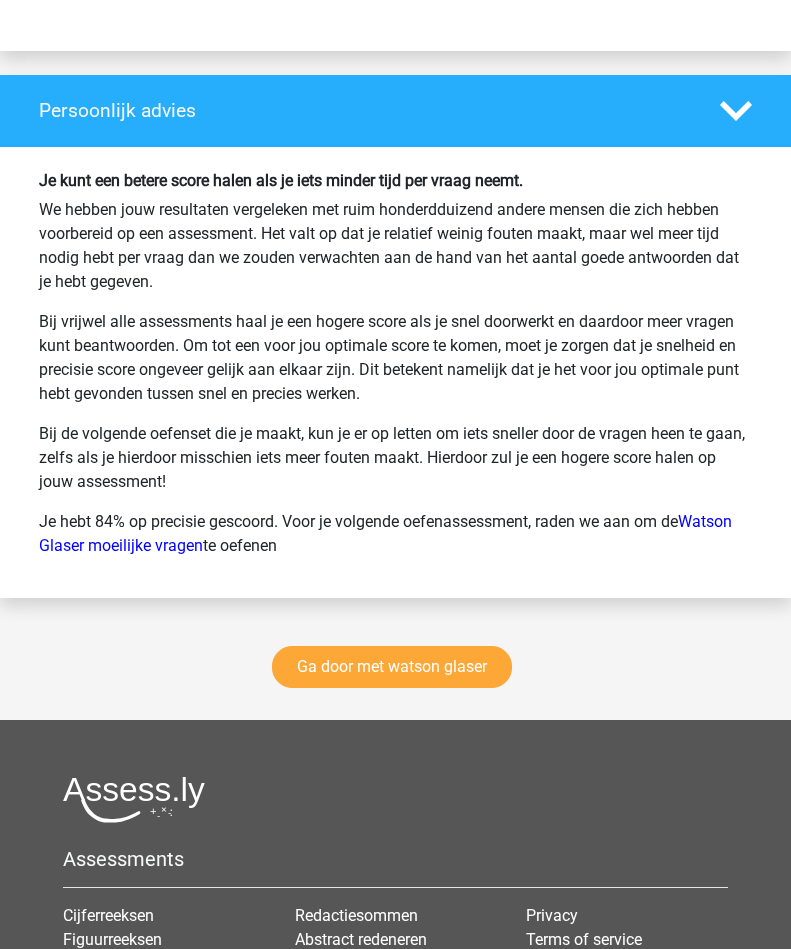 click on "Ga door met watson glaser" at bounding box center (392, 667) 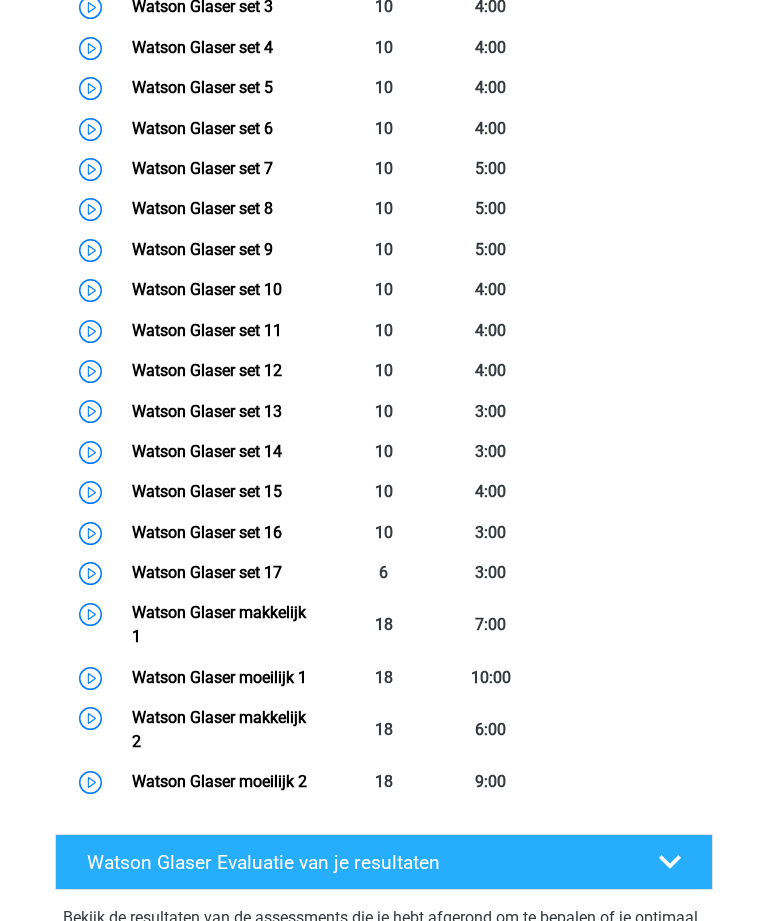scroll, scrollTop: 1167, scrollLeft: 0, axis: vertical 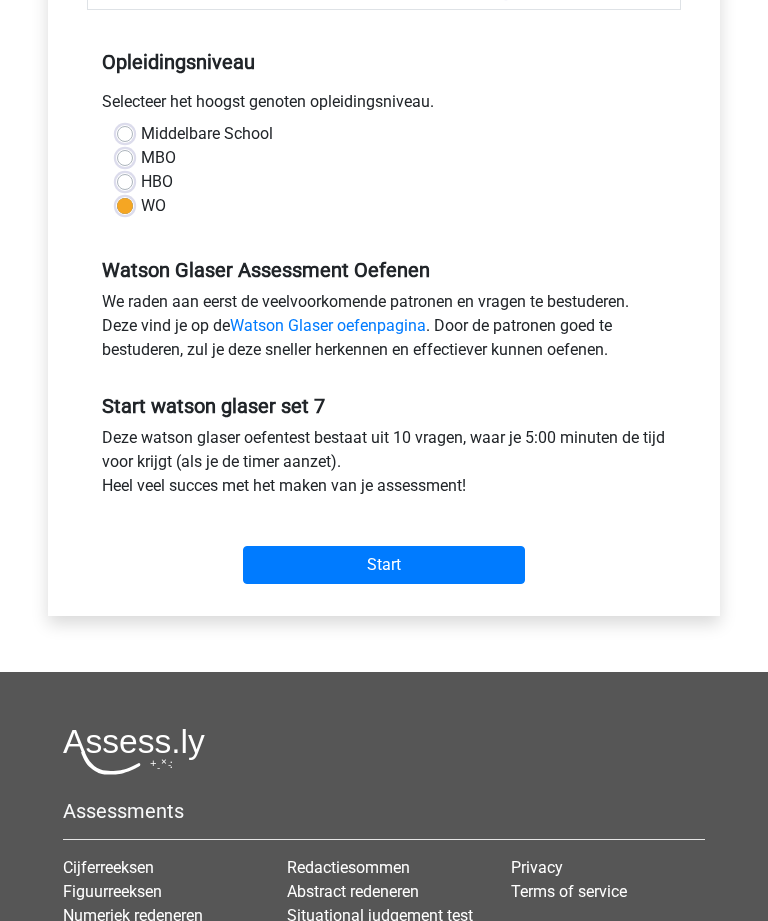 click on "Start" at bounding box center [384, 566] 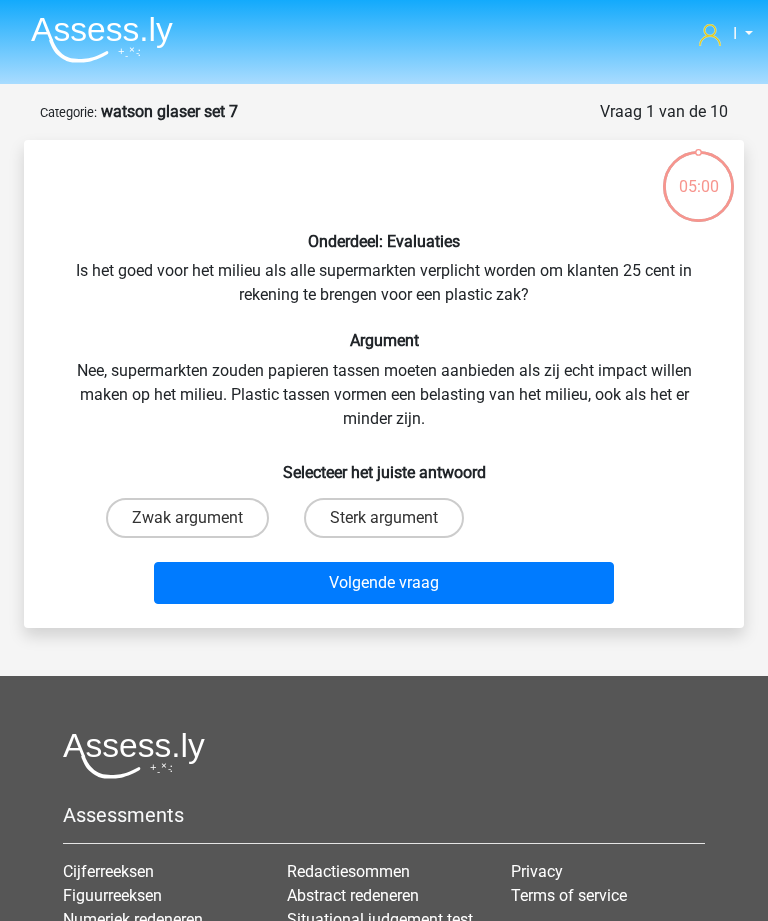 scroll, scrollTop: 0, scrollLeft: 0, axis: both 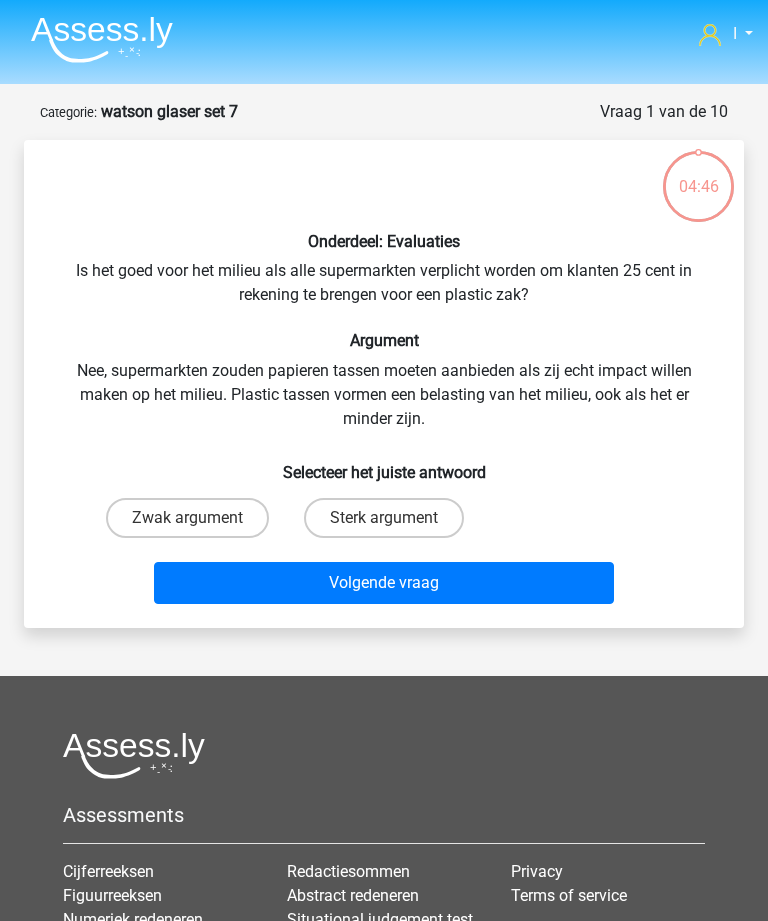 click on "Zwak argument" at bounding box center (187, 518) 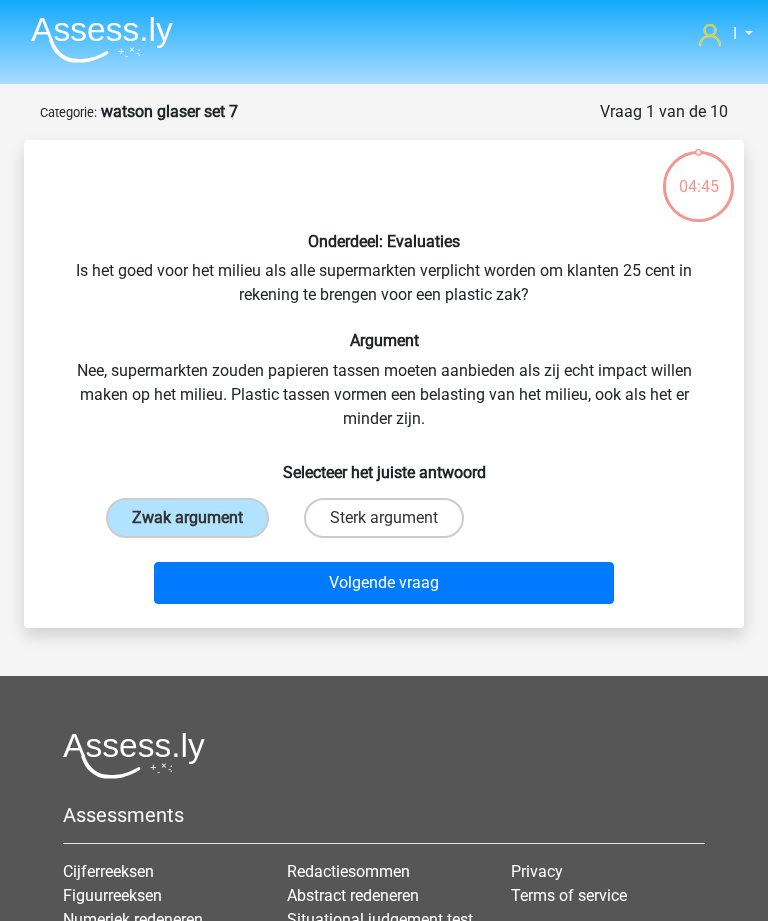 click on "Volgende vraag" at bounding box center (383, 583) 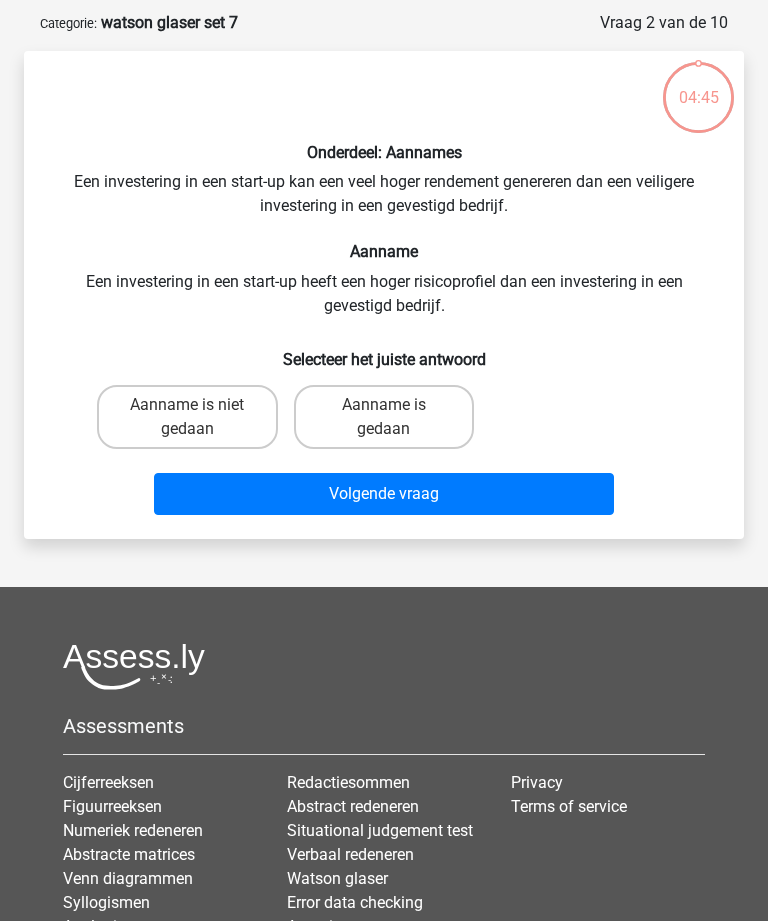 scroll, scrollTop: 100, scrollLeft: 0, axis: vertical 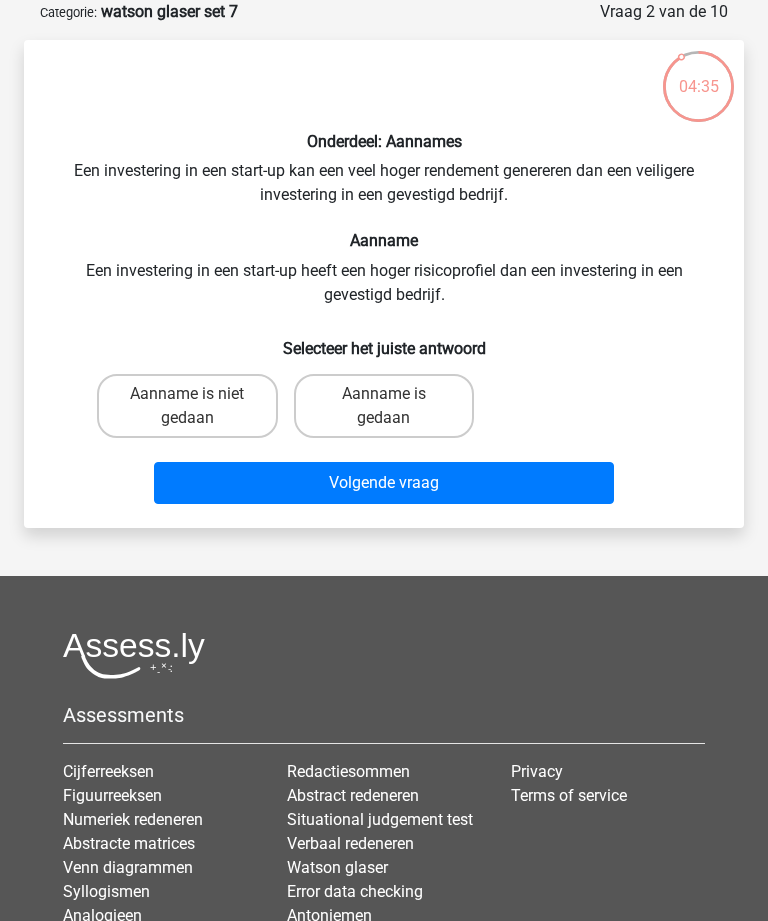 click on "Aanname is gedaan" at bounding box center [384, 406] 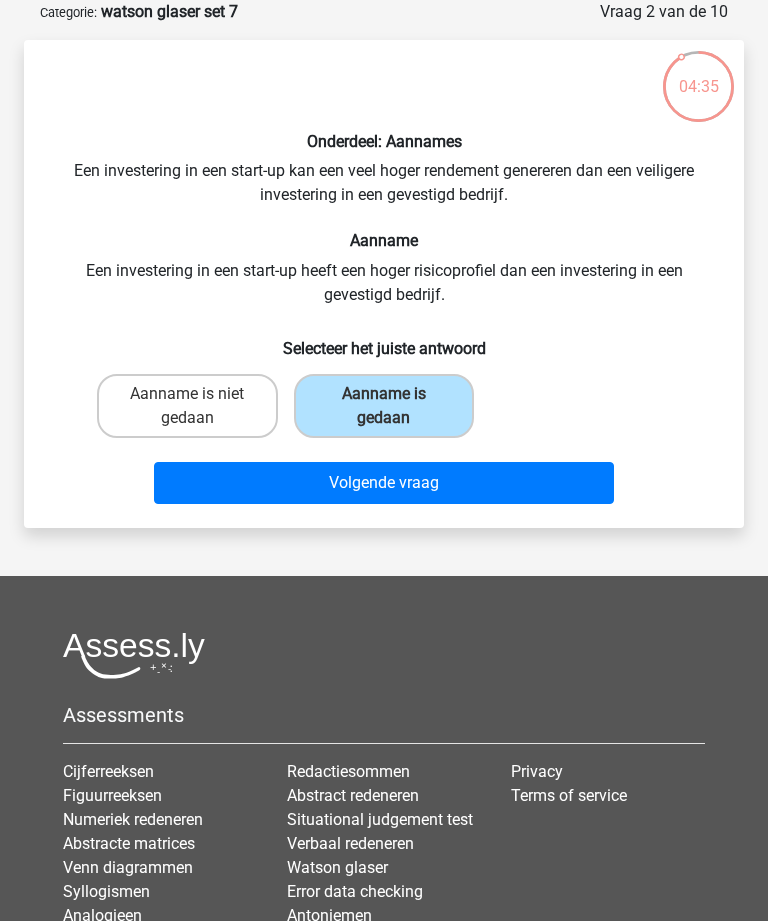 click on "Volgende vraag" at bounding box center [383, 483] 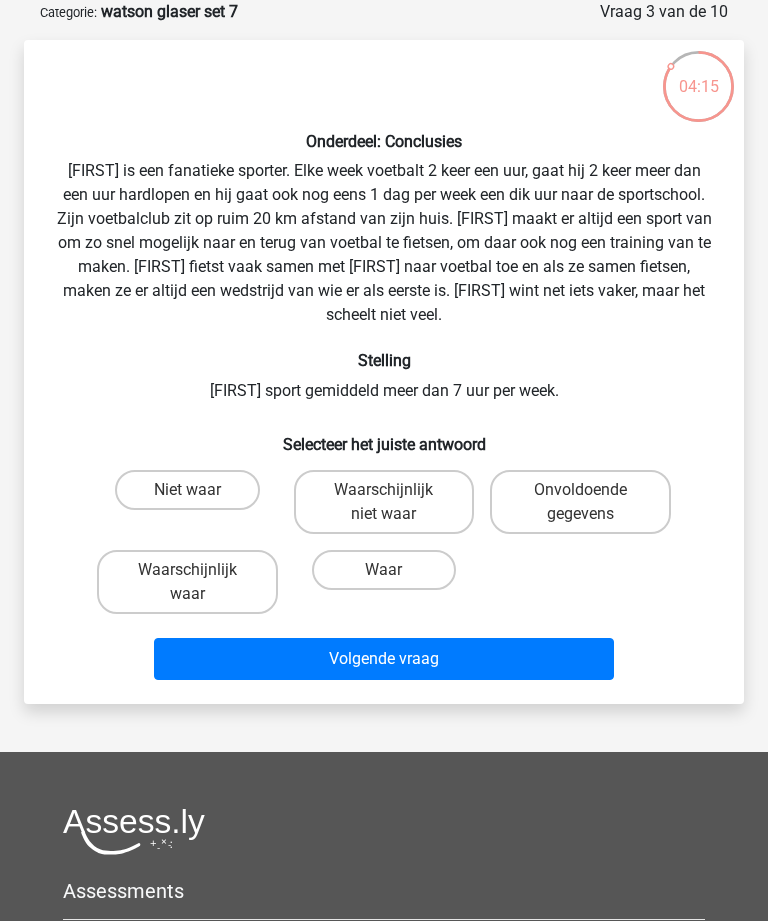 click on "Waarschijnlijk waar" at bounding box center [187, 582] 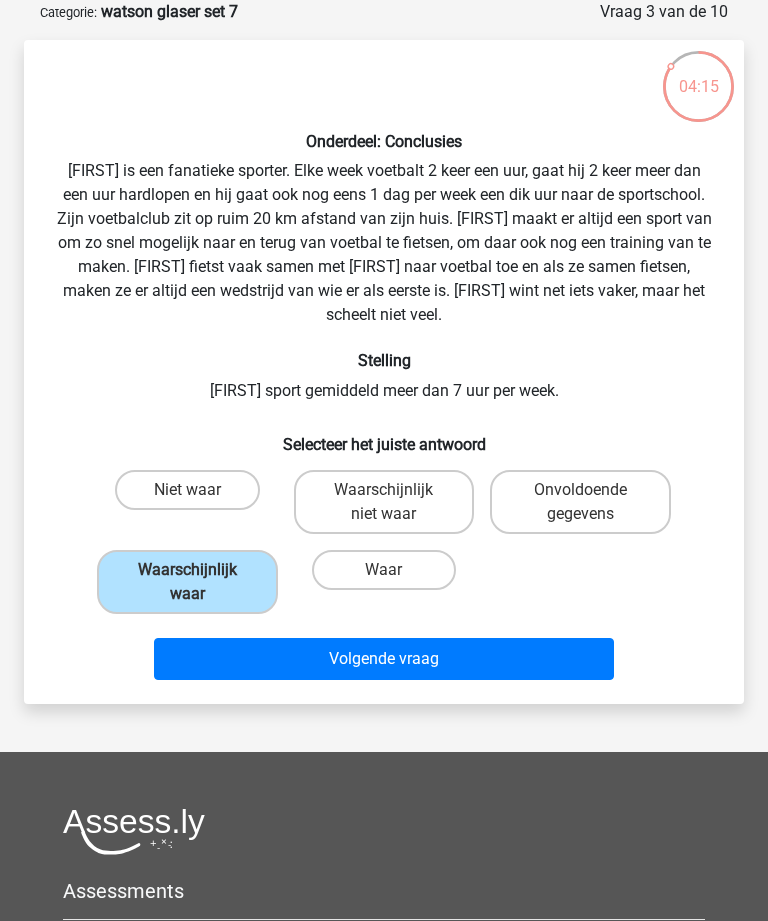 click on "Volgende vraag" at bounding box center [383, 659] 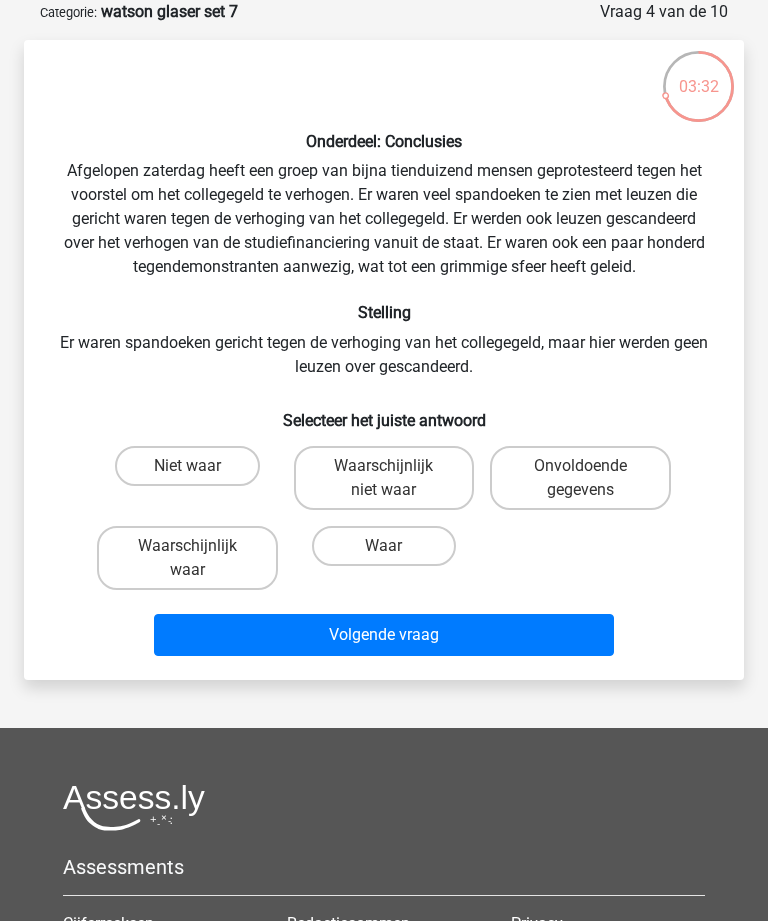 click on "Waarschijnlijk niet waar" at bounding box center [390, 472] 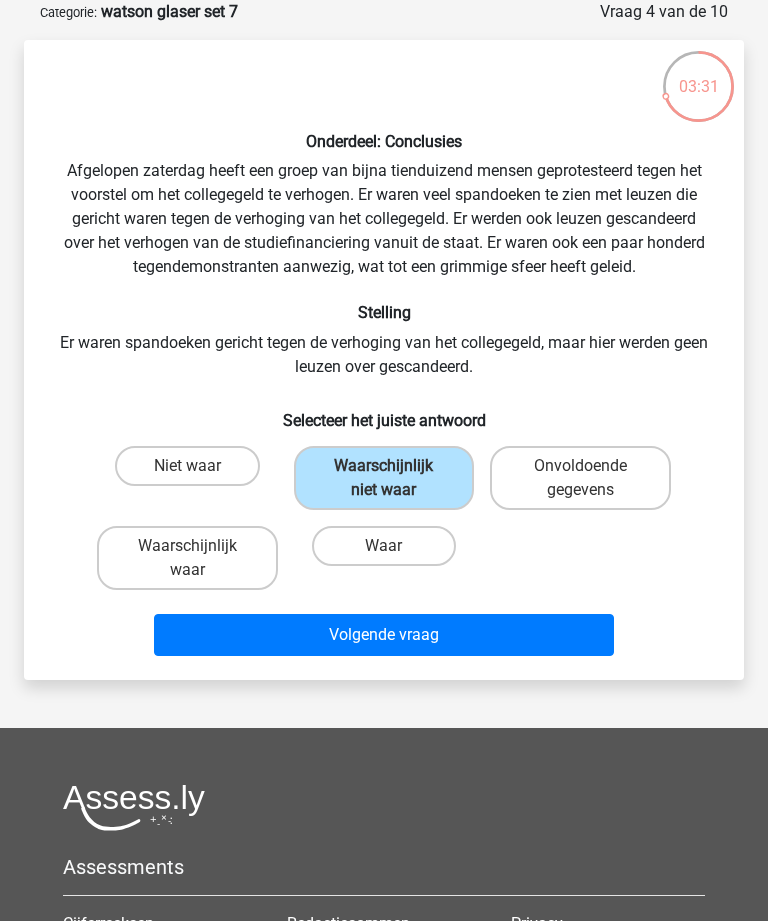 click on "Volgende vraag" at bounding box center (383, 635) 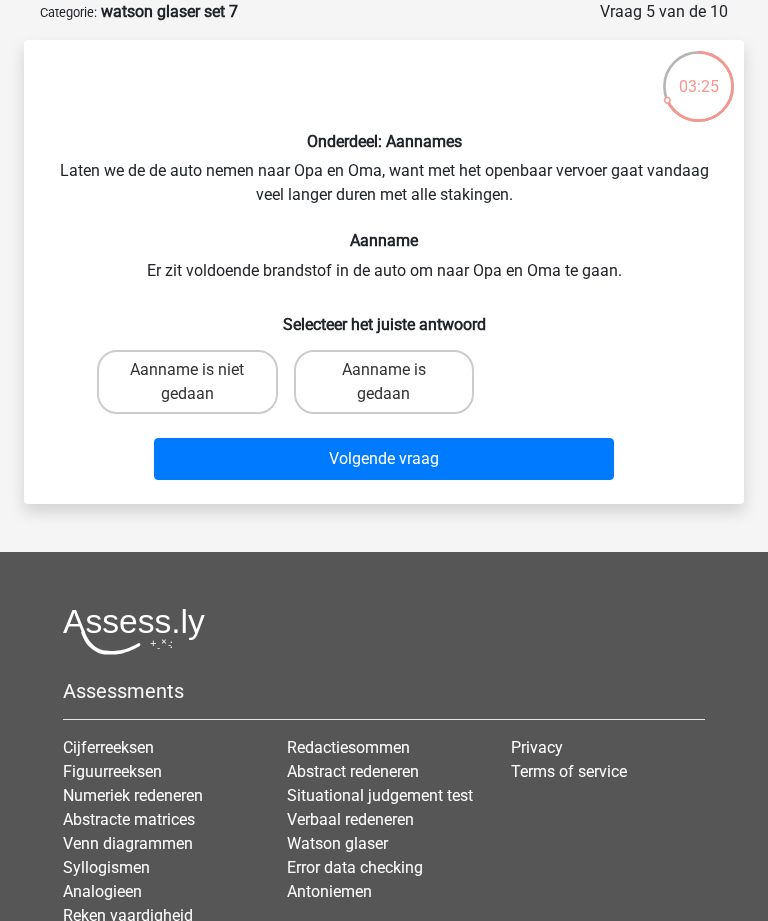 click on "Aanname is niet gedaan" at bounding box center (187, 382) 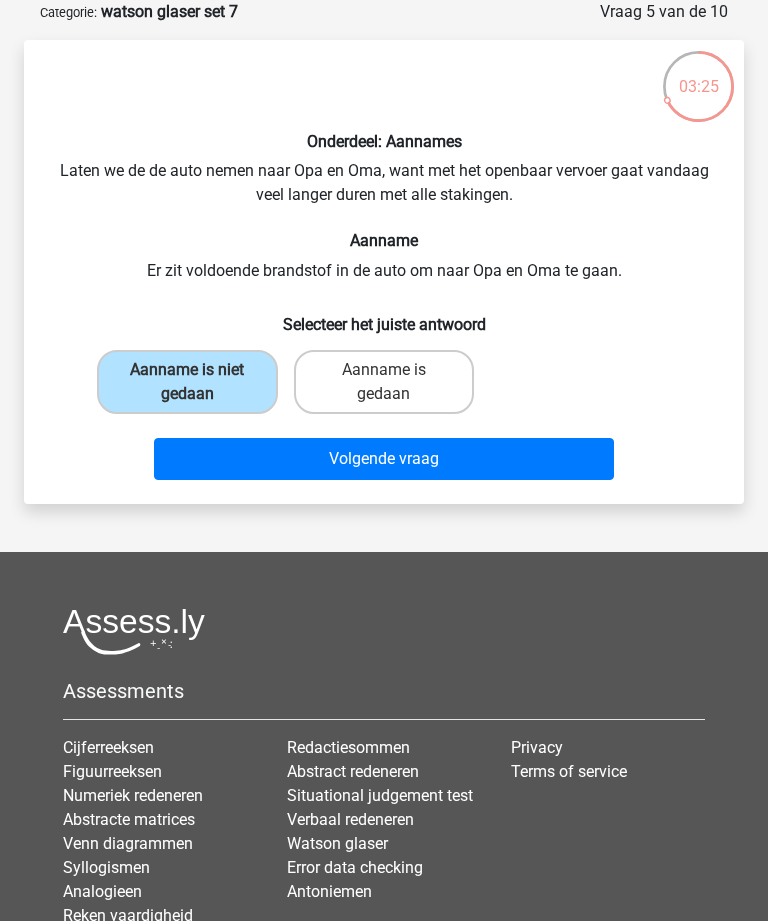 click on "Volgende vraag" at bounding box center [383, 459] 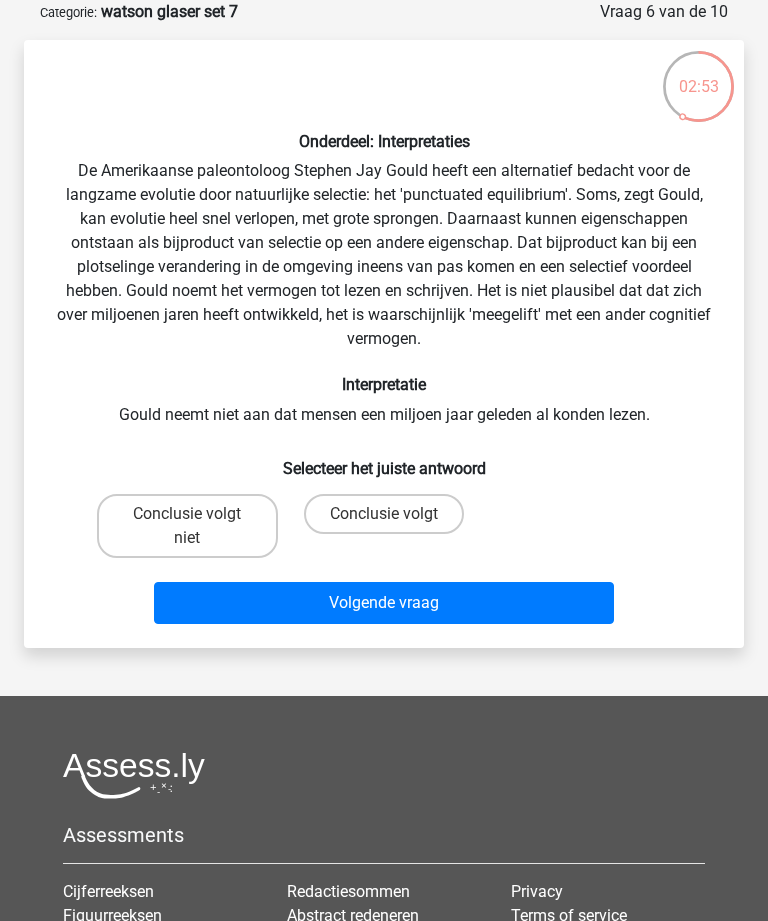 click on "Conclusie volgt" at bounding box center (390, 520) 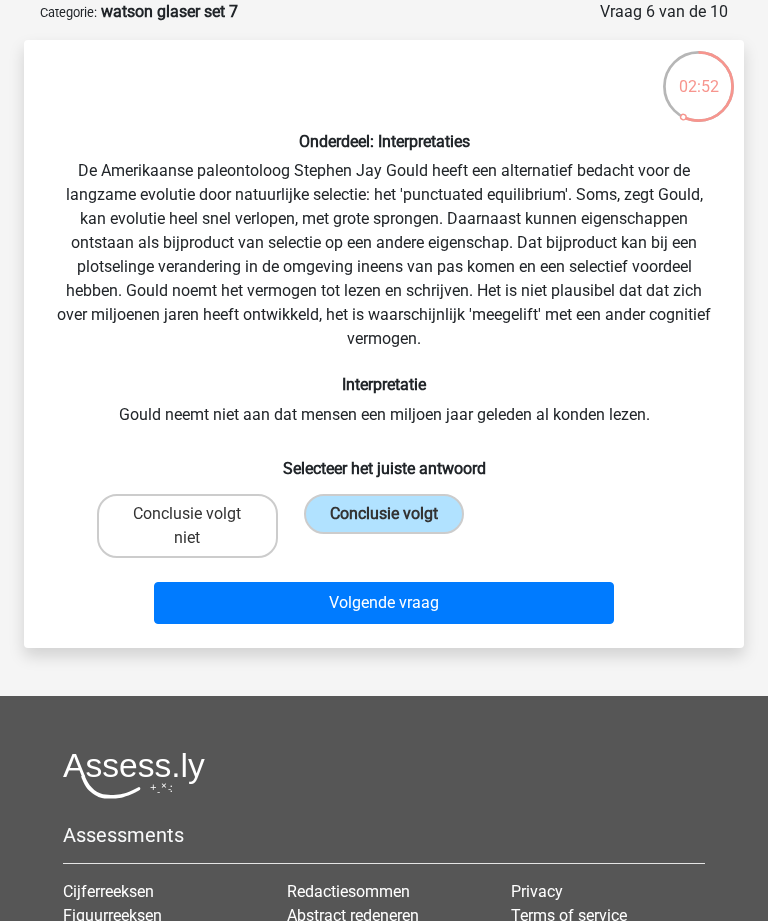 click on "Volgende vraag" at bounding box center [383, 603] 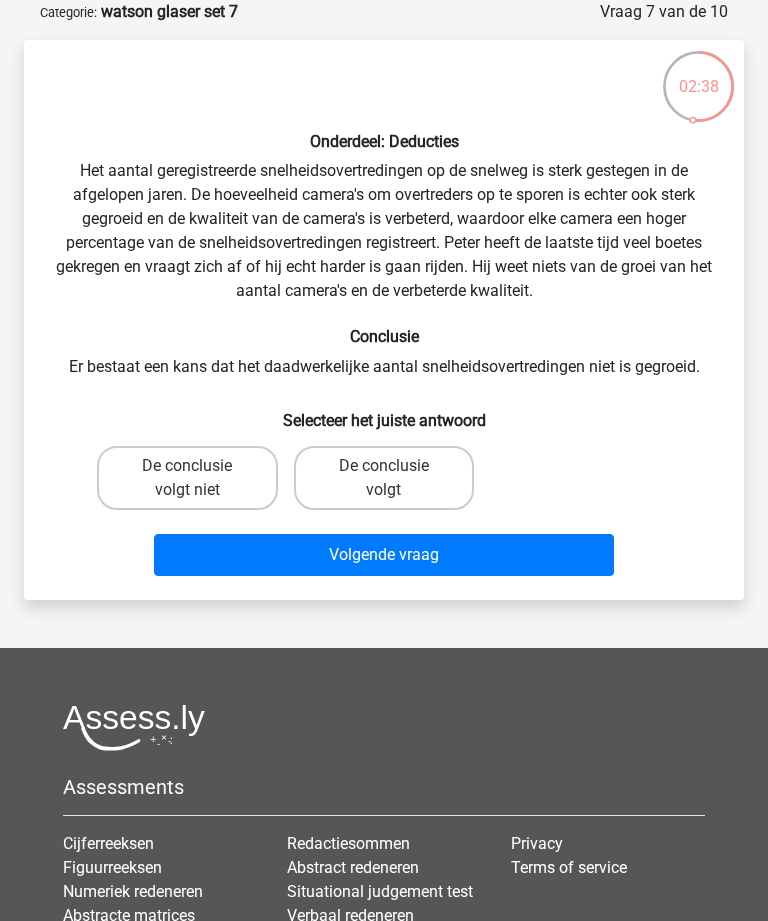 click on "De conclusie volgt" at bounding box center (384, 478) 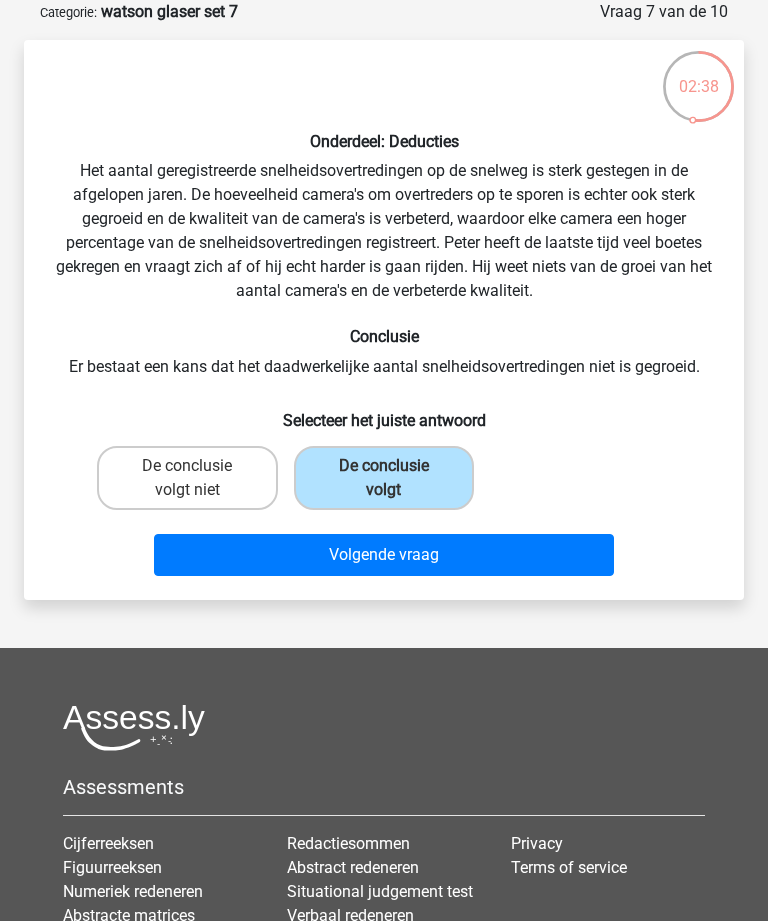 click on "Volgende vraag" at bounding box center (383, 555) 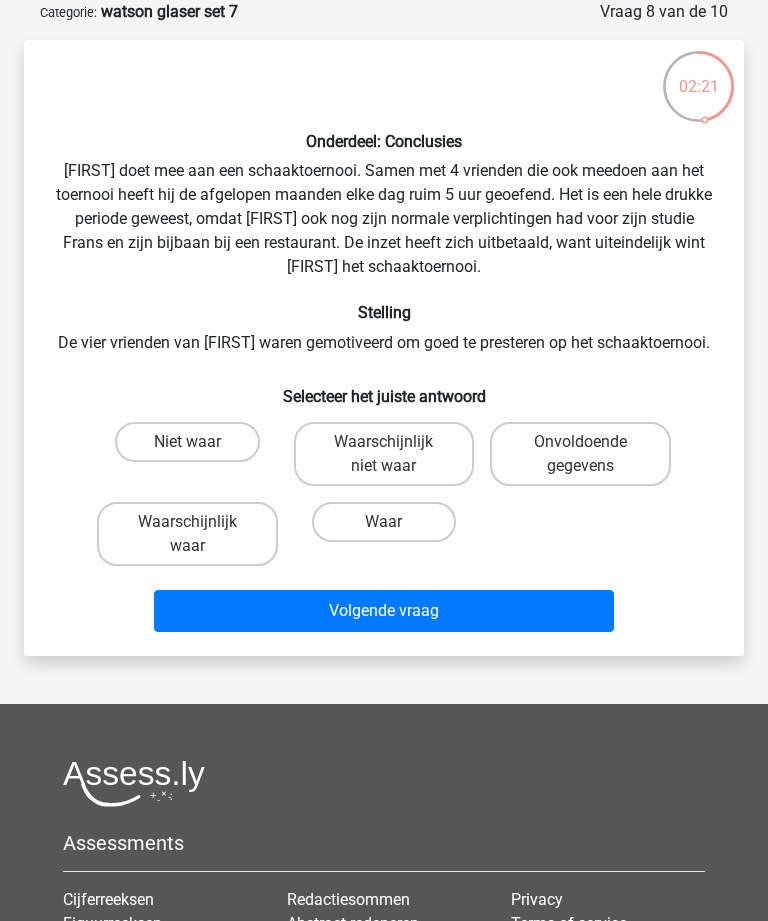 click on "Waarschijnlijk waar" at bounding box center [187, 534] 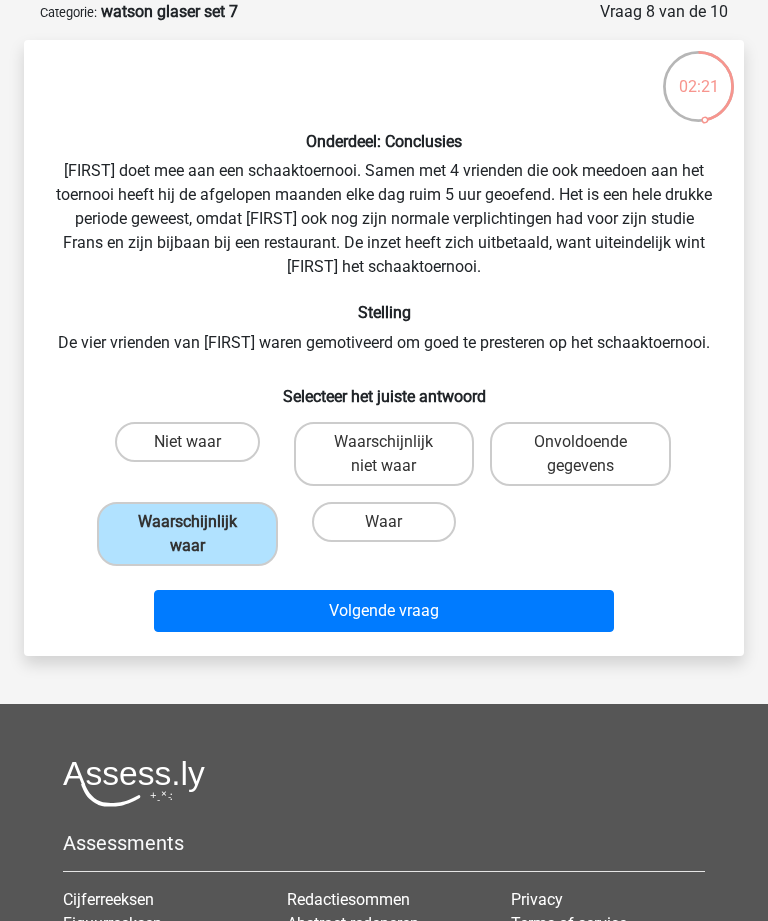 click on "Volgende vraag" at bounding box center (383, 611) 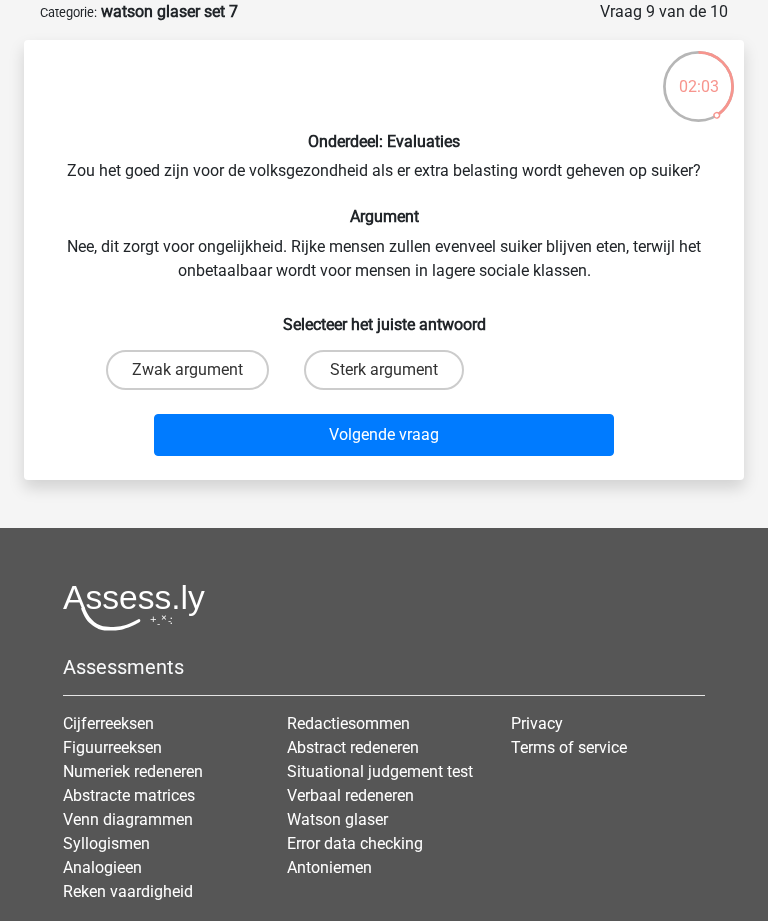 click on "Zwak argument" at bounding box center (187, 370) 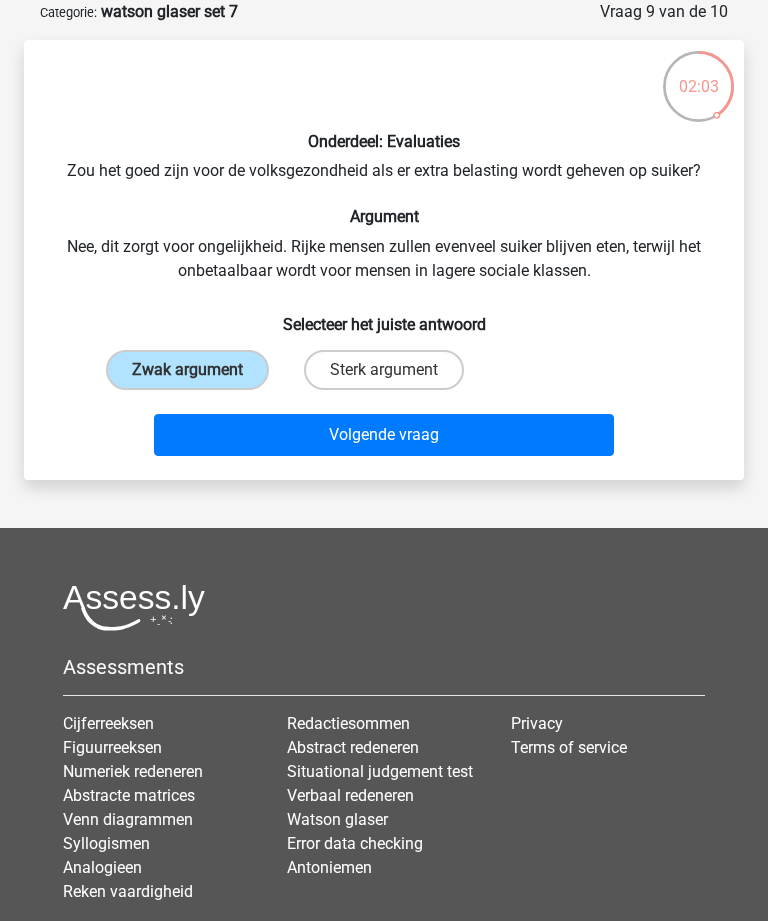 click on "Volgende vraag" at bounding box center [383, 435] 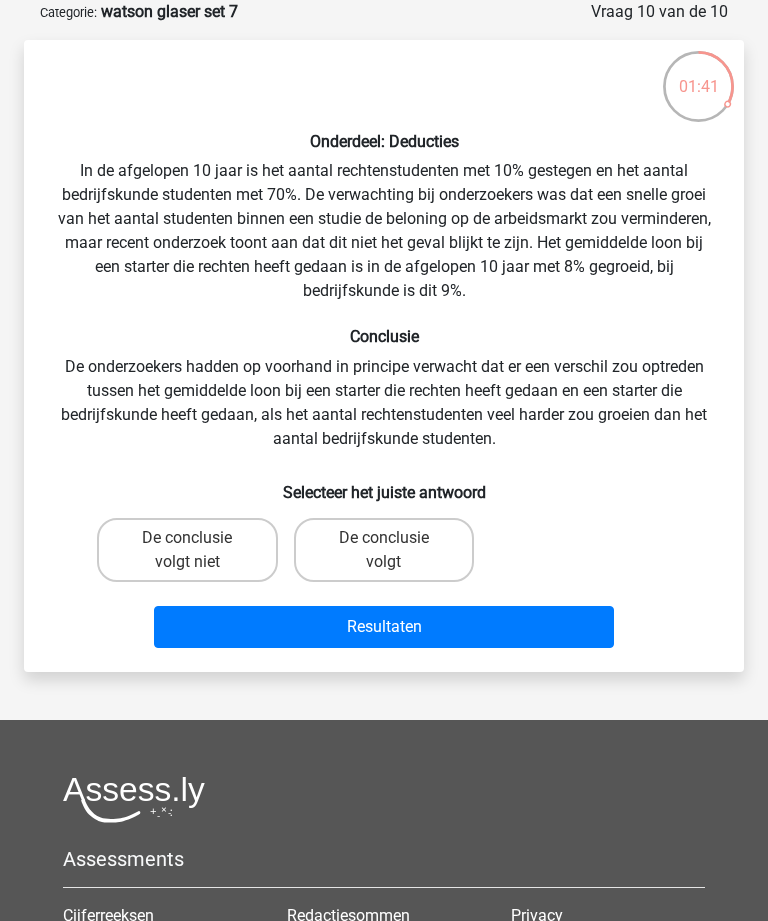 click on "De conclusie volgt" at bounding box center (384, 550) 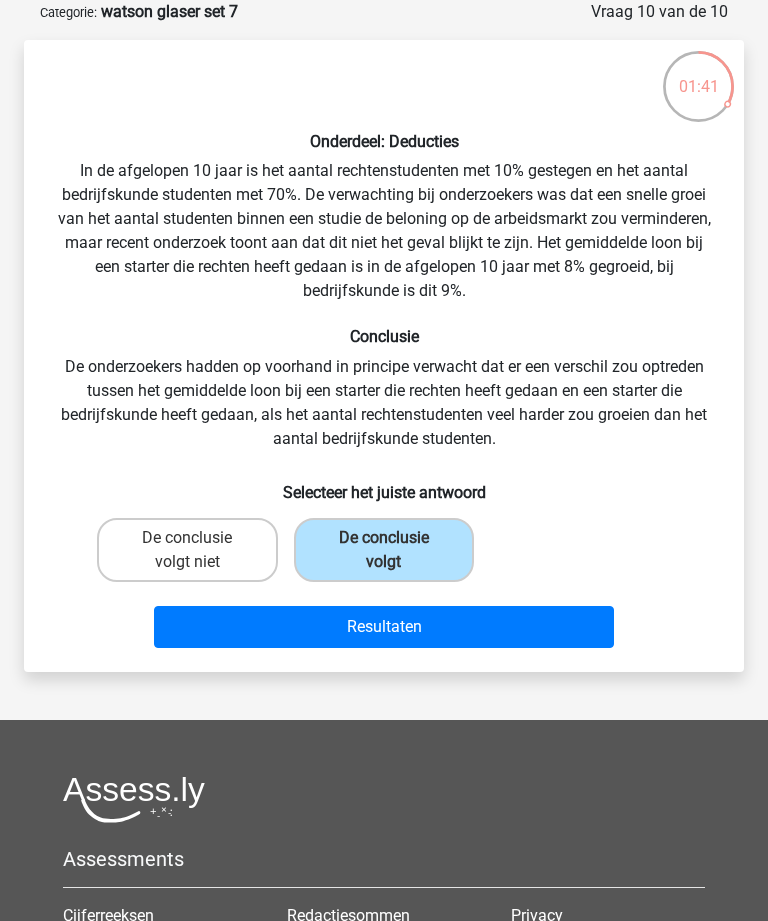 click on "Resultaten" at bounding box center (383, 627) 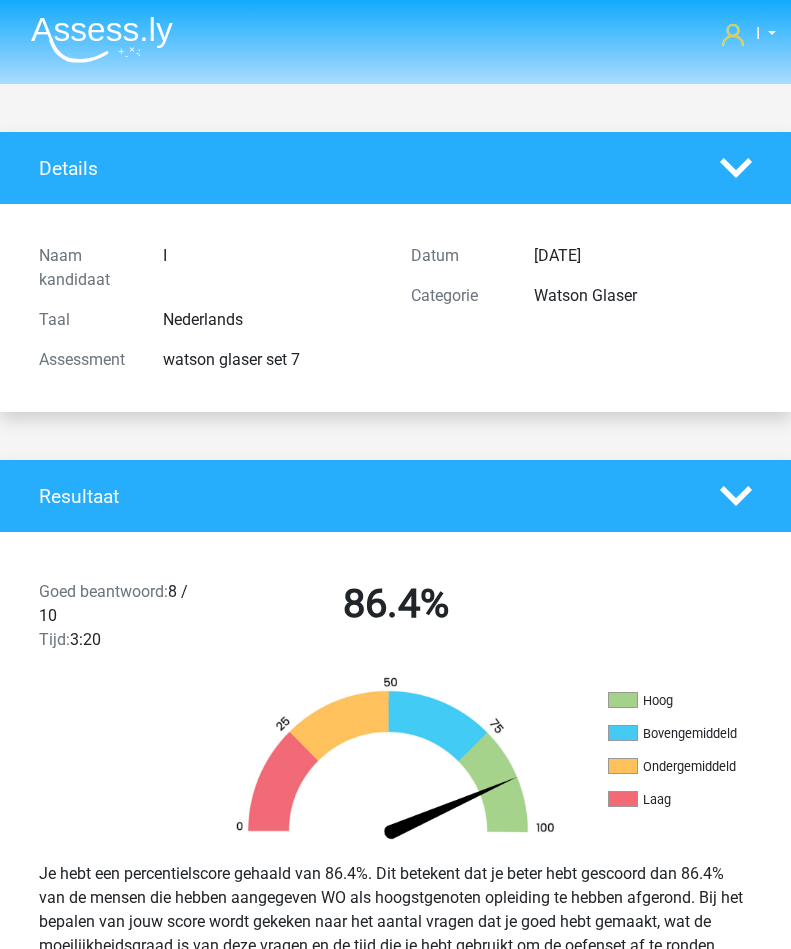 scroll, scrollTop: 0, scrollLeft: 0, axis: both 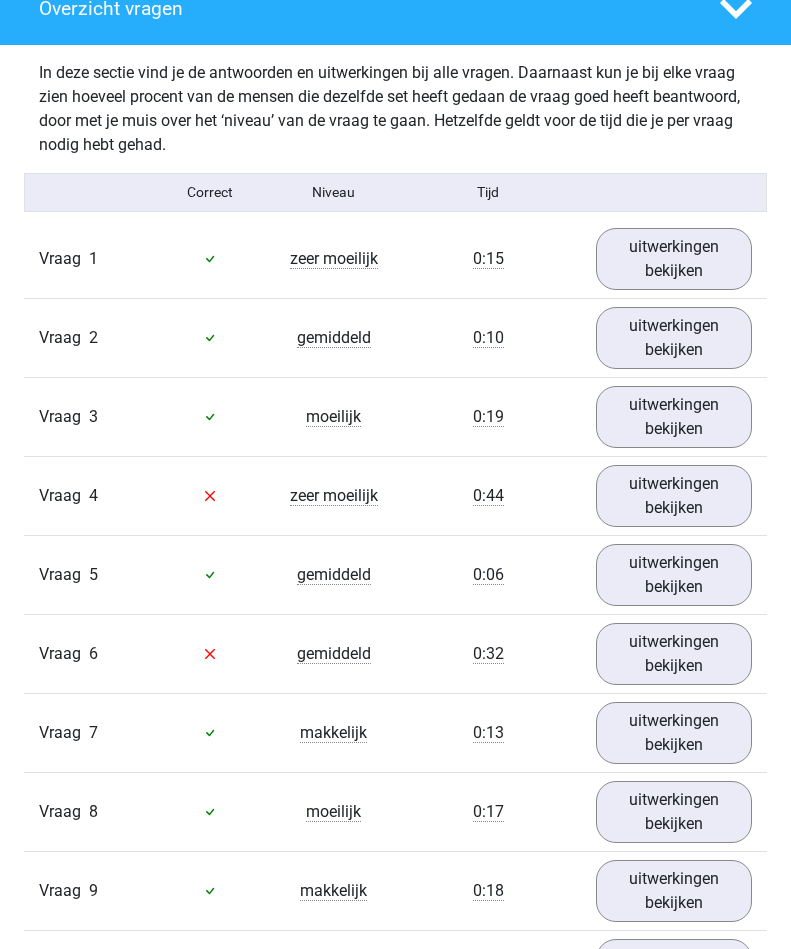 click on "uitwerkingen bekijken" at bounding box center [674, 496] 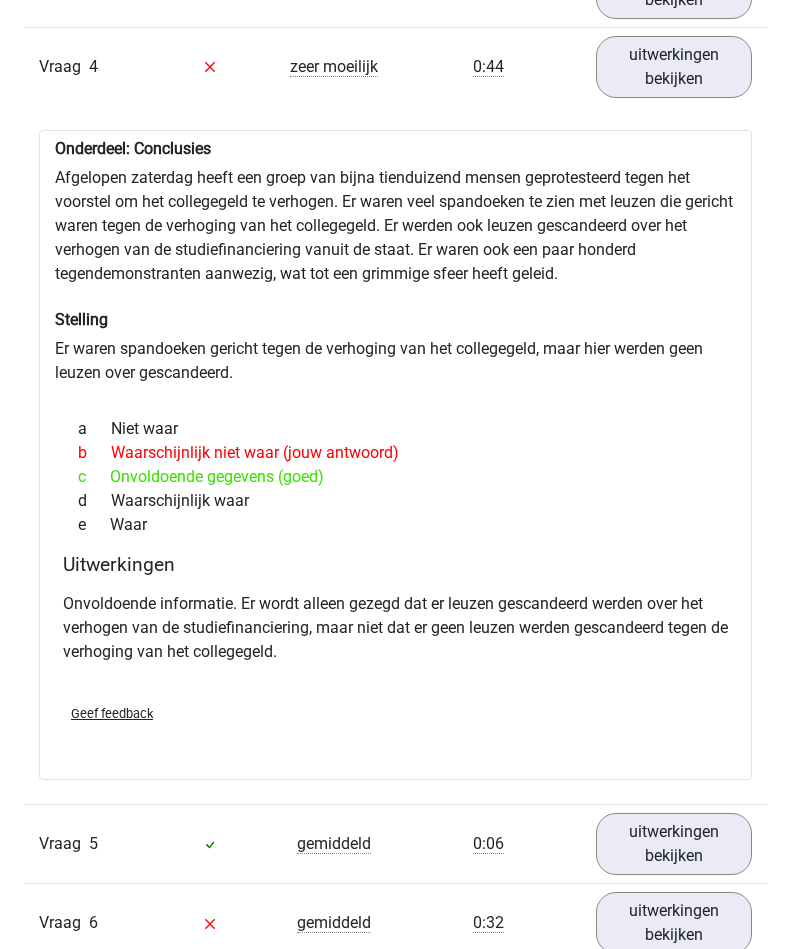 scroll, scrollTop: 1593, scrollLeft: 0, axis: vertical 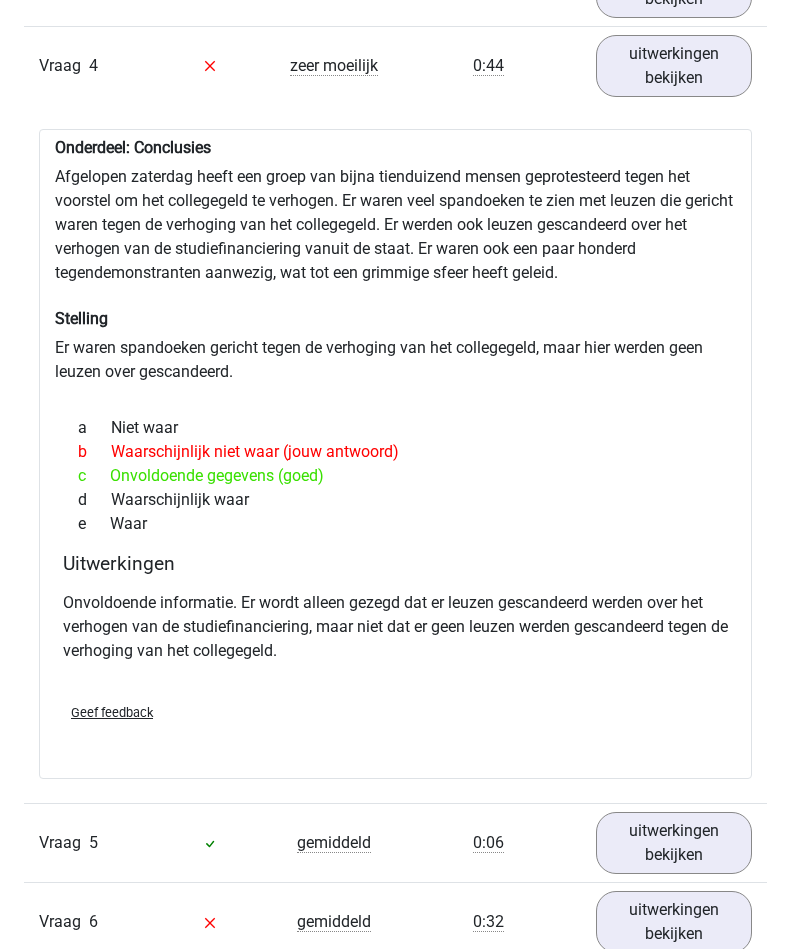 click on "uitwerkingen bekijken" at bounding box center [674, 66] 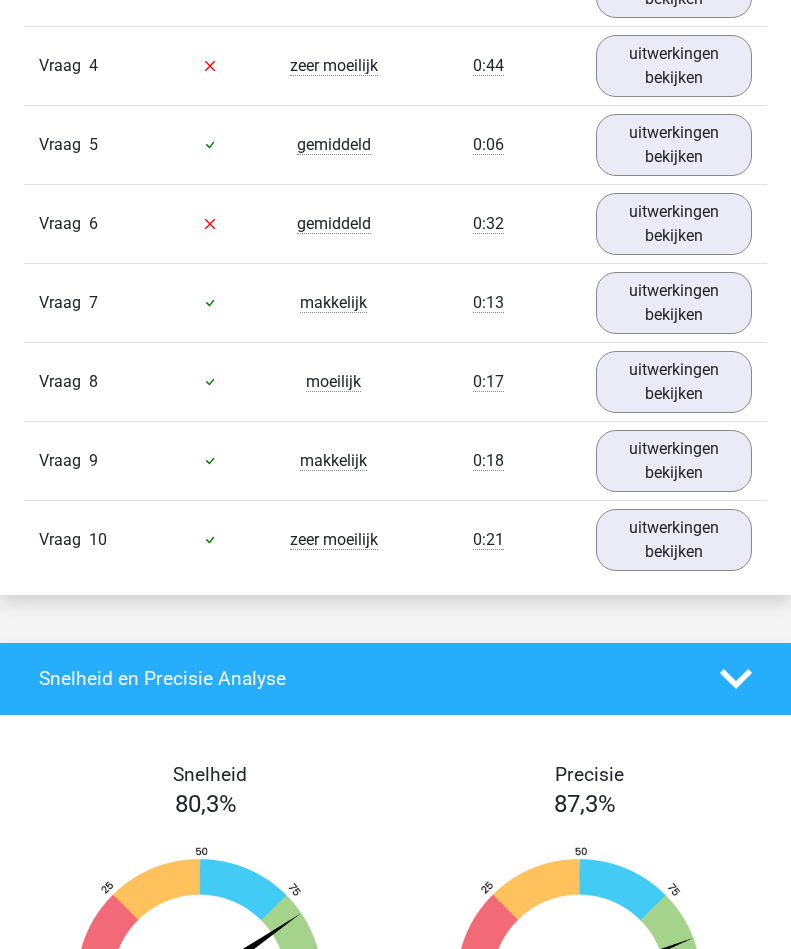 click on "uitwerkingen bekijken" at bounding box center [674, 224] 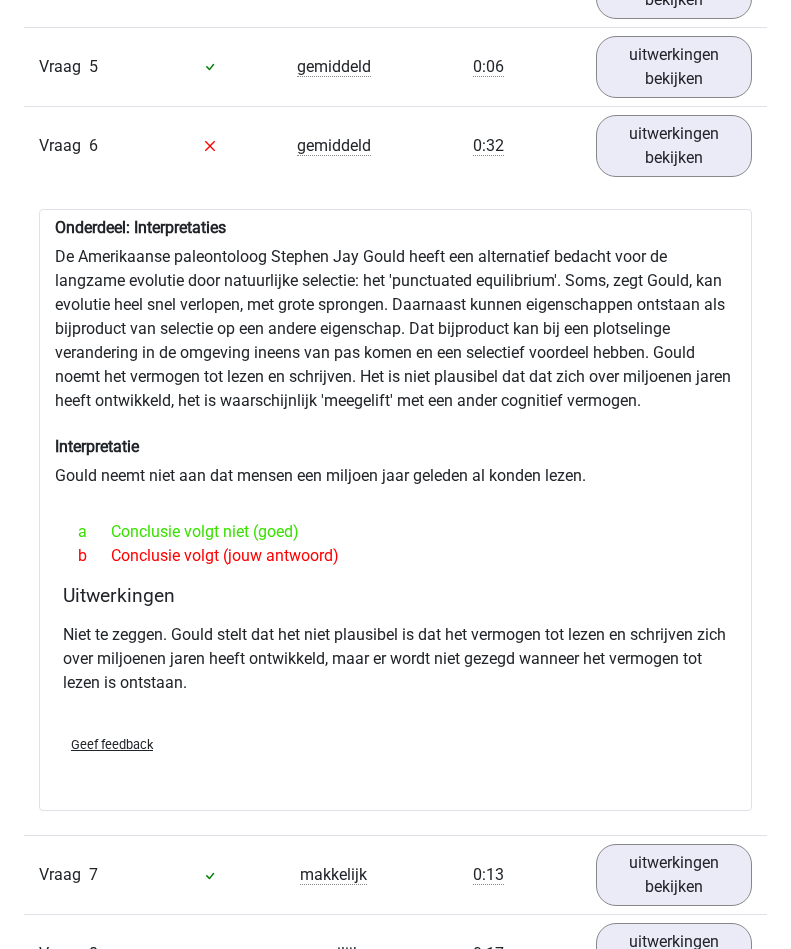 scroll, scrollTop: 1665, scrollLeft: 0, axis: vertical 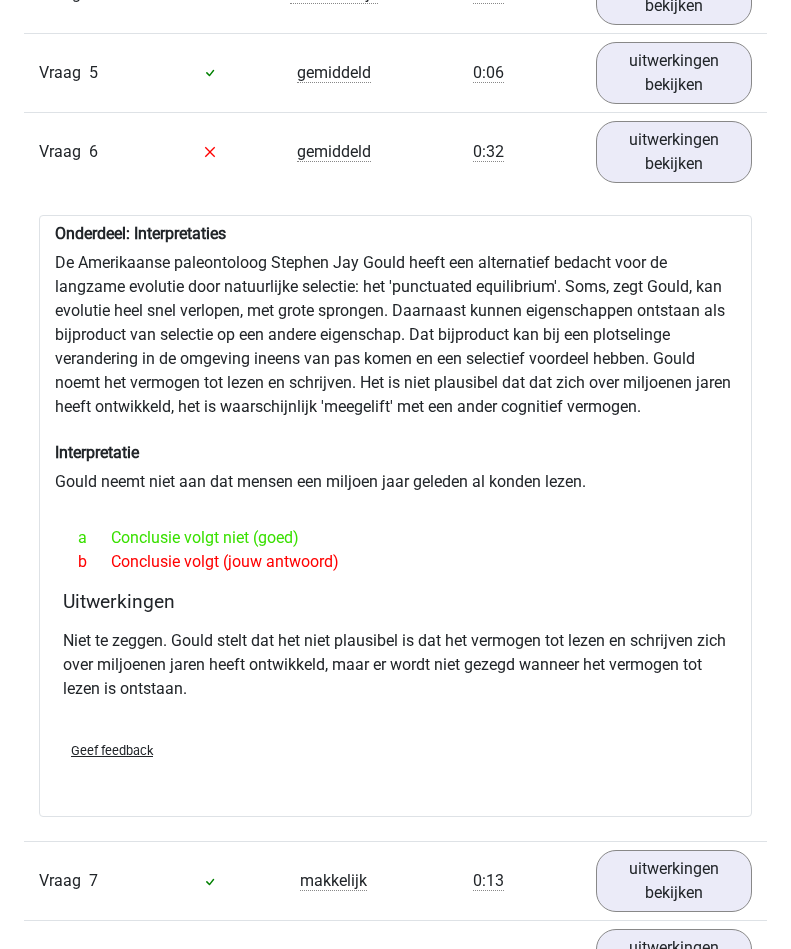 click on "uitwerkingen bekijken" at bounding box center (674, 152) 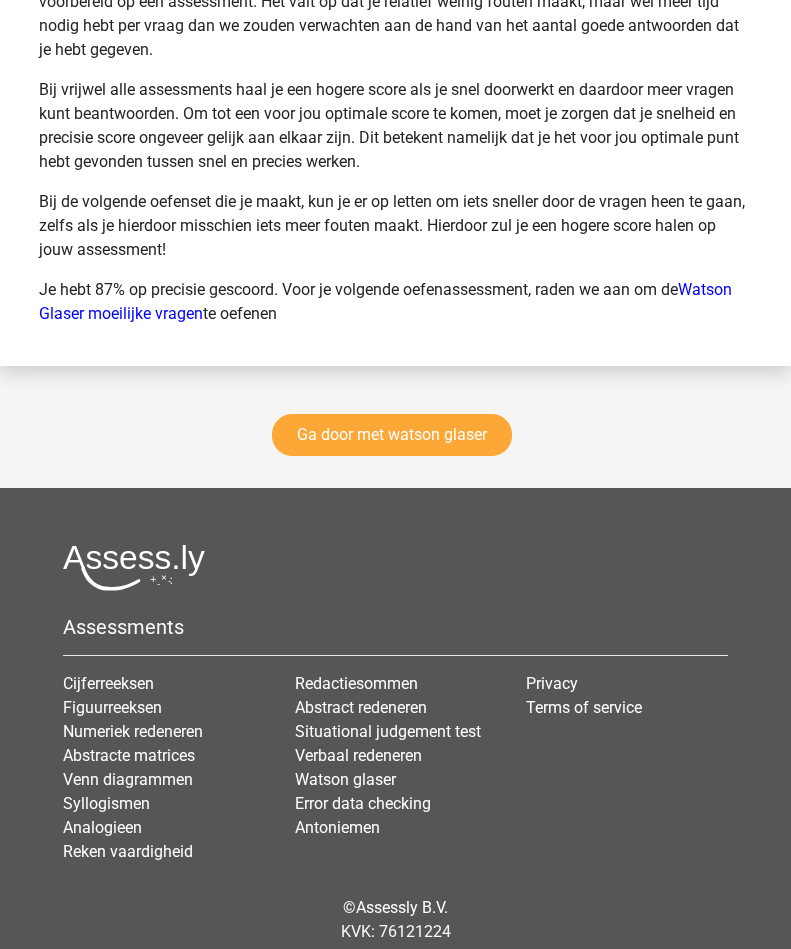 scroll, scrollTop: 3056, scrollLeft: 0, axis: vertical 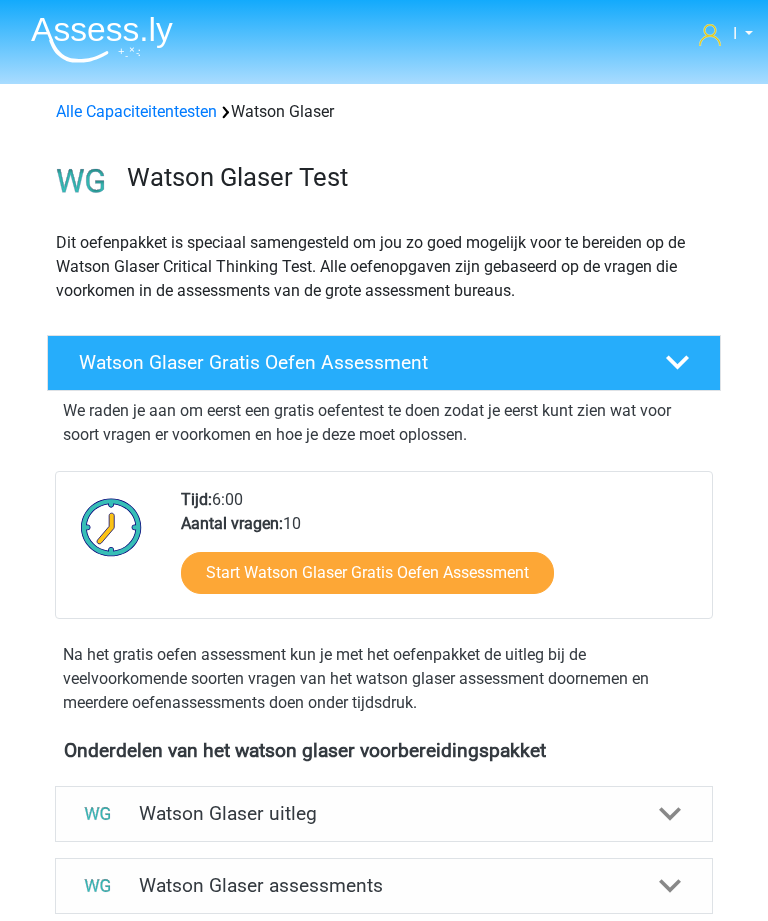 click on "Alle Capaciteitentesten
Watson Glaser" at bounding box center (384, 108) 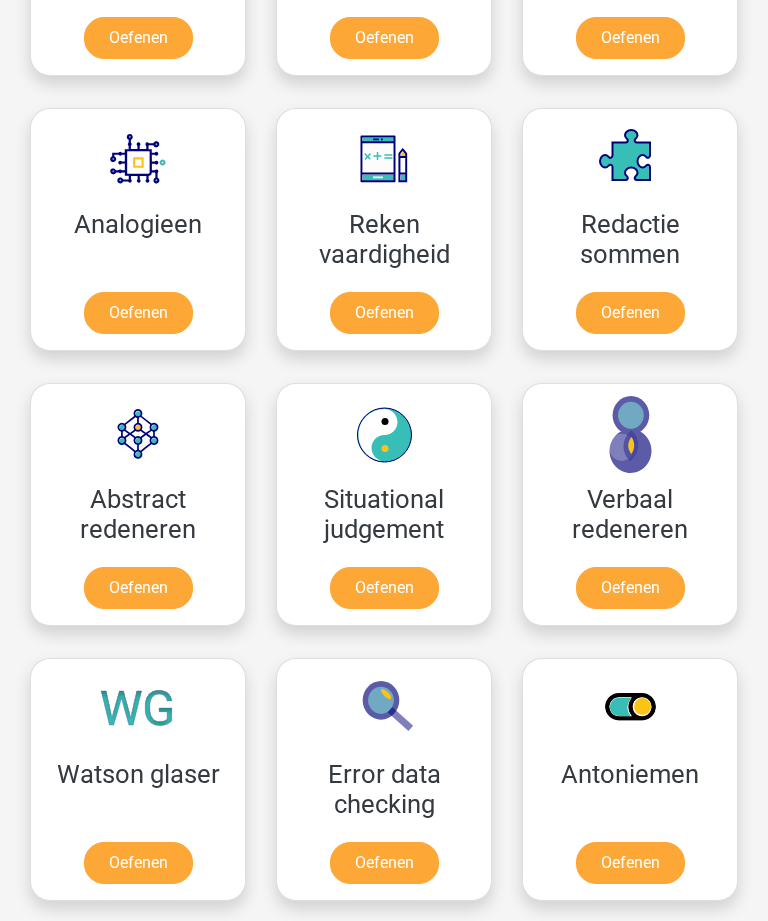 scroll, scrollTop: 1771, scrollLeft: 0, axis: vertical 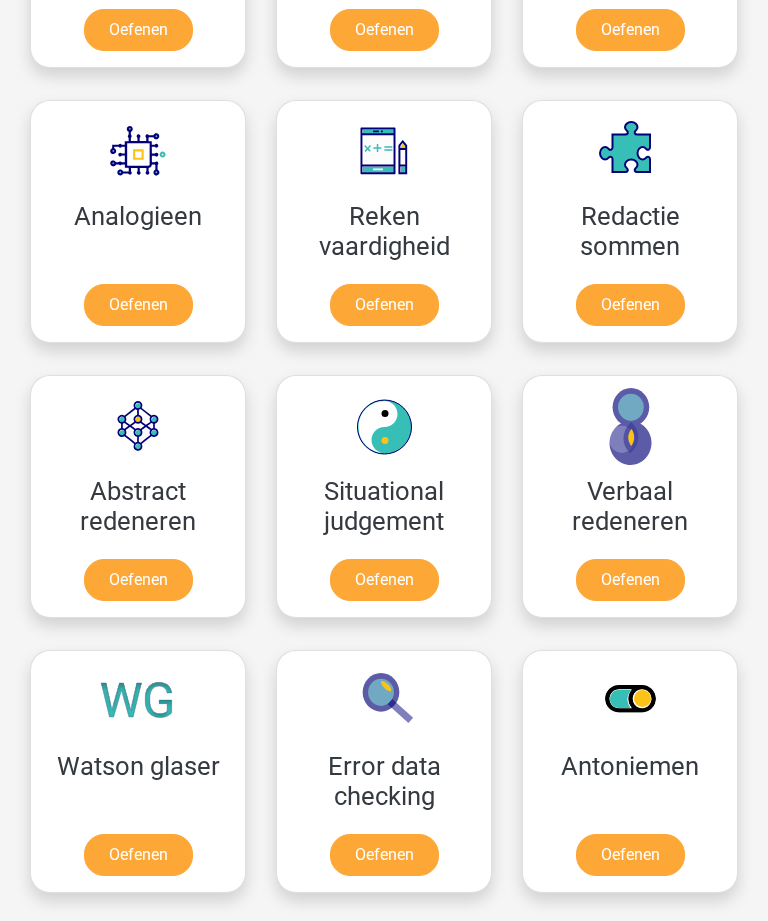 click on "Oefenen" at bounding box center (384, 581) 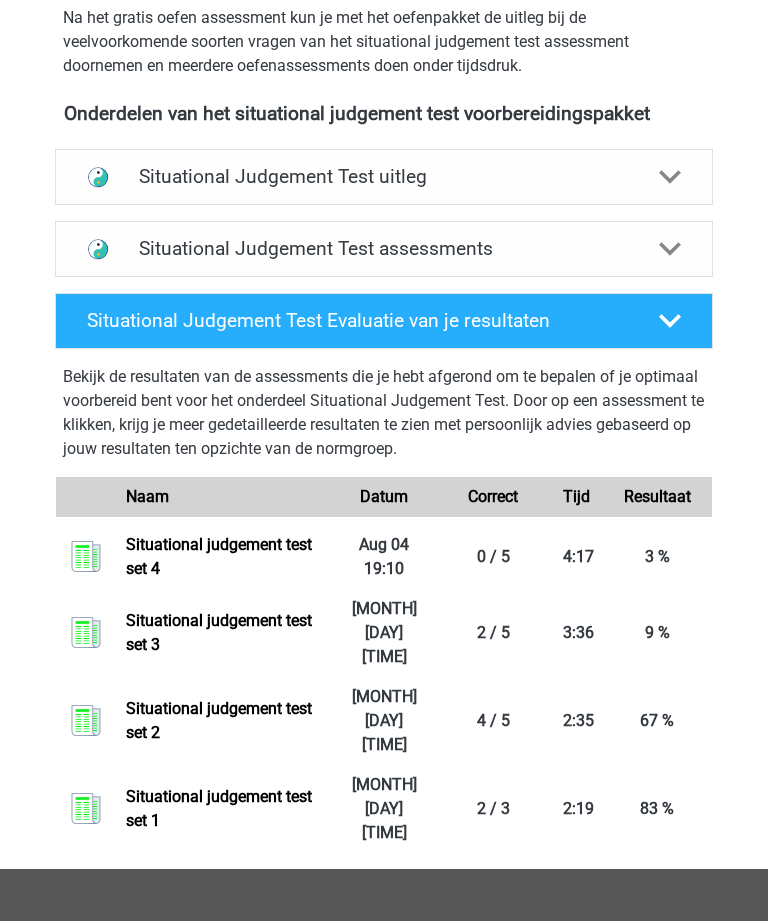 scroll, scrollTop: 637, scrollLeft: 0, axis: vertical 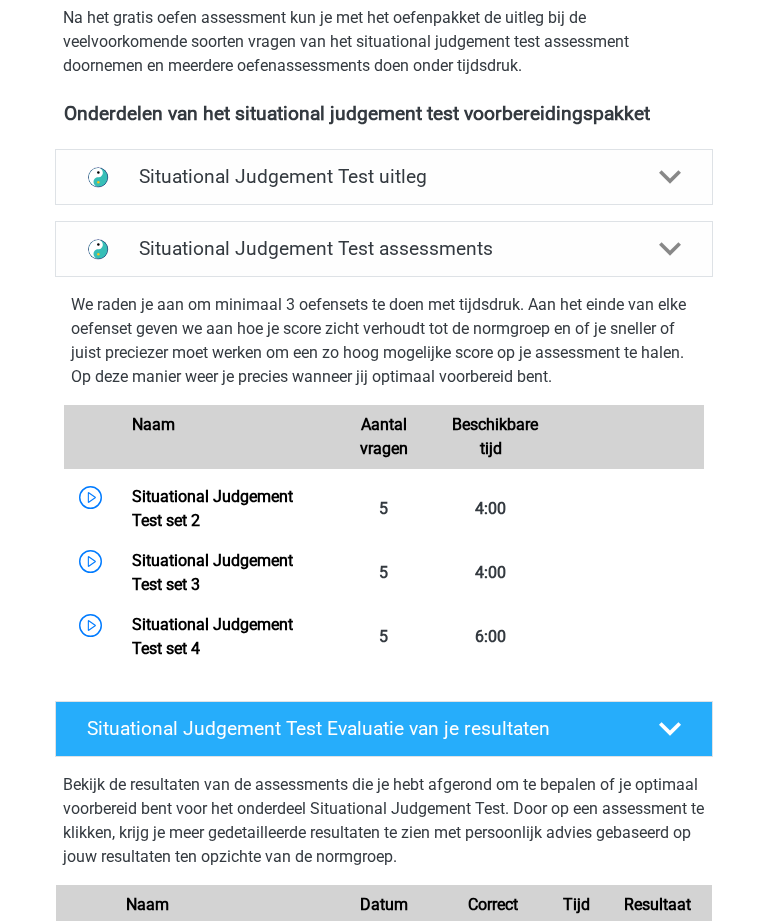 click 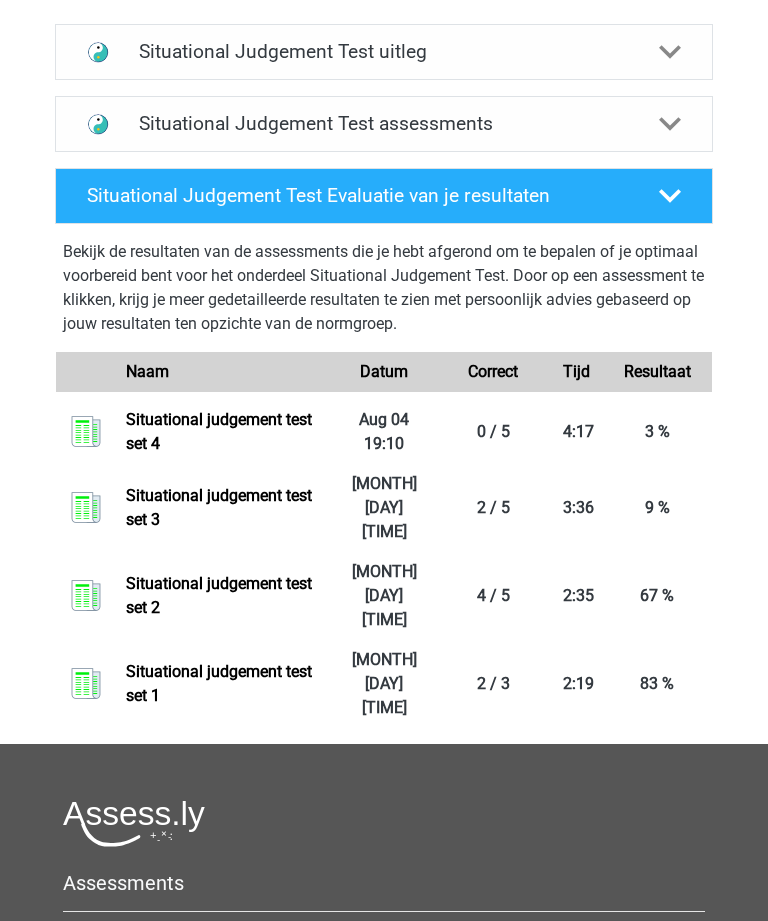 scroll, scrollTop: 762, scrollLeft: 0, axis: vertical 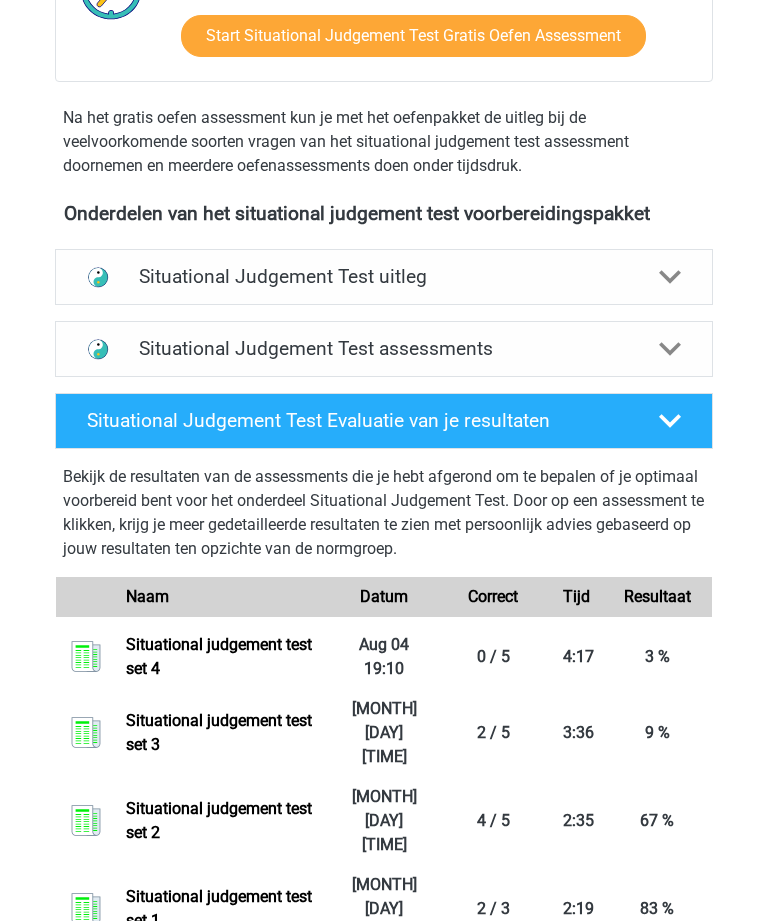 click 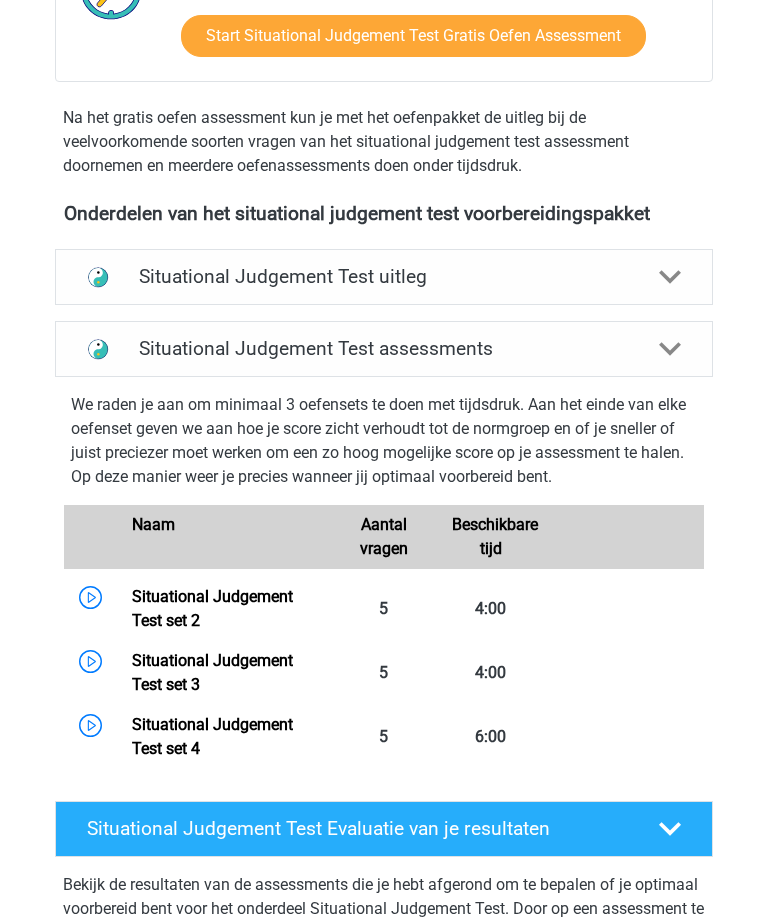 click on "Situational Judgement Test
set 4" at bounding box center (212, 736) 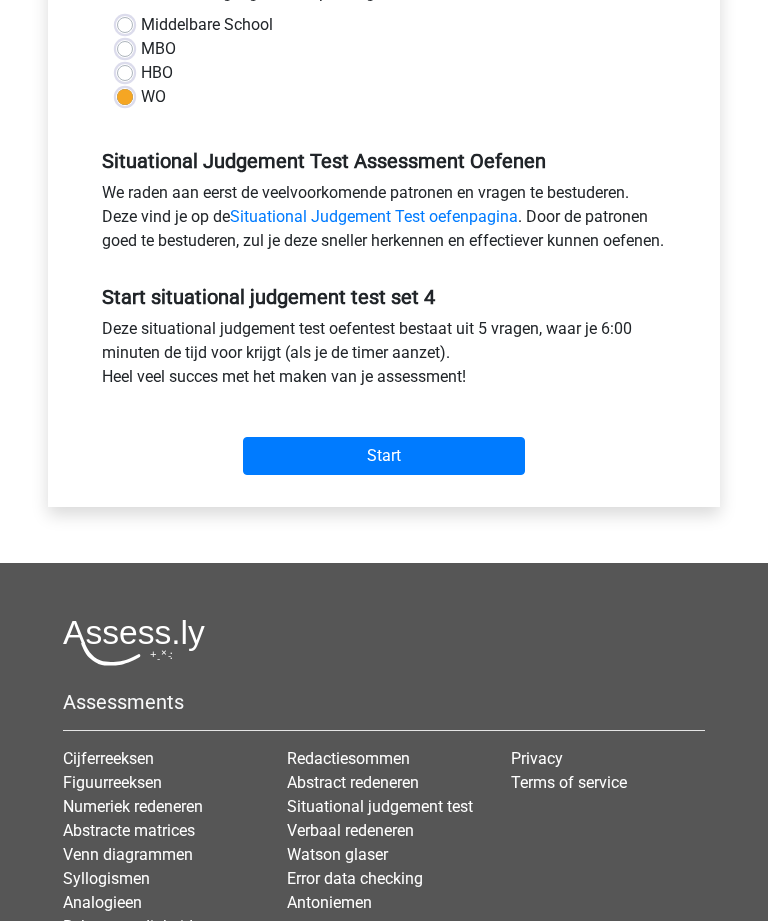 scroll, scrollTop: 491, scrollLeft: 0, axis: vertical 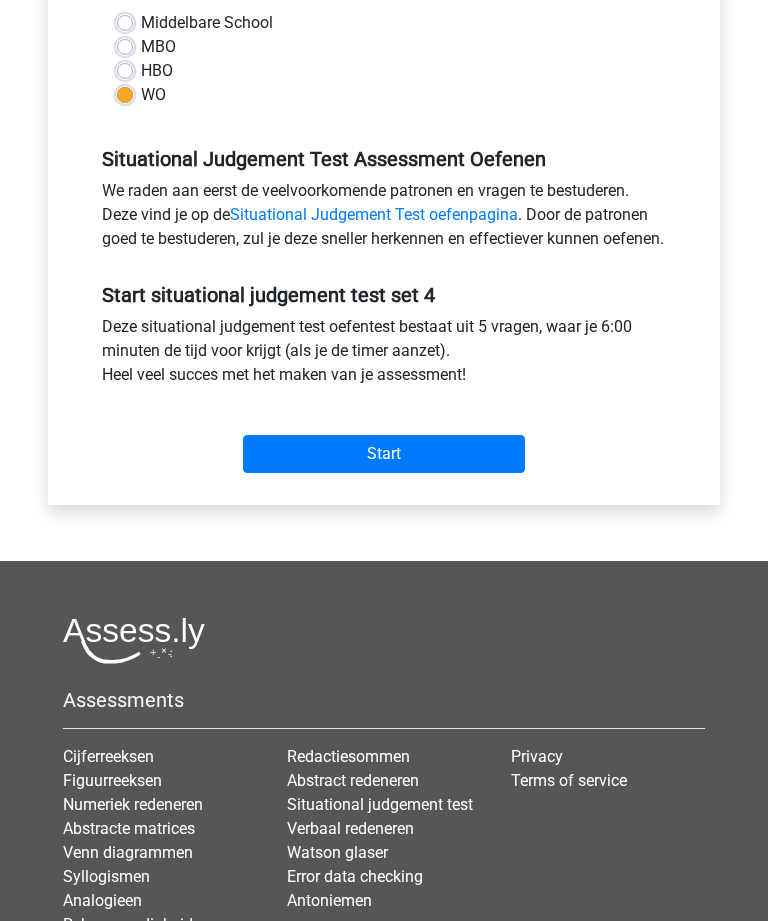 click on "Start" at bounding box center [384, 454] 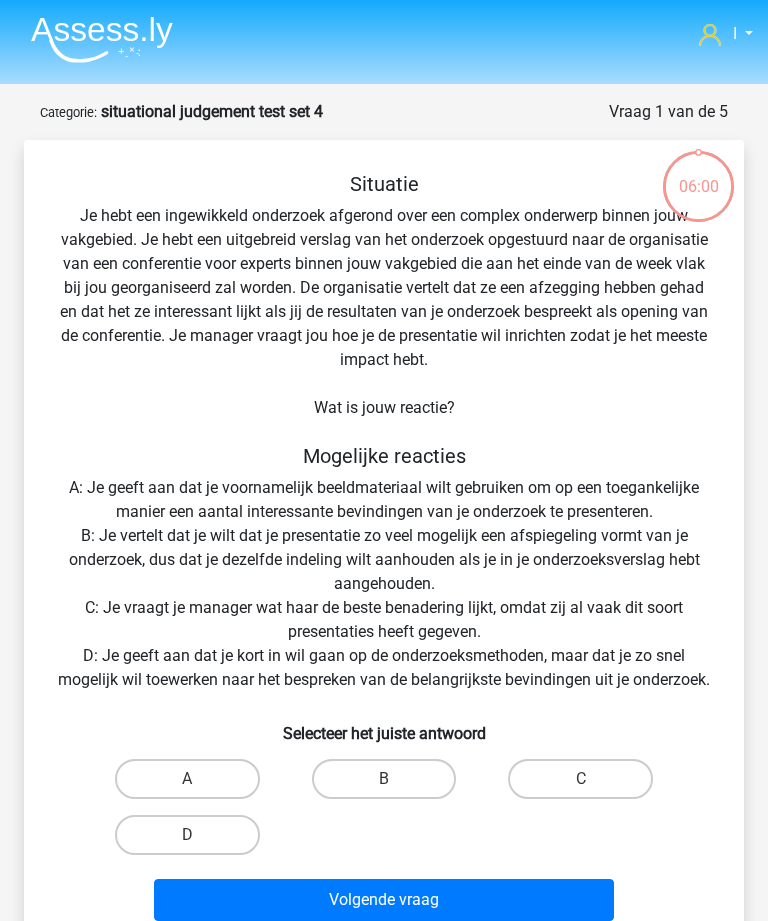 scroll, scrollTop: 0, scrollLeft: 0, axis: both 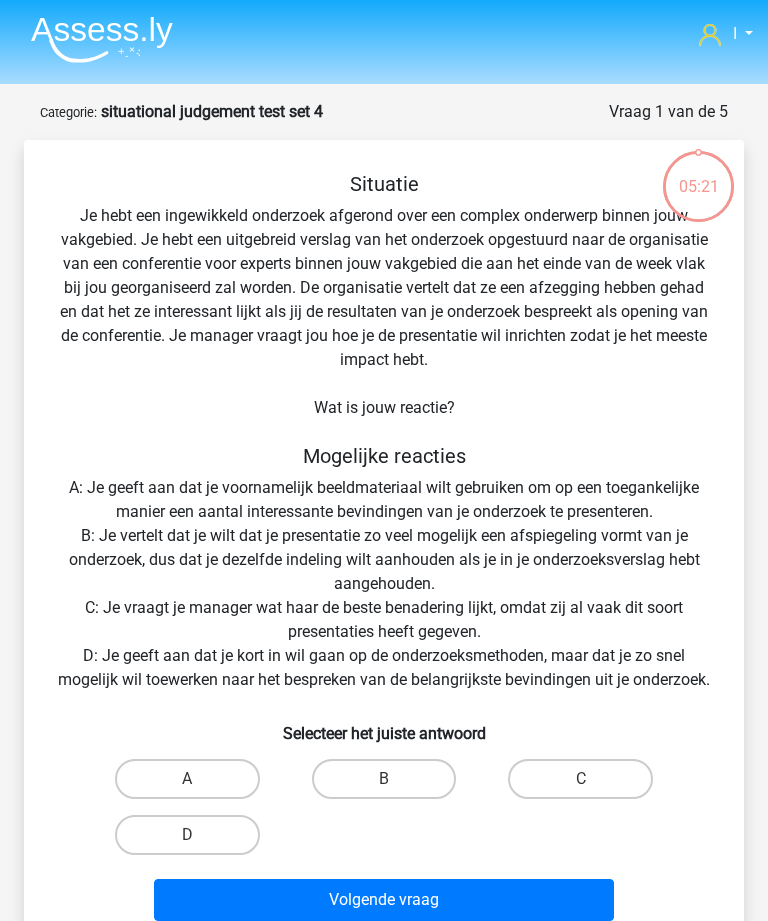 click on "D" at bounding box center [187, 835] 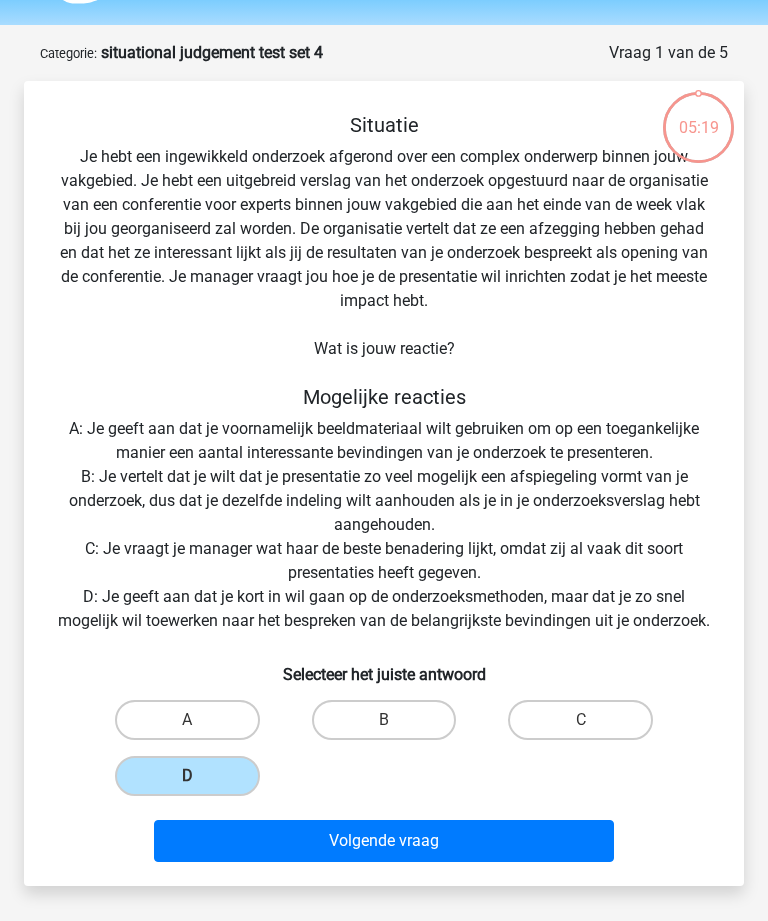 click on "Volgende vraag" at bounding box center (383, 841) 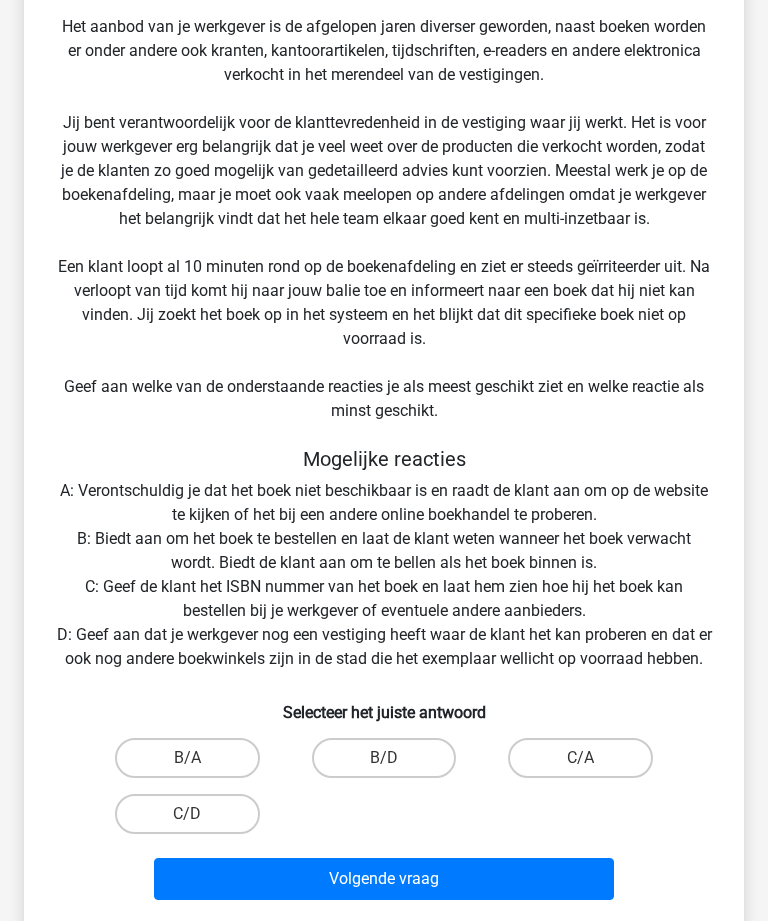 scroll, scrollTop: 288, scrollLeft: 0, axis: vertical 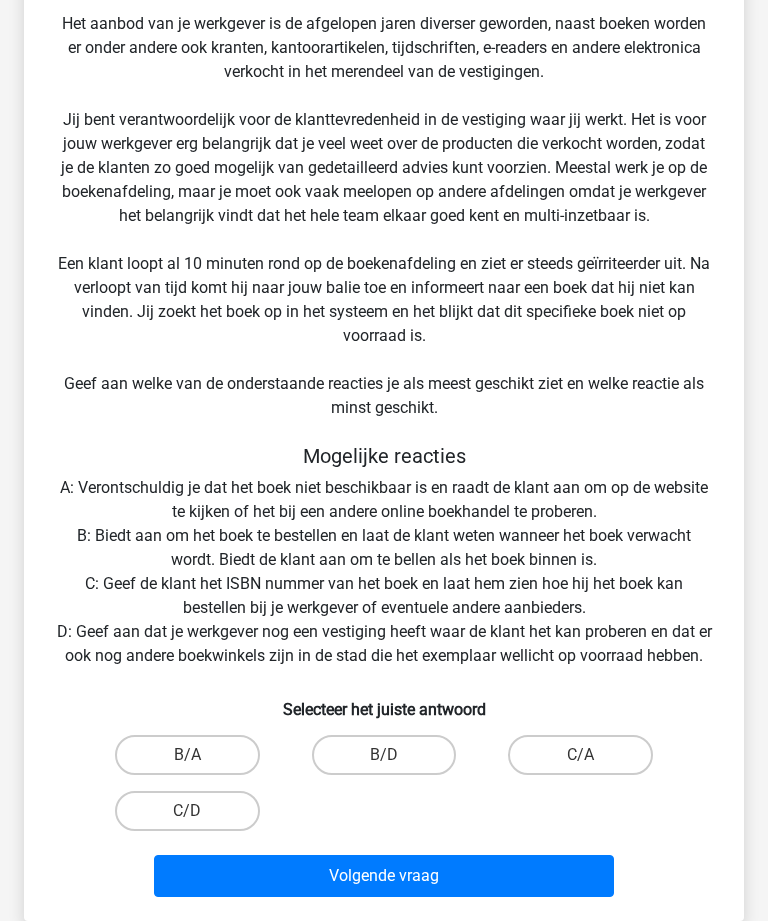 click on "B/D" at bounding box center [384, 755] 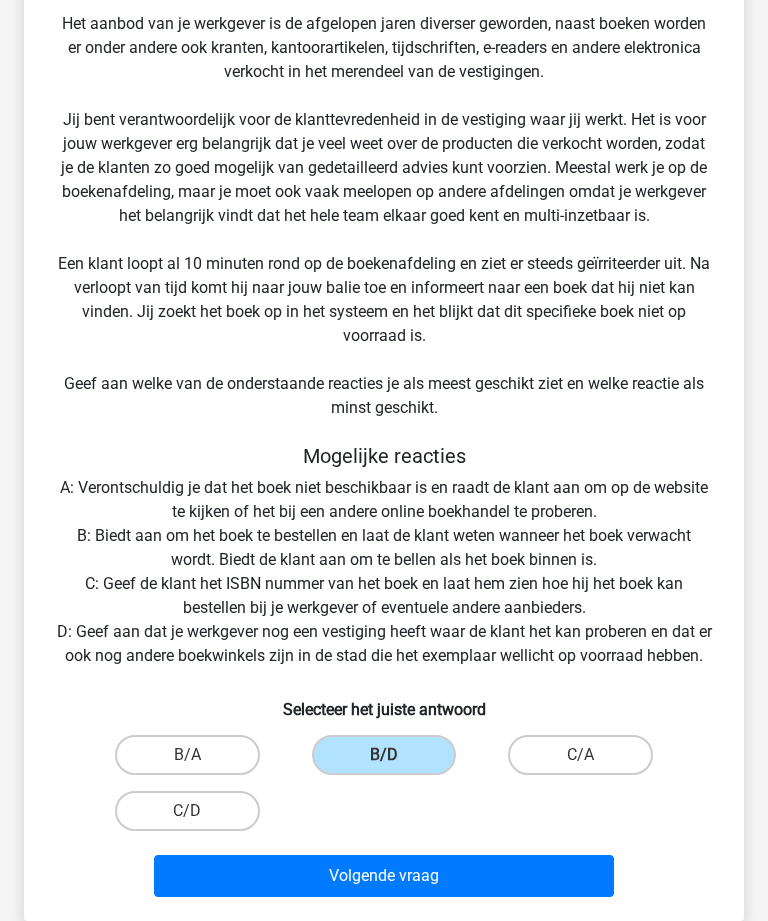 click on "Volgende vraag" at bounding box center (383, 876) 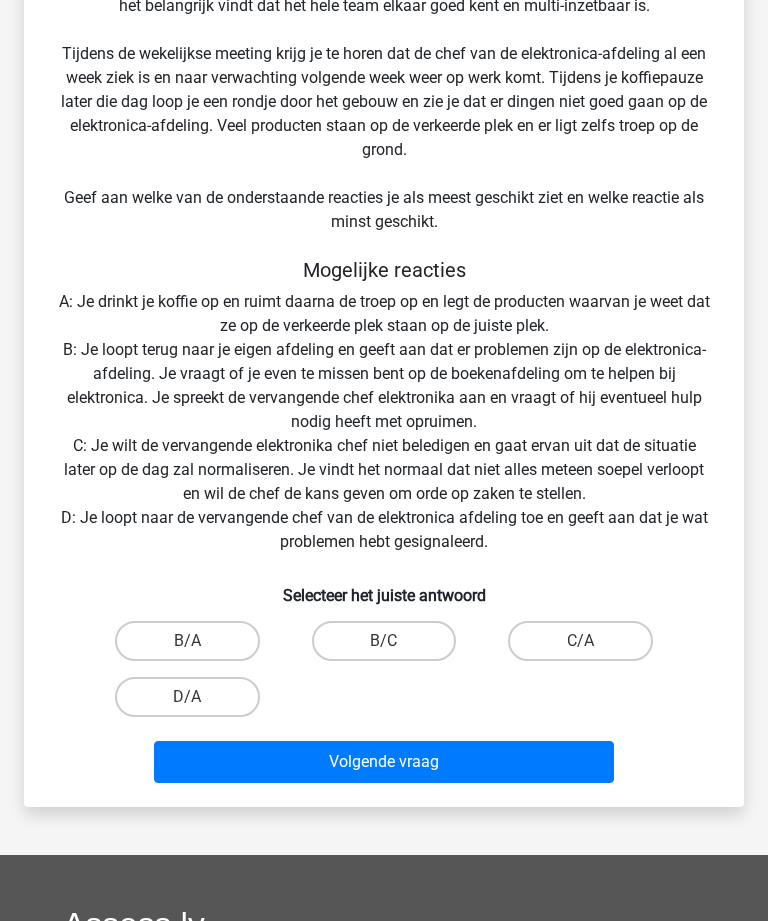 scroll, scrollTop: 500, scrollLeft: 0, axis: vertical 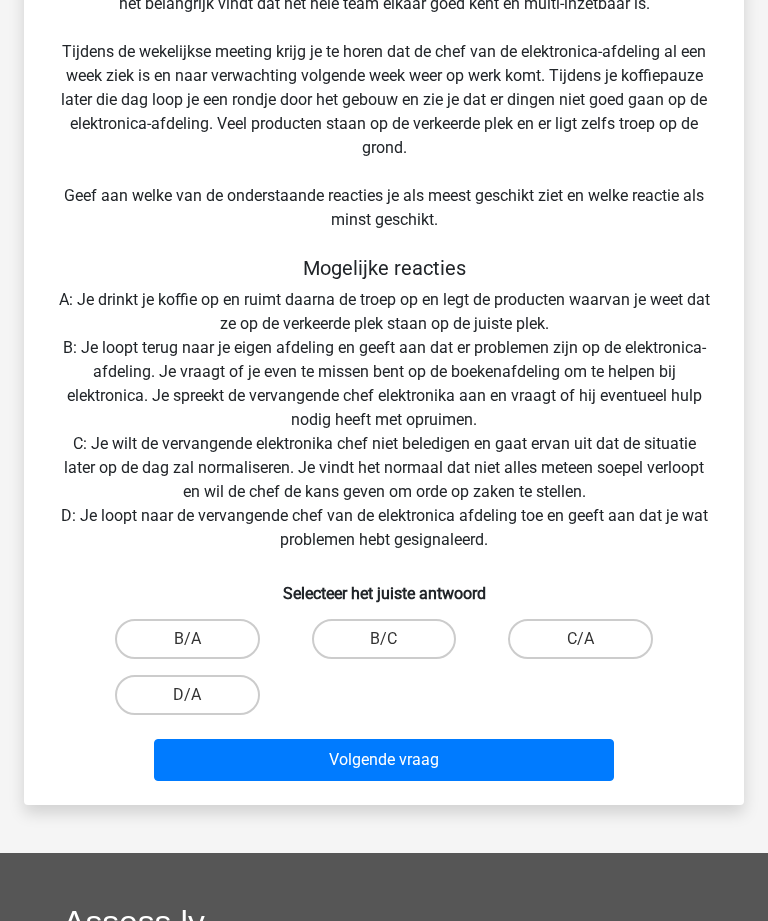 click on "B/A" at bounding box center (187, 639) 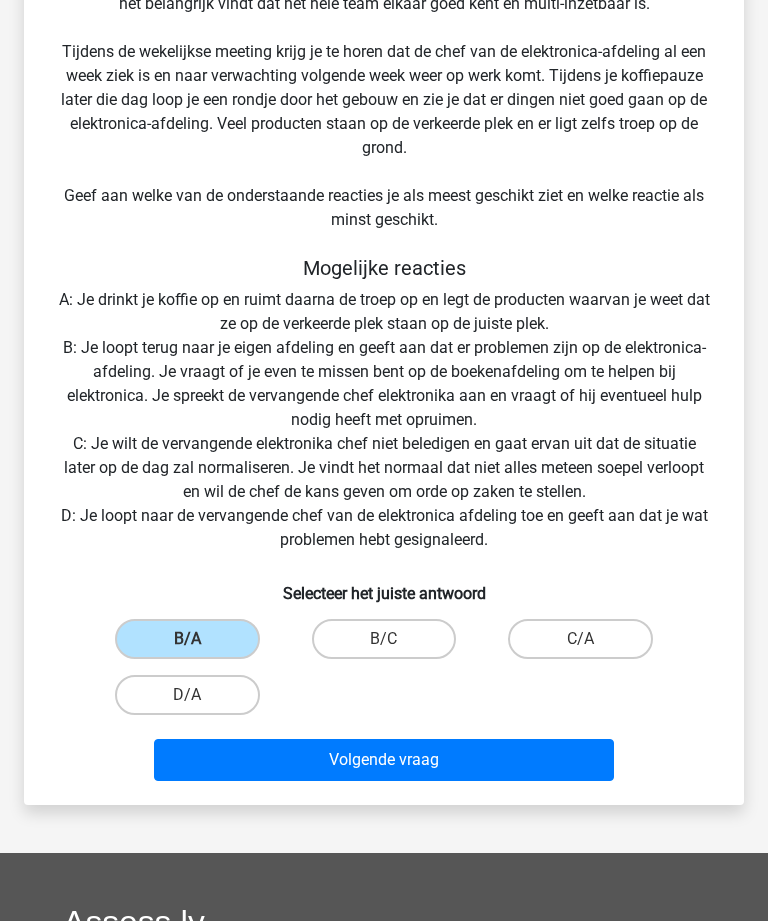 click on "Volgende vraag" at bounding box center (383, 760) 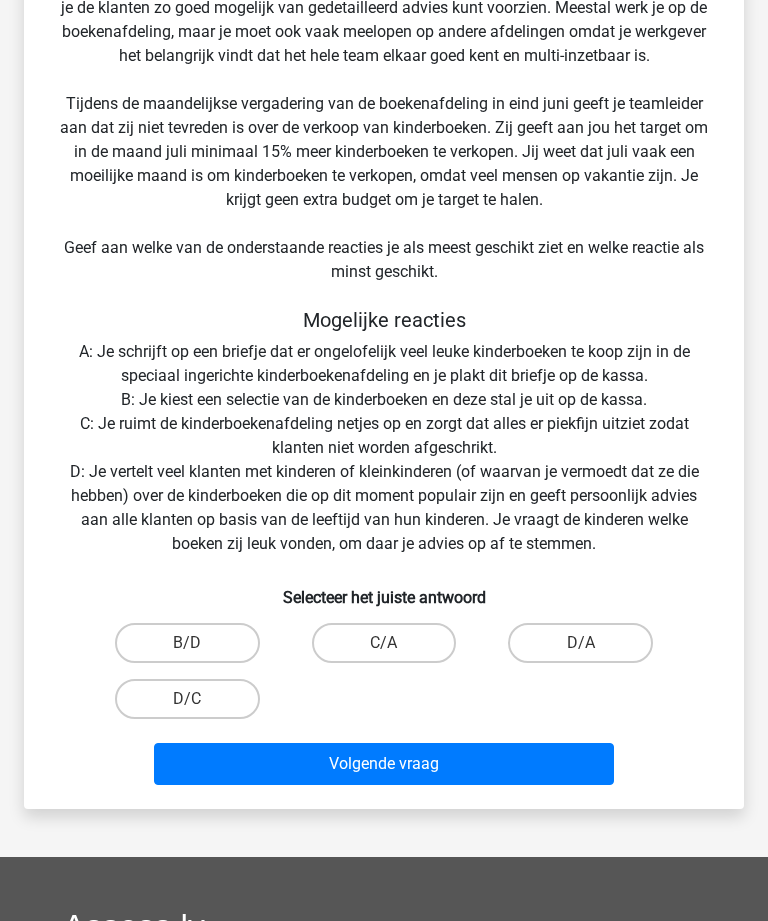 scroll, scrollTop: 448, scrollLeft: 0, axis: vertical 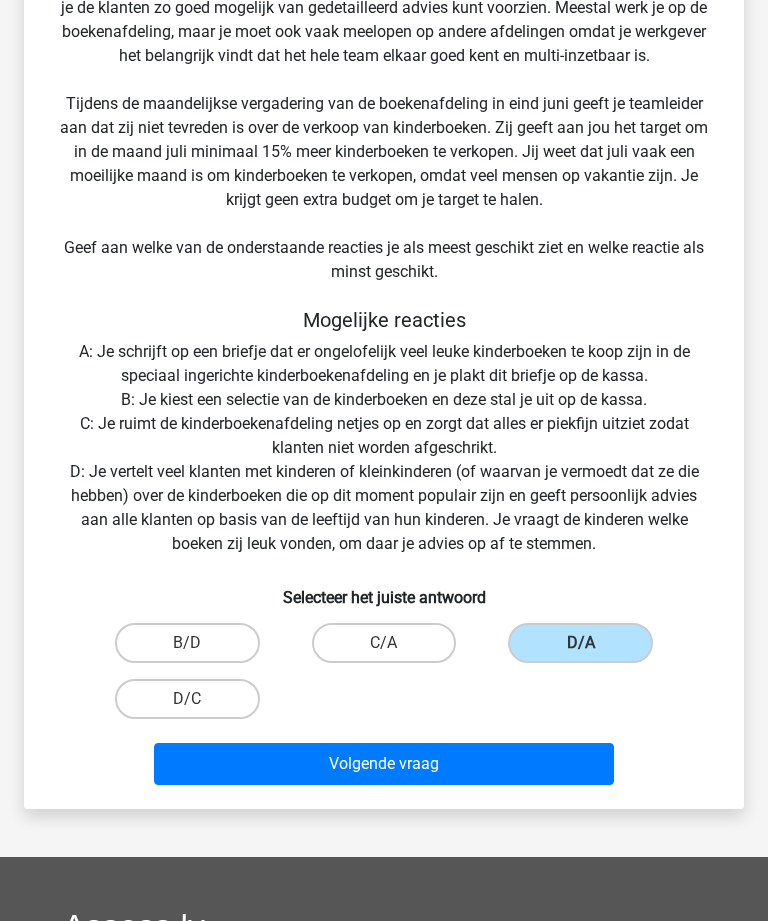click on "Volgende vraag" at bounding box center [383, 764] 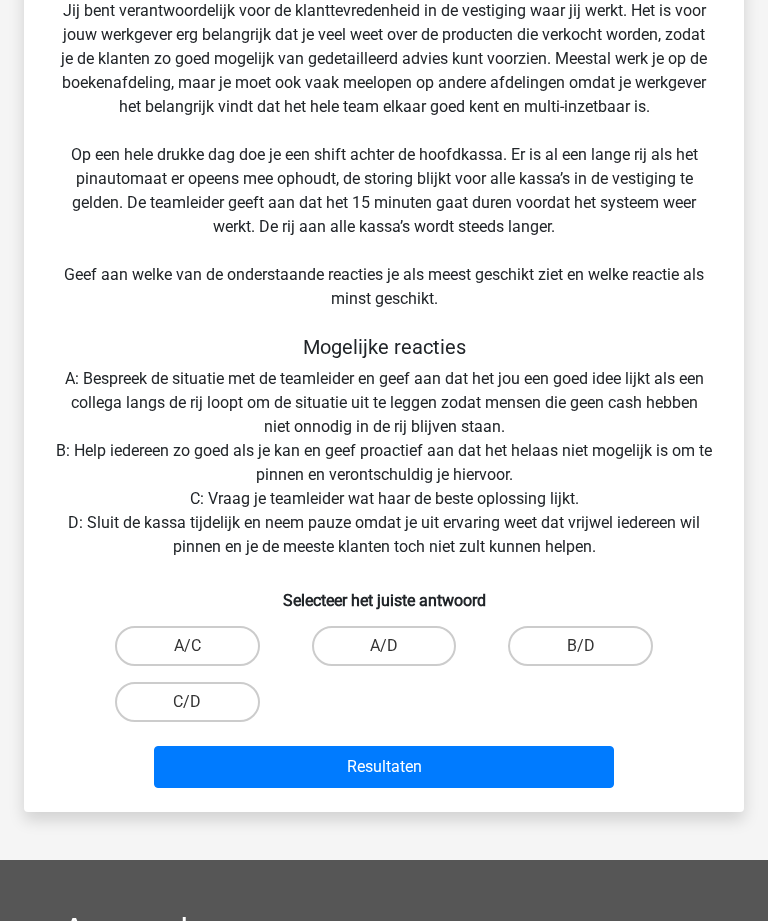scroll, scrollTop: 397, scrollLeft: 0, axis: vertical 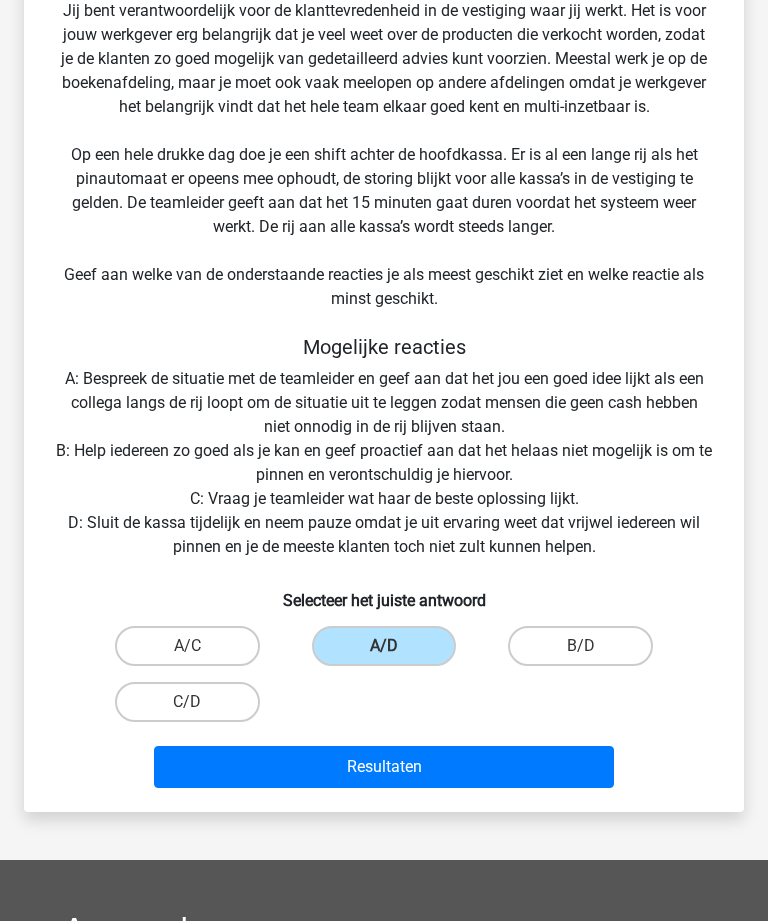 click on "Resultaten" at bounding box center [383, 767] 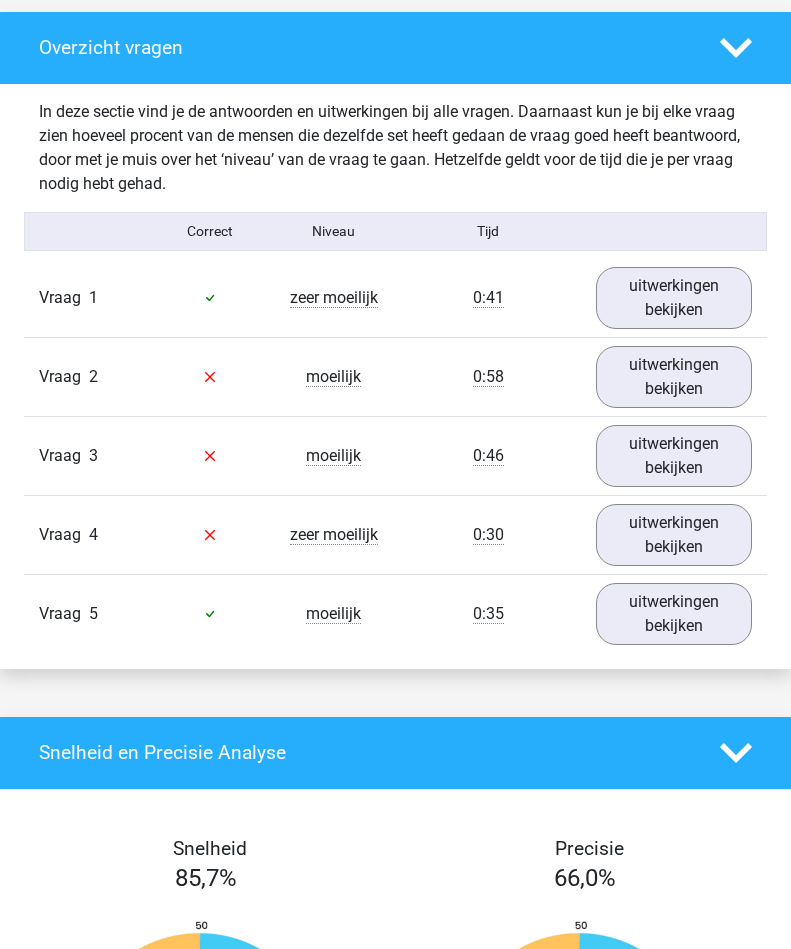scroll, scrollTop: 1099, scrollLeft: 0, axis: vertical 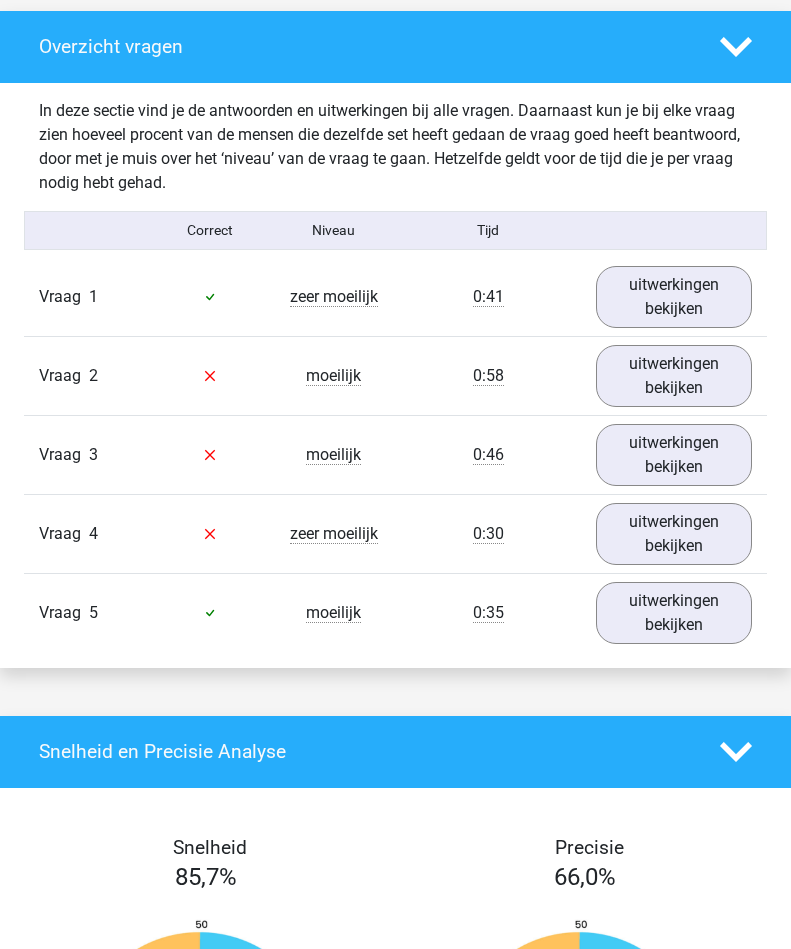 click on "uitwerkingen bekijken" at bounding box center (674, 376) 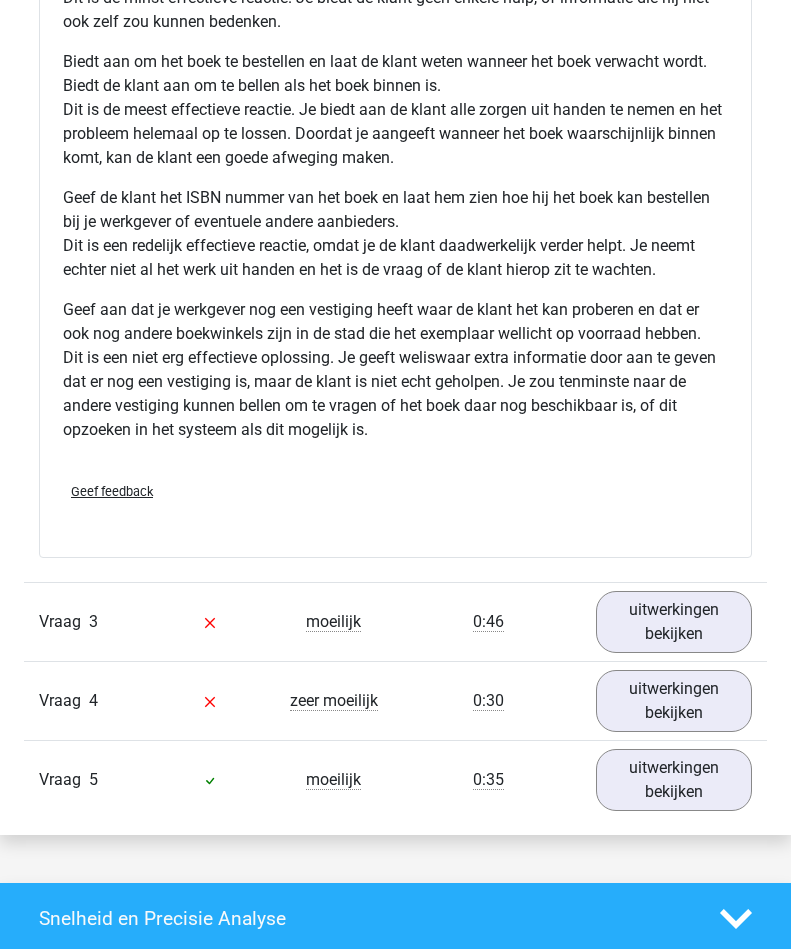 scroll, scrollTop: 2553, scrollLeft: 0, axis: vertical 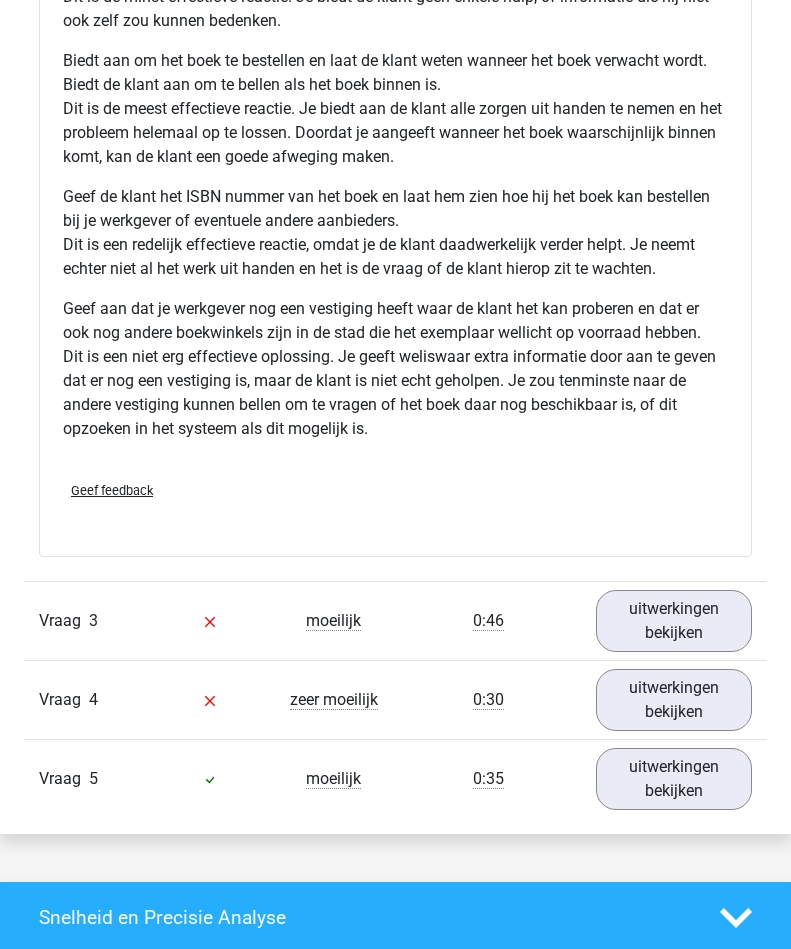 click on "uitwerkingen bekijken" at bounding box center [674, 621] 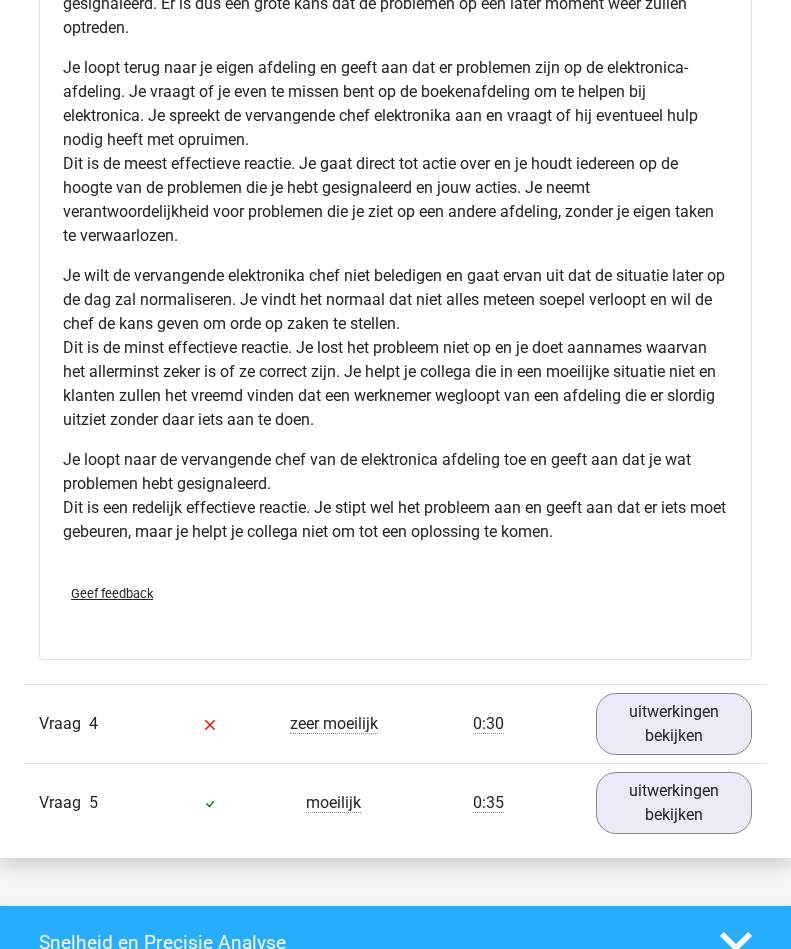 scroll, scrollTop: 4420, scrollLeft: 0, axis: vertical 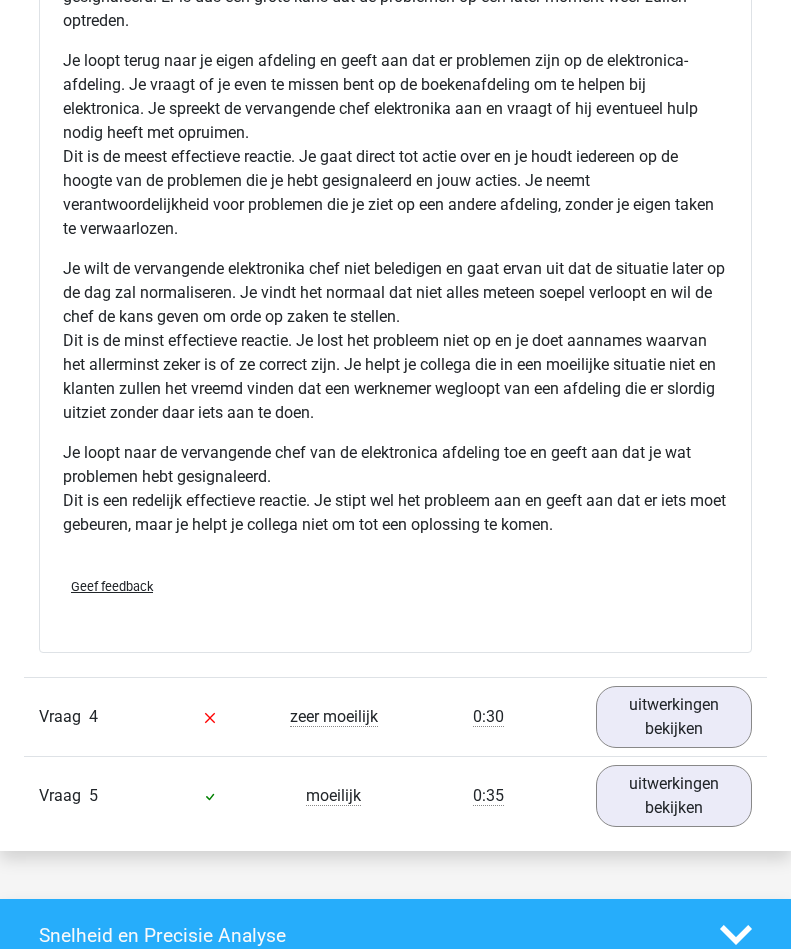 click on "uitwerkingen bekijken" at bounding box center [674, 717] 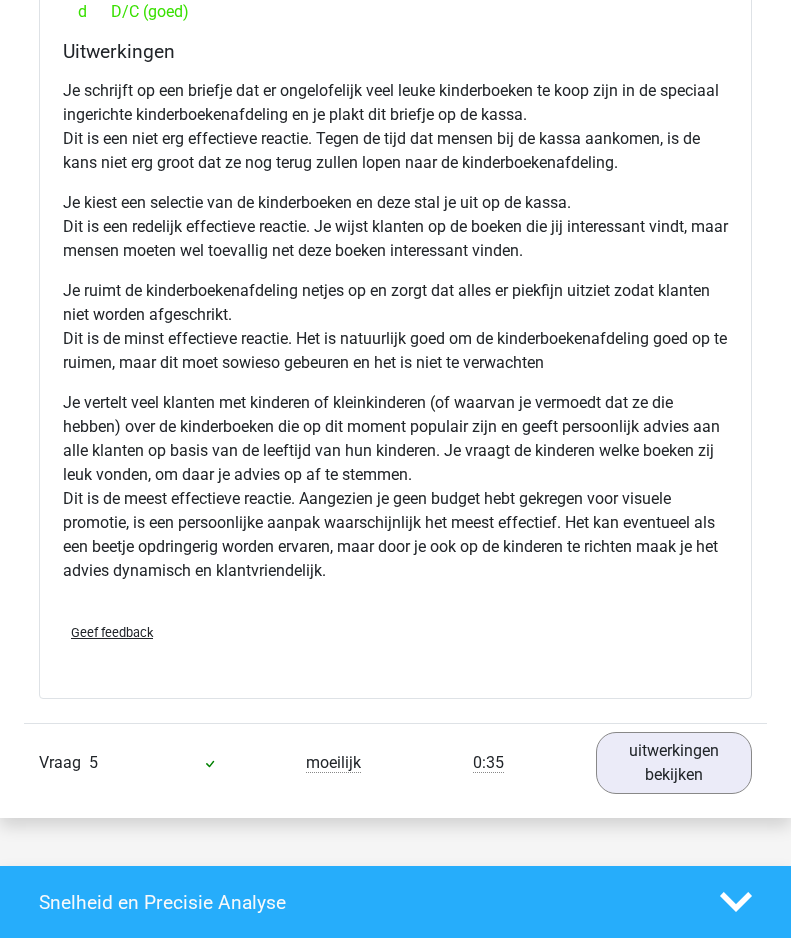 scroll, scrollTop: 6149, scrollLeft: 0, axis: vertical 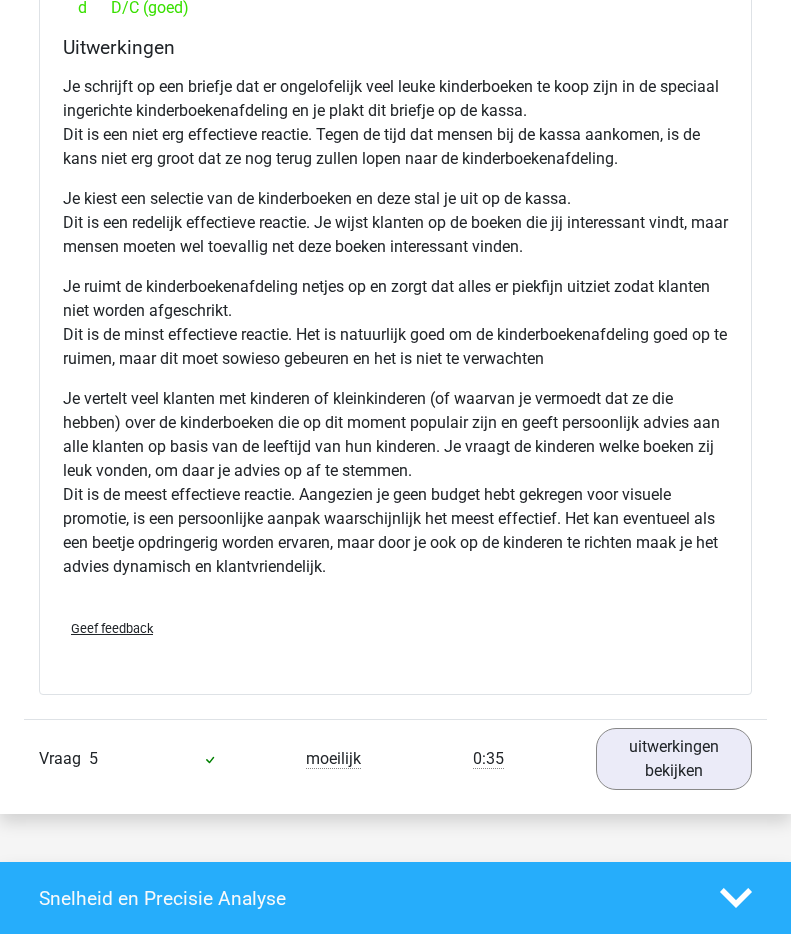 click on "uitwerkingen bekijken" at bounding box center [674, 759] 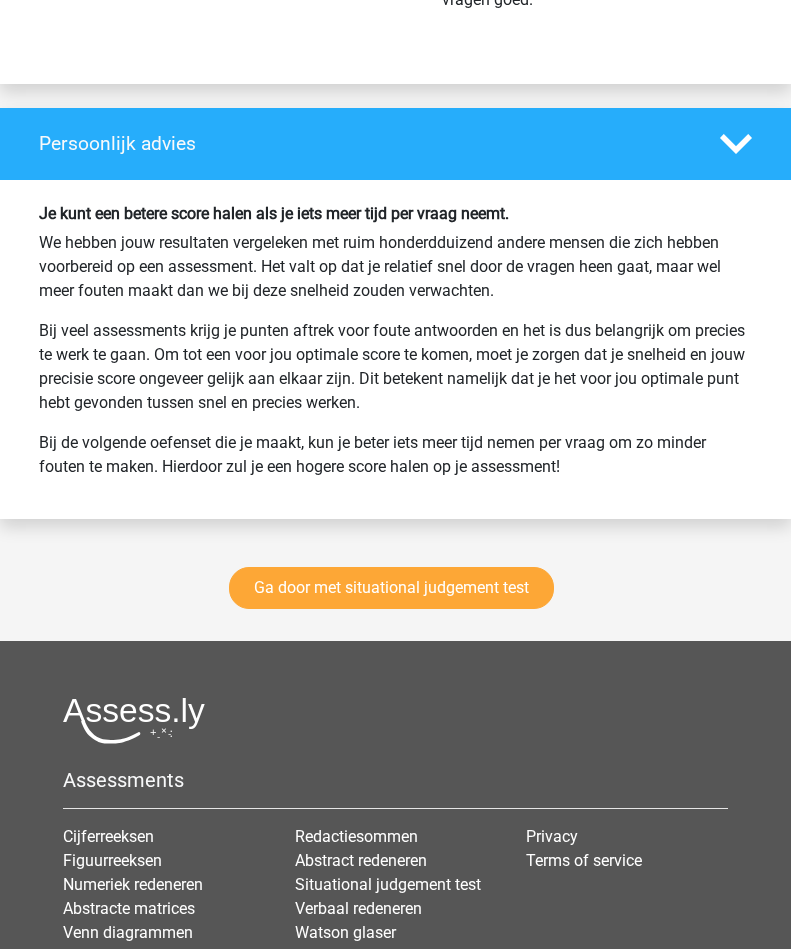 scroll, scrollTop: 9288, scrollLeft: 0, axis: vertical 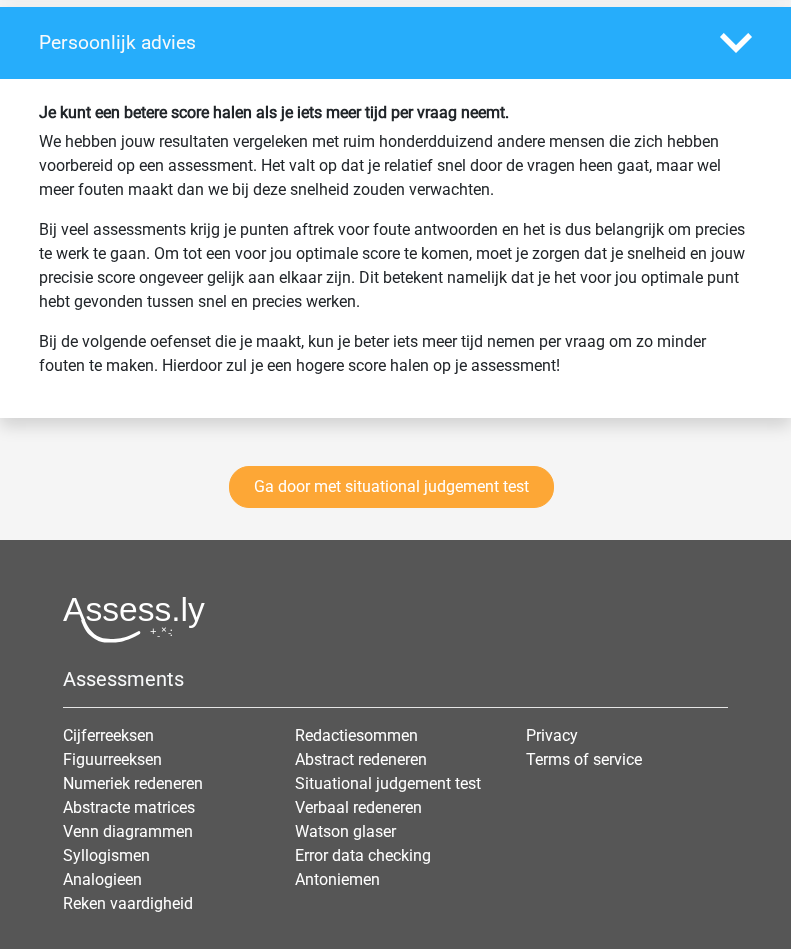 click on "Ga door met situational judgement test" at bounding box center (391, 487) 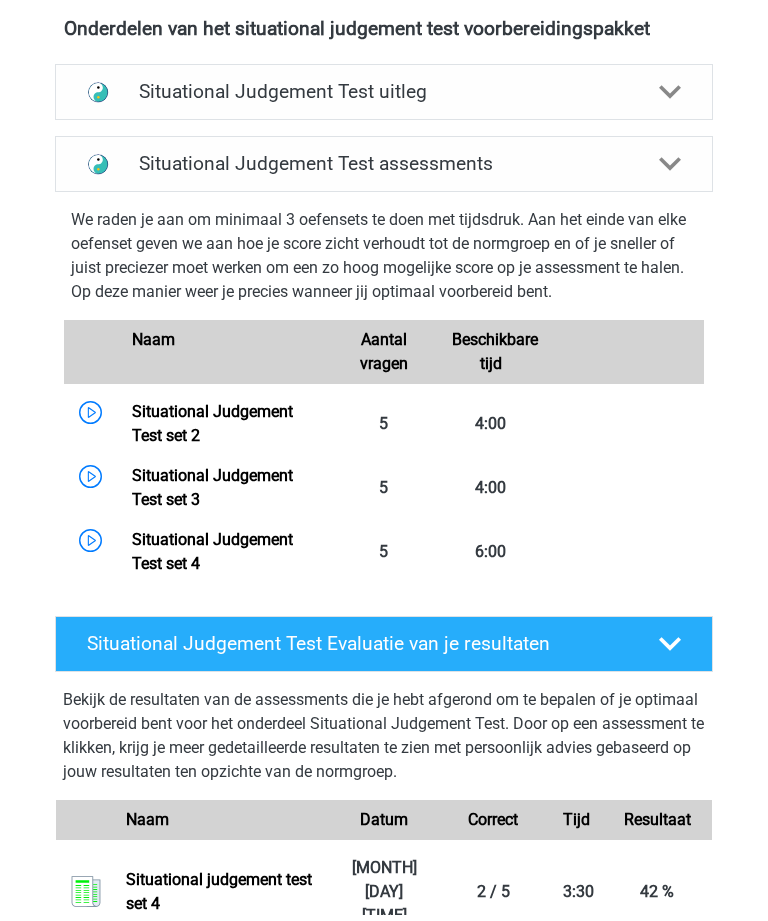 scroll, scrollTop: 722, scrollLeft: 0, axis: vertical 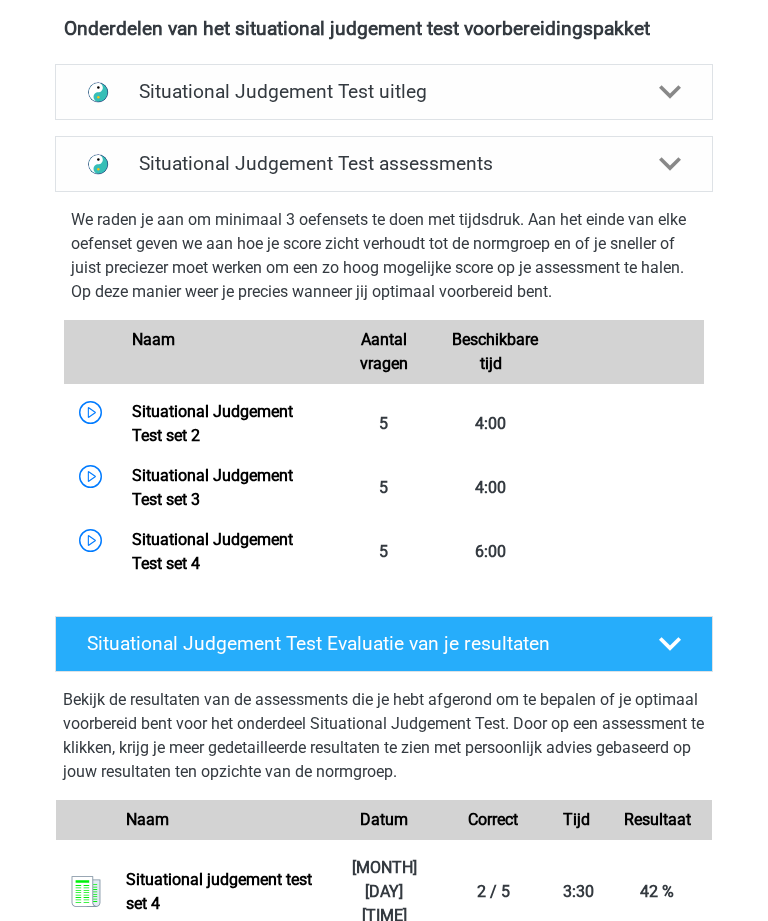 click on "Situational Judgement Test
set 3" at bounding box center (212, 487) 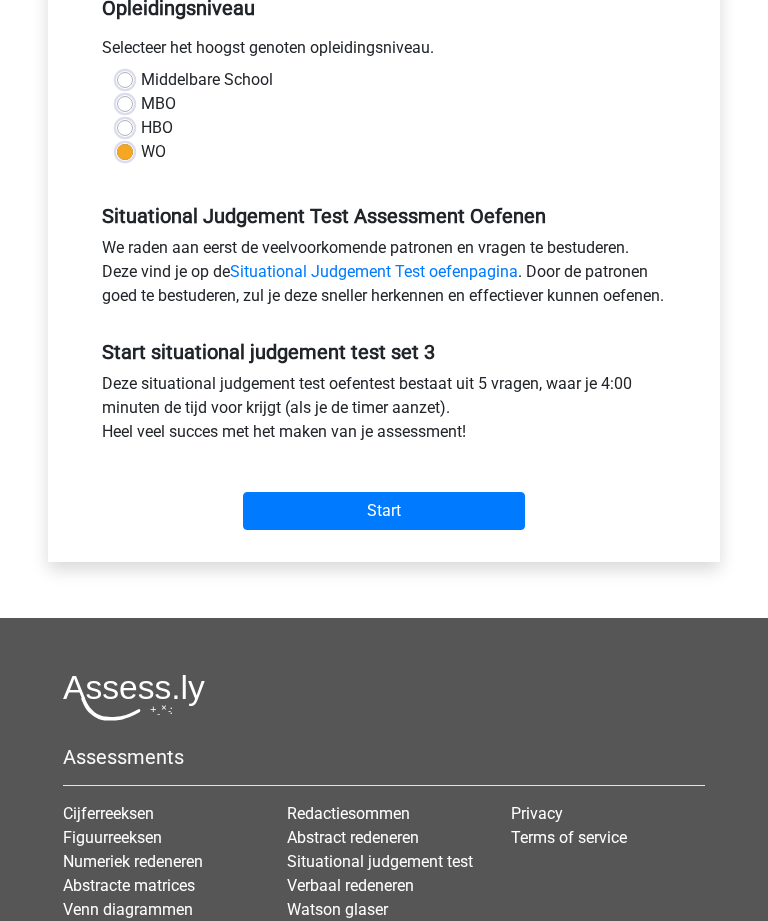 scroll, scrollTop: 436, scrollLeft: 0, axis: vertical 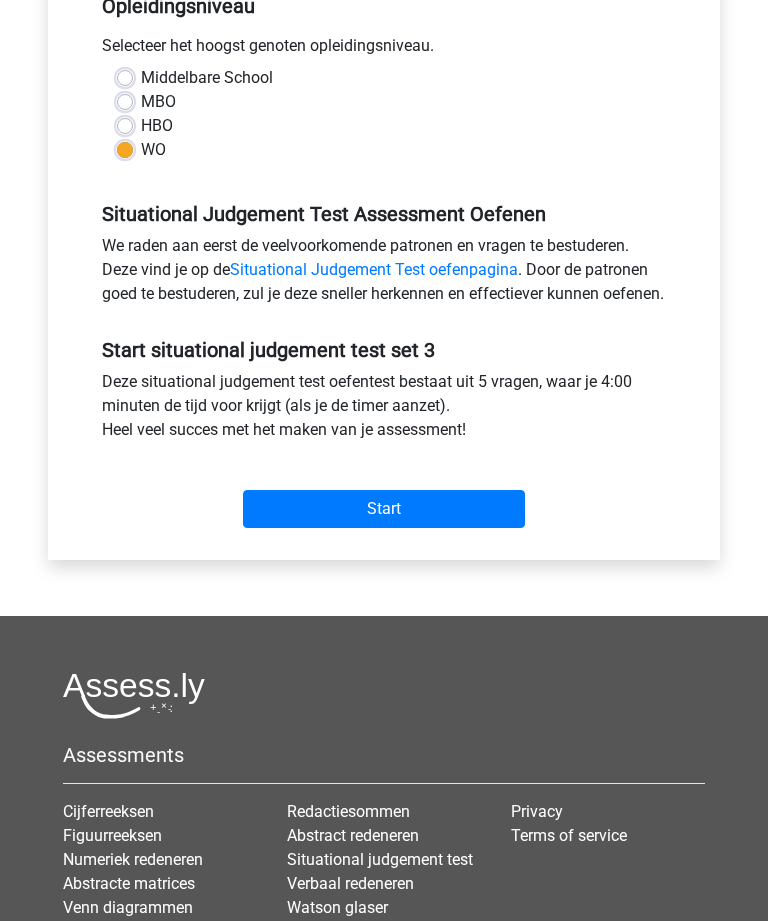 click on "Start" at bounding box center [384, 509] 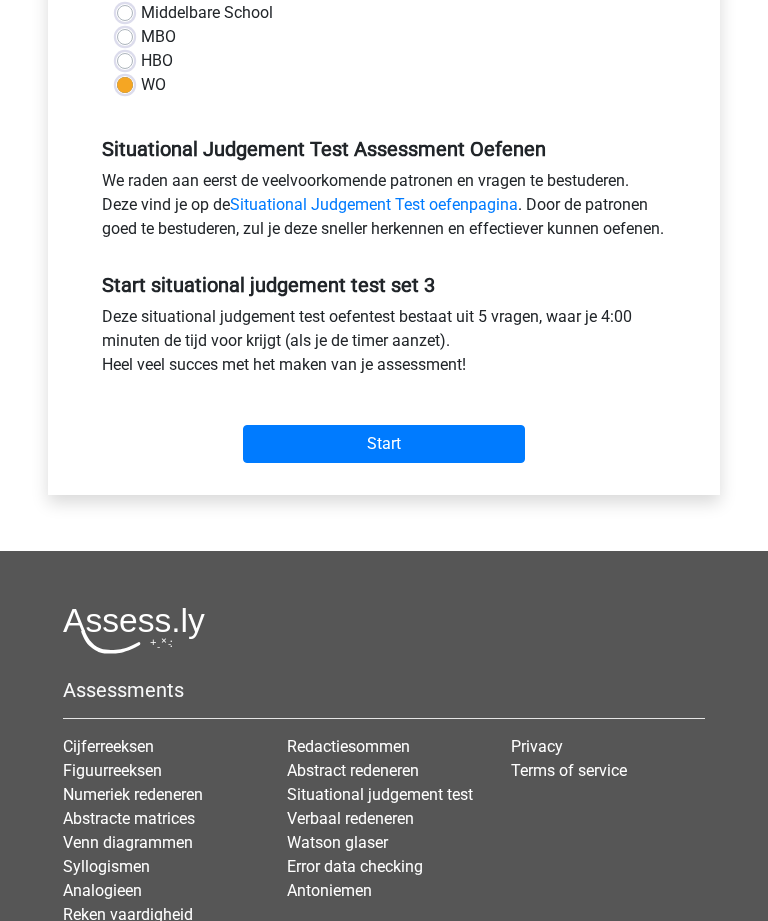 click on "Start" at bounding box center (384, 445) 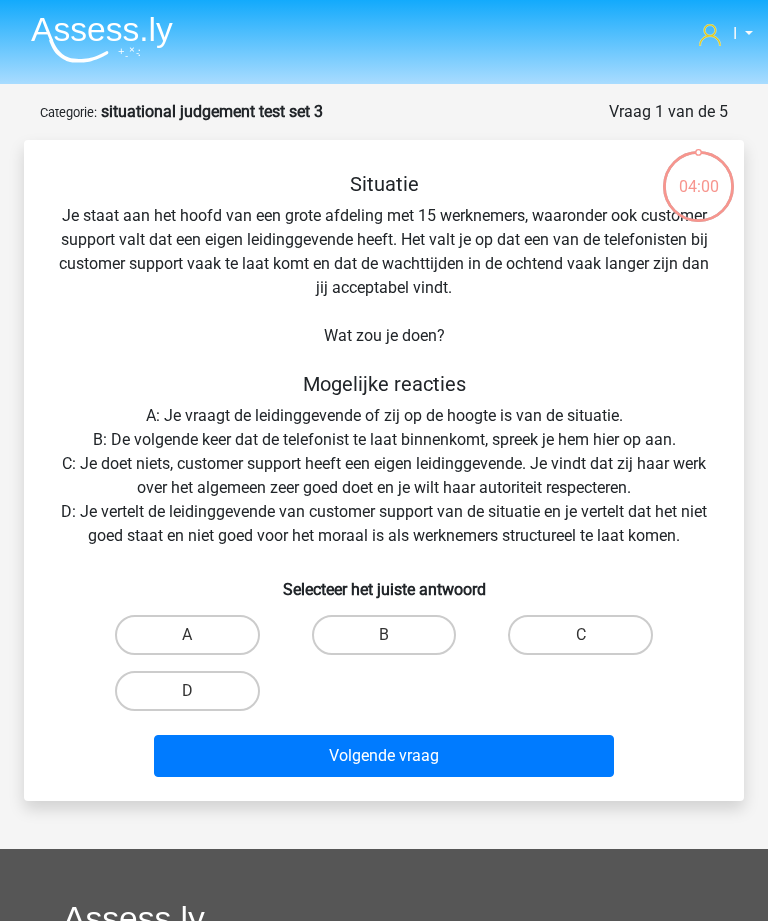 scroll, scrollTop: 0, scrollLeft: 0, axis: both 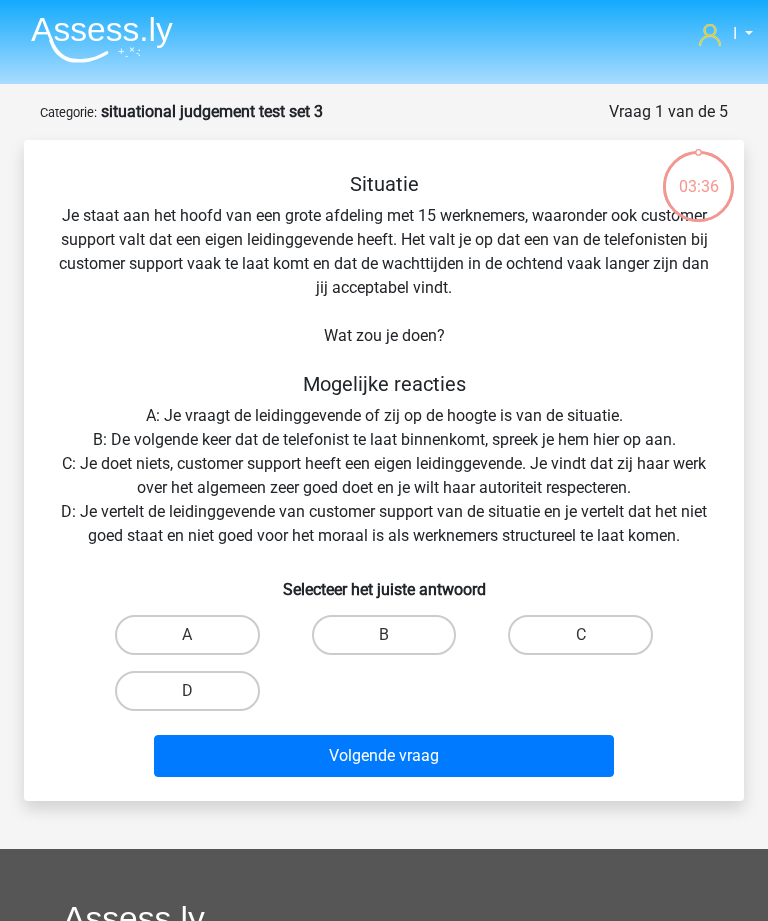 click on "A" at bounding box center [187, 635] 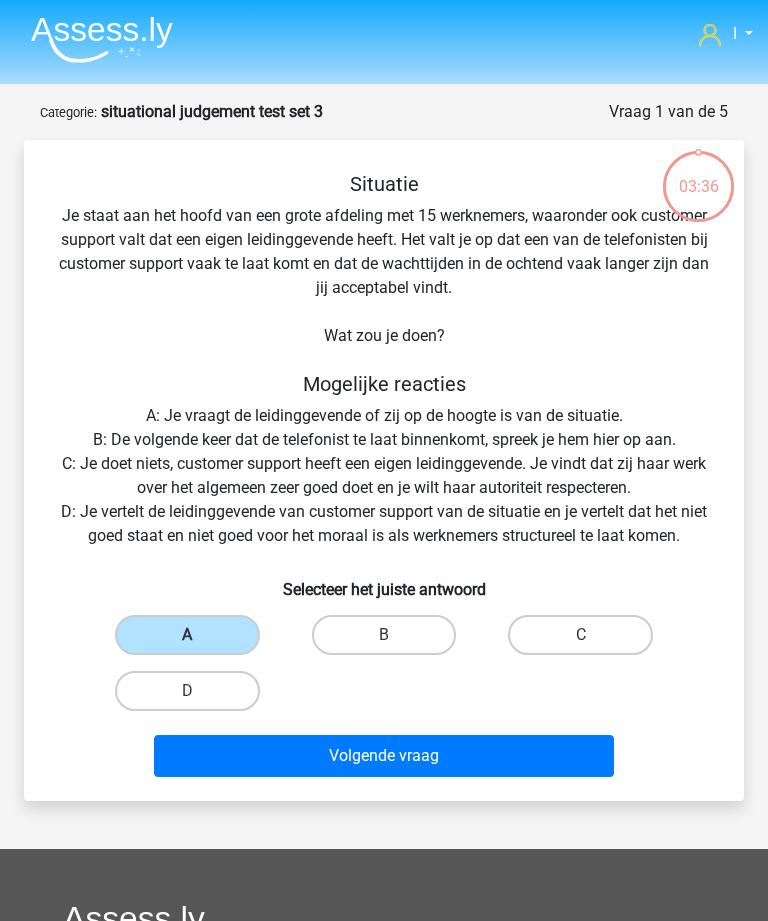 click on "Volgende vraag" at bounding box center (383, 756) 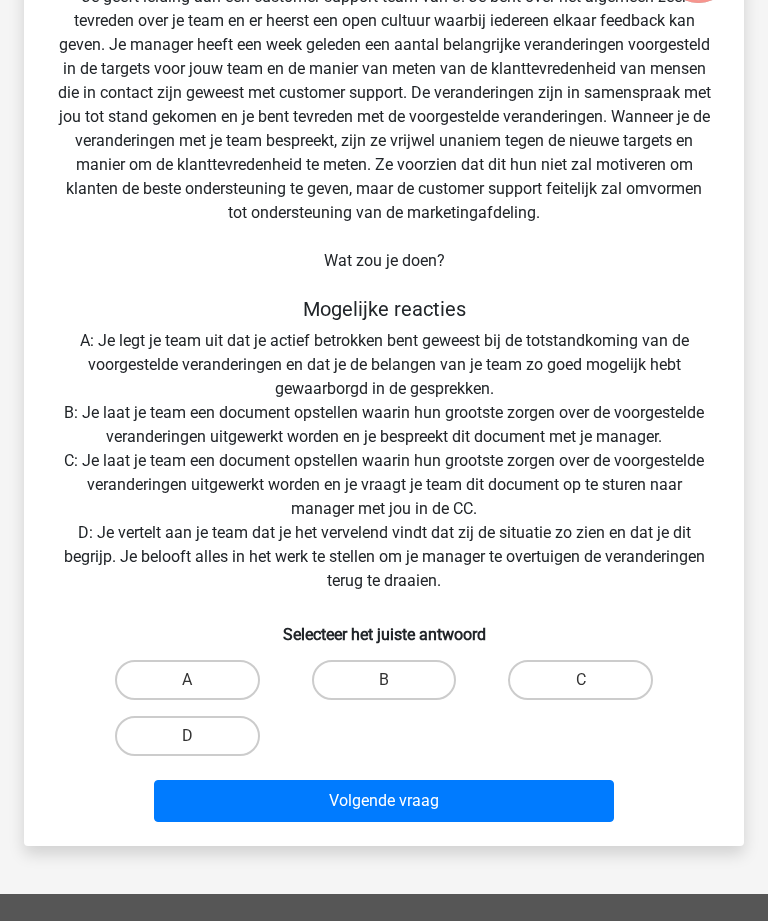 scroll, scrollTop: 220, scrollLeft: 0, axis: vertical 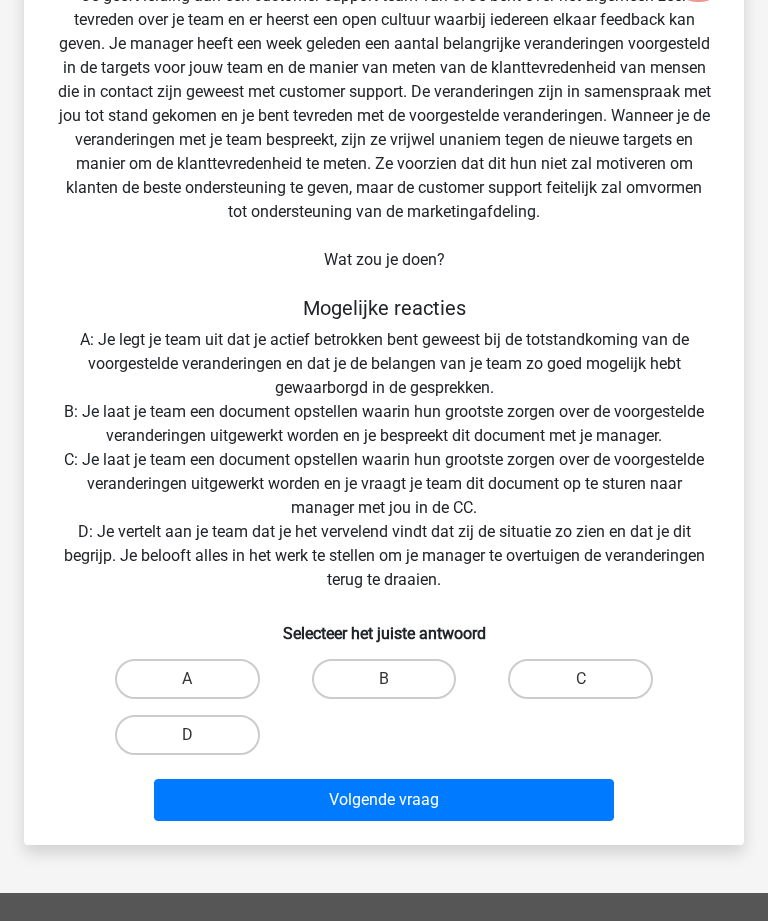 click on "B" at bounding box center [384, 679] 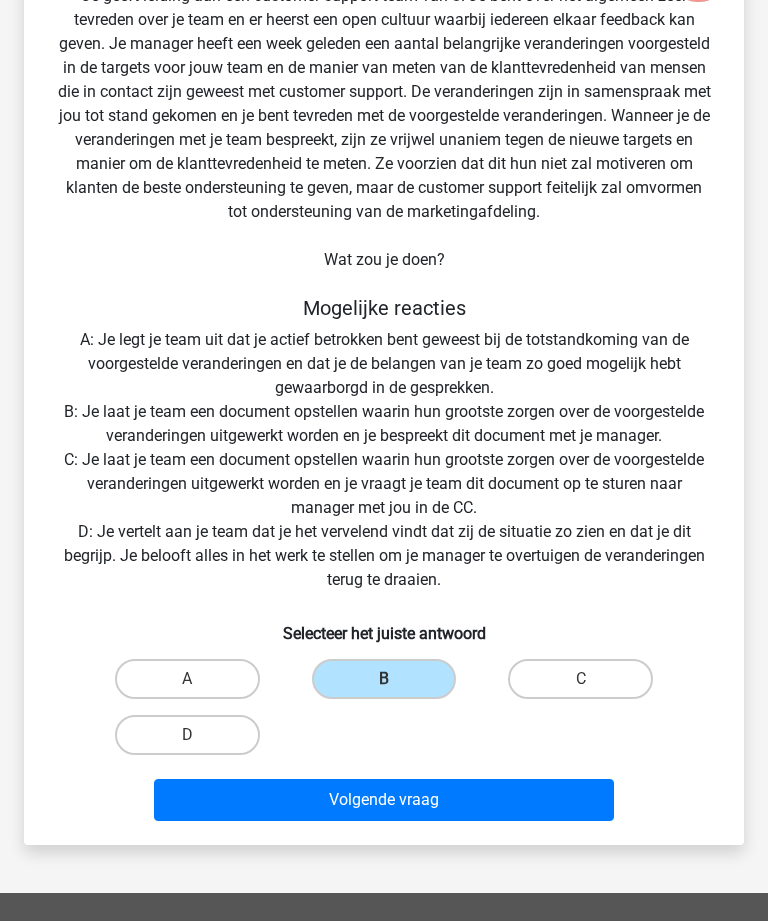 click on "Volgende vraag" at bounding box center (383, 800) 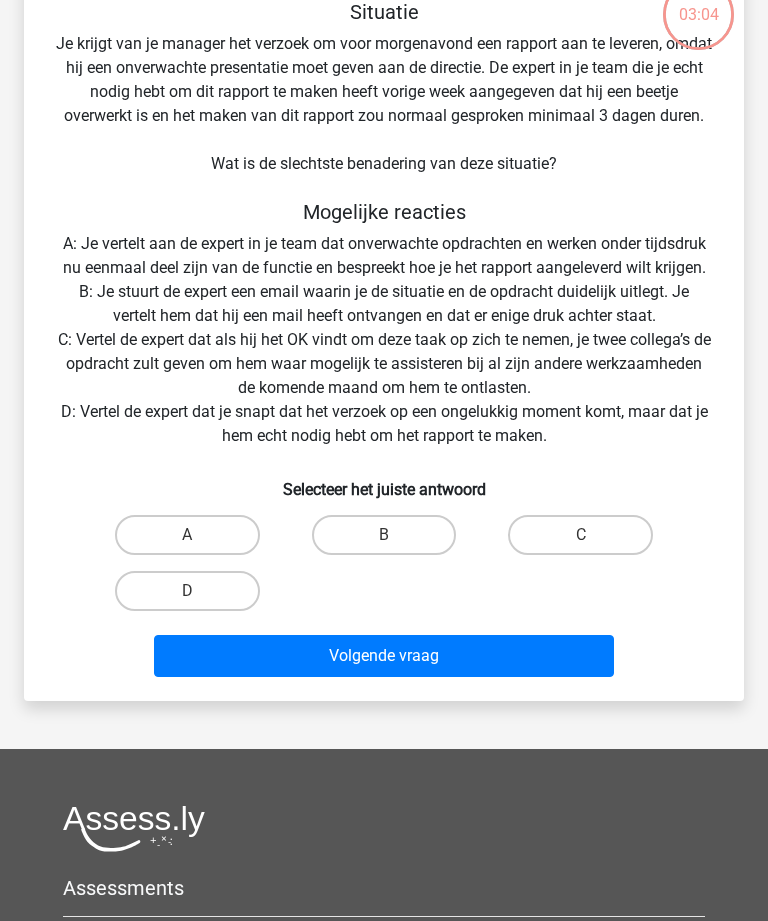 scroll, scrollTop: 100, scrollLeft: 0, axis: vertical 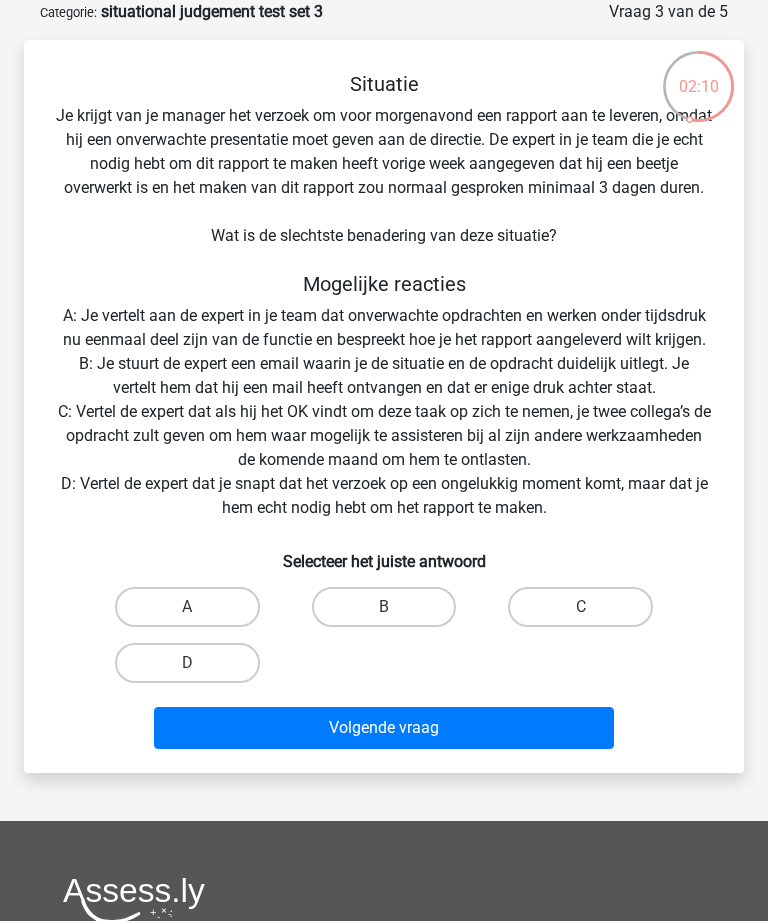 click on "A" at bounding box center [187, 607] 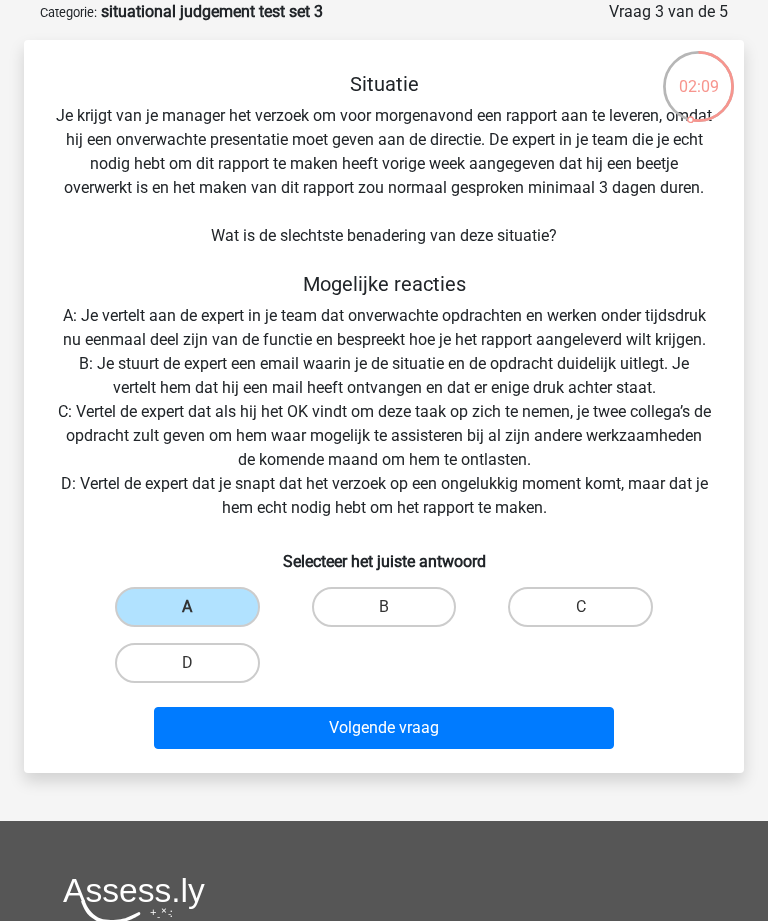 click on "Volgende vraag" at bounding box center [383, 728] 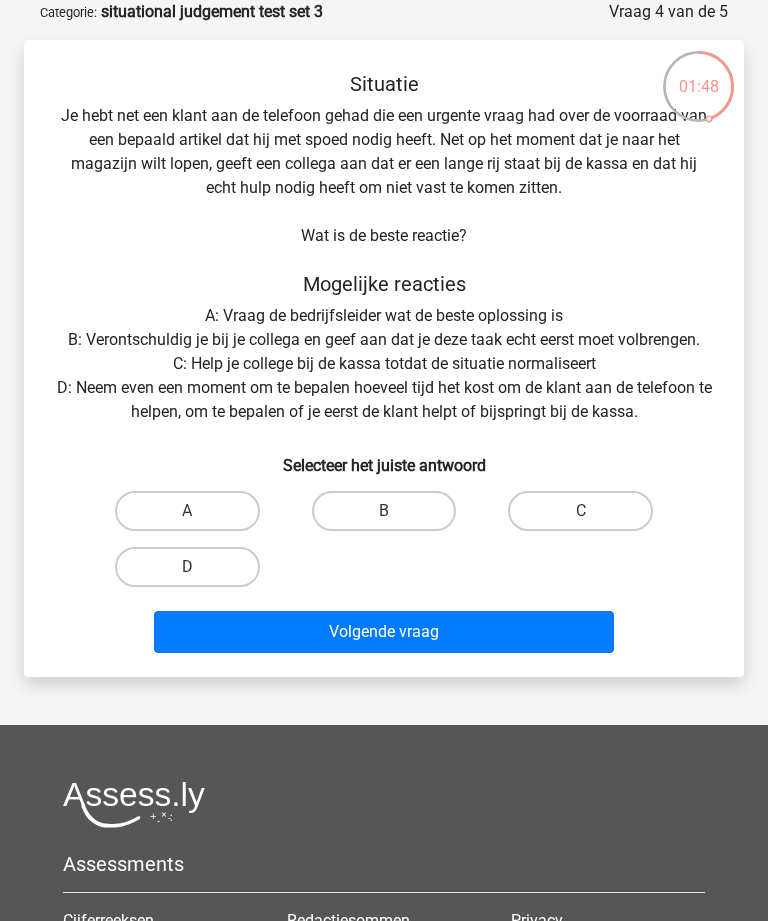 click on "A" at bounding box center (187, 511) 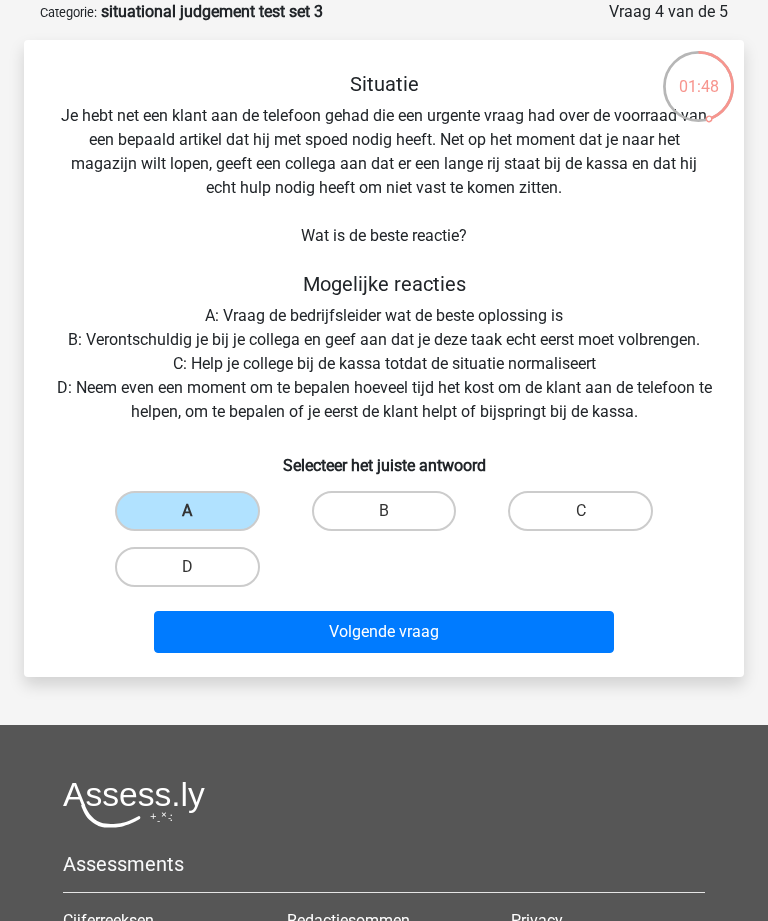 click on "Volgende vraag" at bounding box center (383, 632) 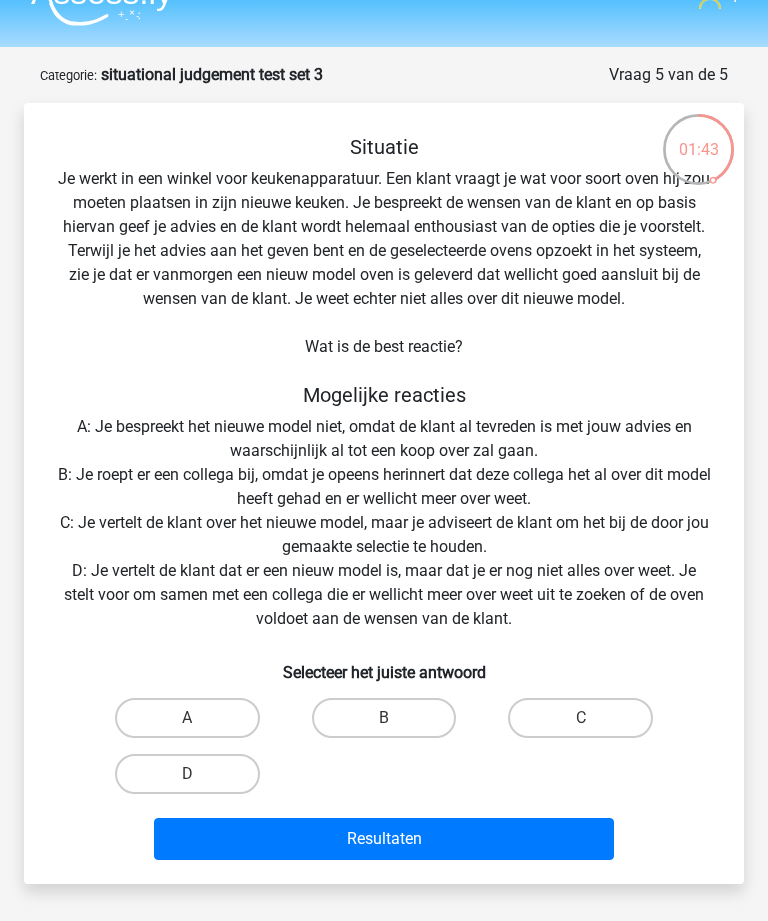 scroll, scrollTop: 0, scrollLeft: 0, axis: both 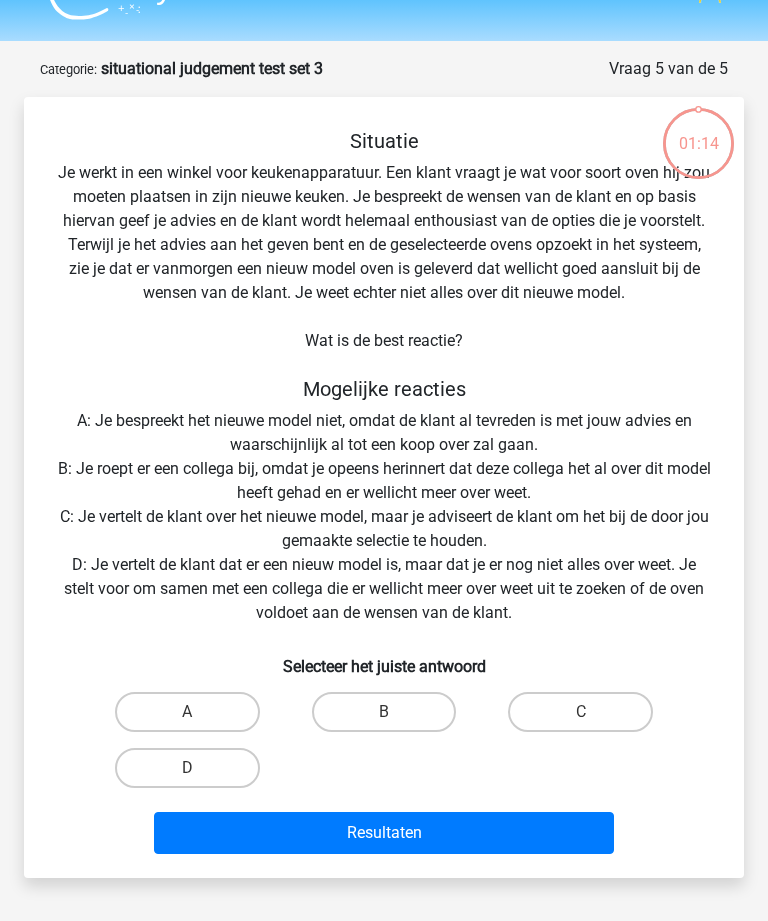 click on "D" at bounding box center (187, 768) 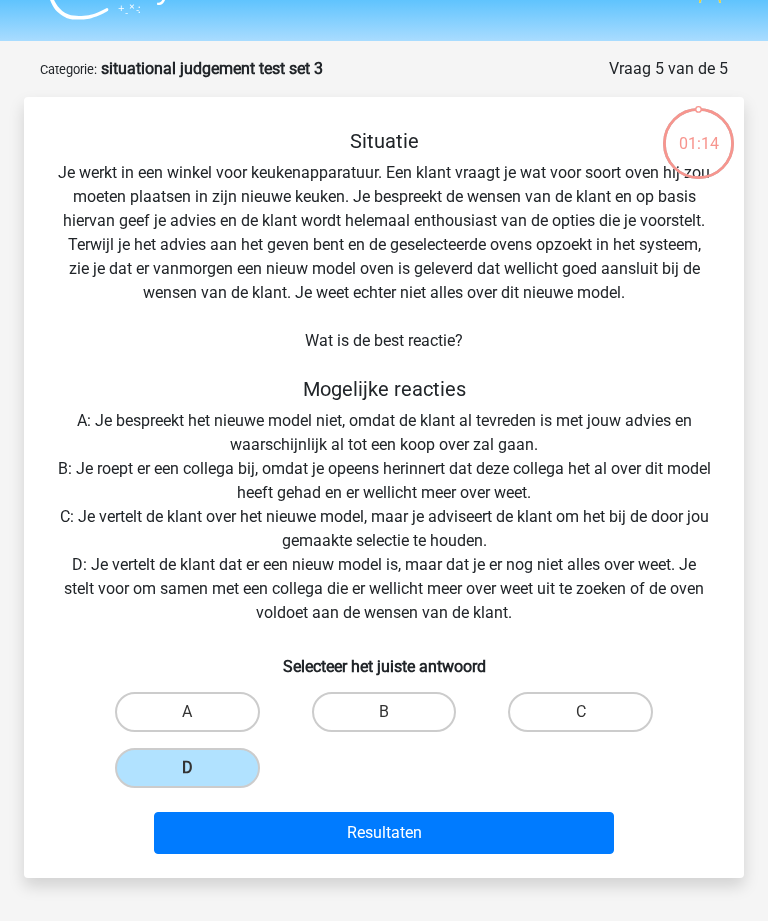click on "Resultaten" at bounding box center [383, 833] 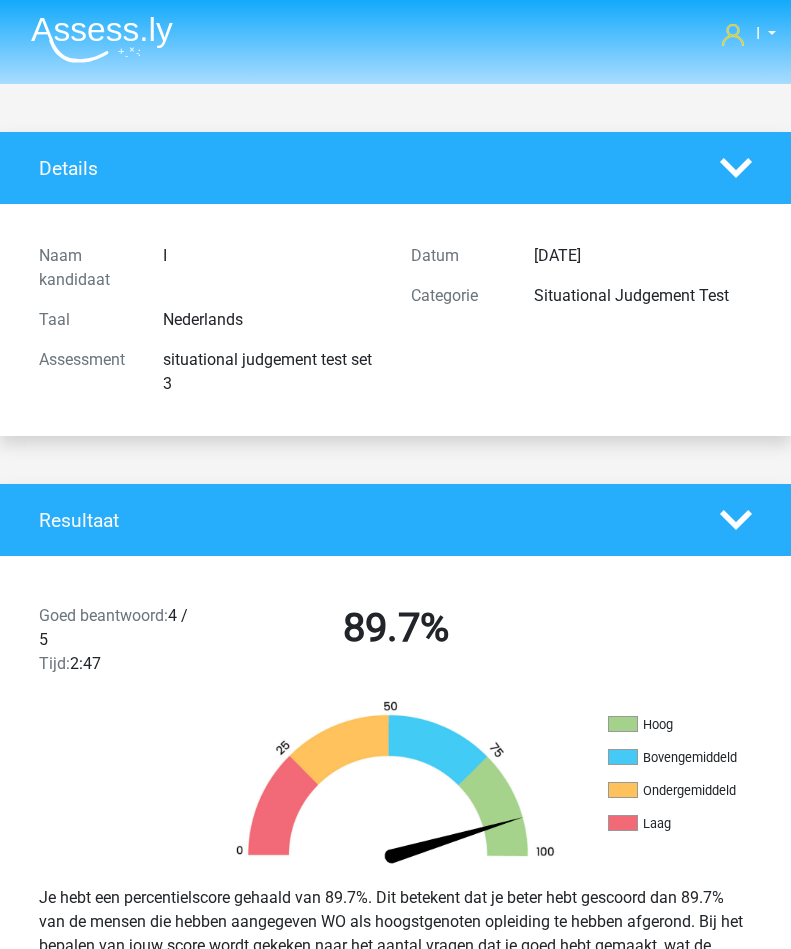 scroll, scrollTop: 0, scrollLeft: 0, axis: both 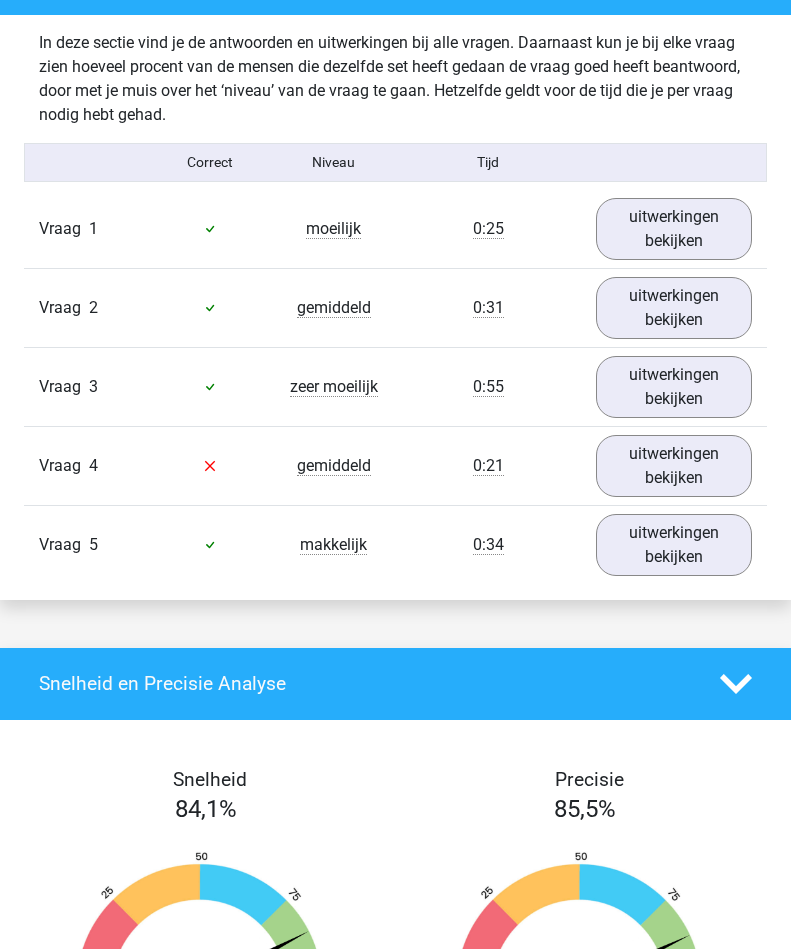 click on "uitwerkingen bekijken" at bounding box center [674, 466] 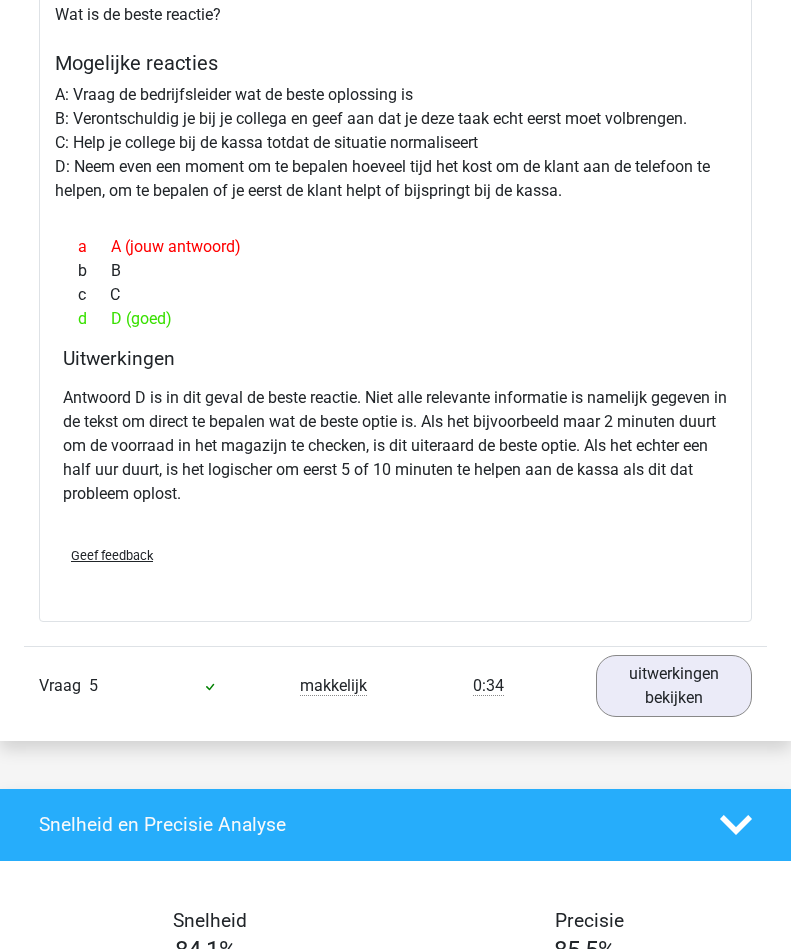 scroll, scrollTop: 1855, scrollLeft: 0, axis: vertical 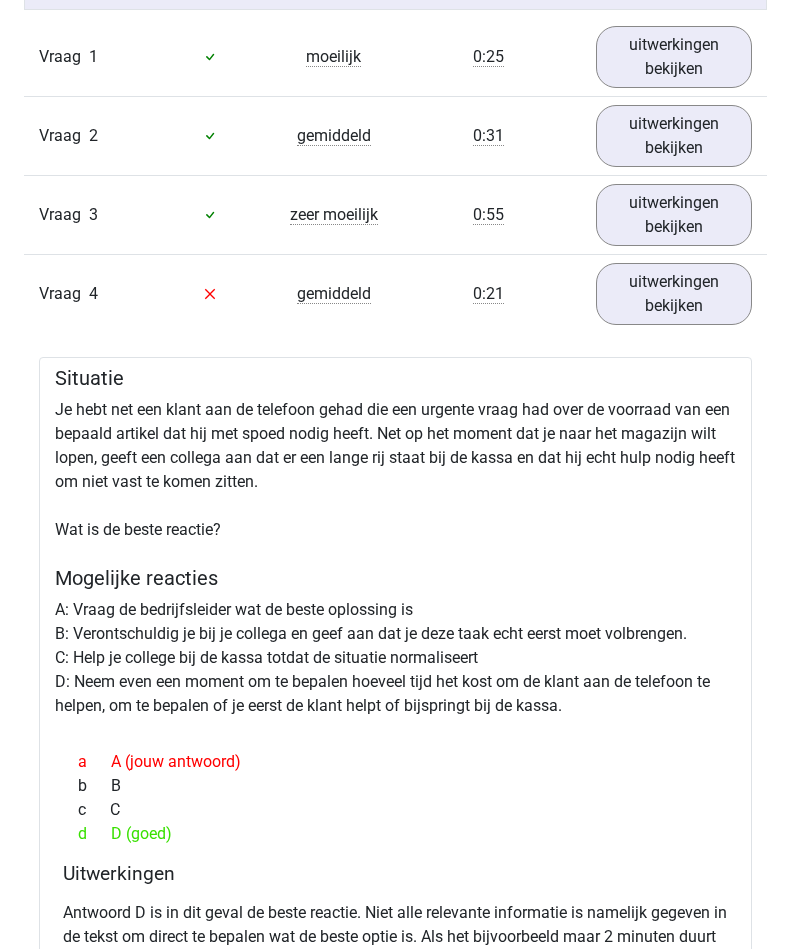 click on "uitwerkingen bekijken" at bounding box center (674, 294) 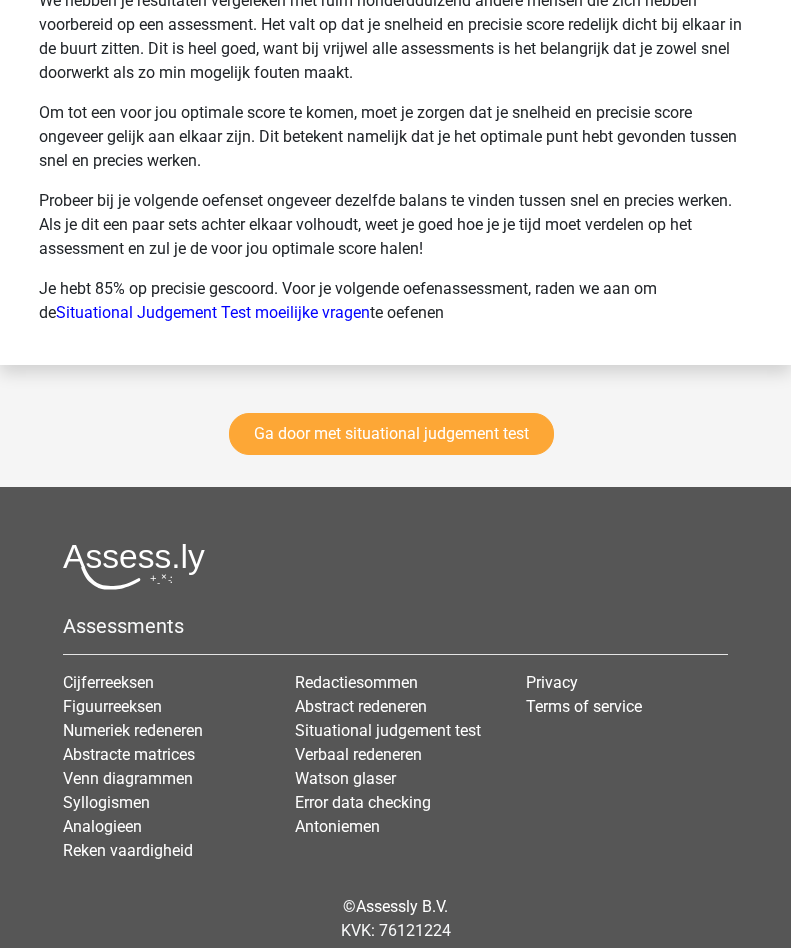scroll, scrollTop: 2611, scrollLeft: 0, axis: vertical 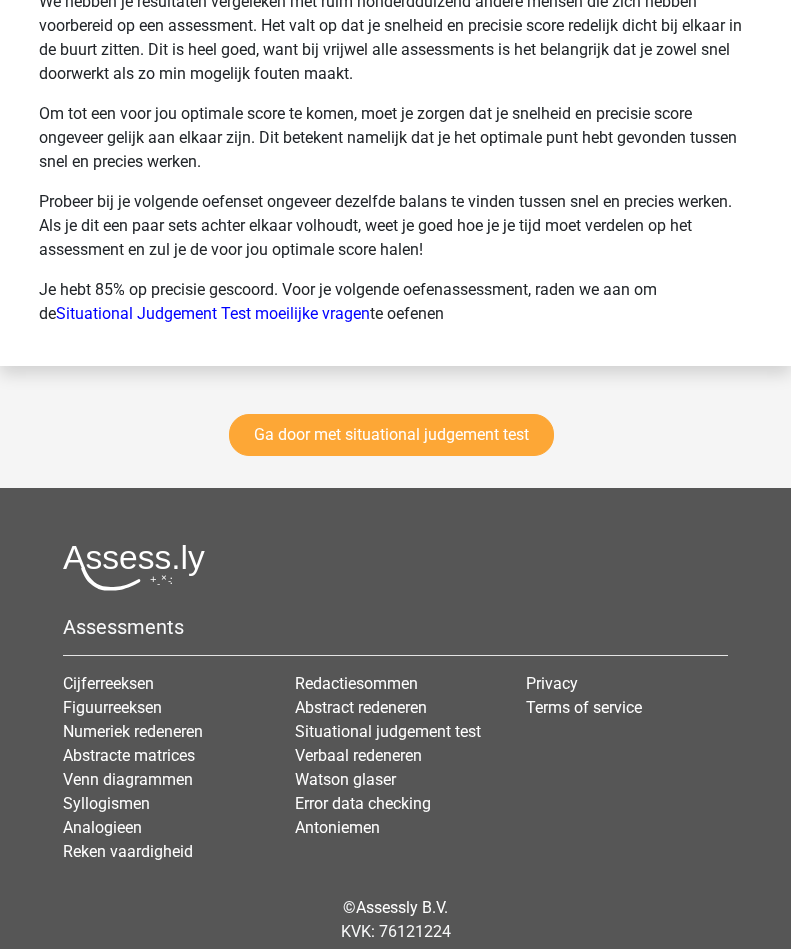 click on "Ga door met situational judgement test" at bounding box center (391, 435) 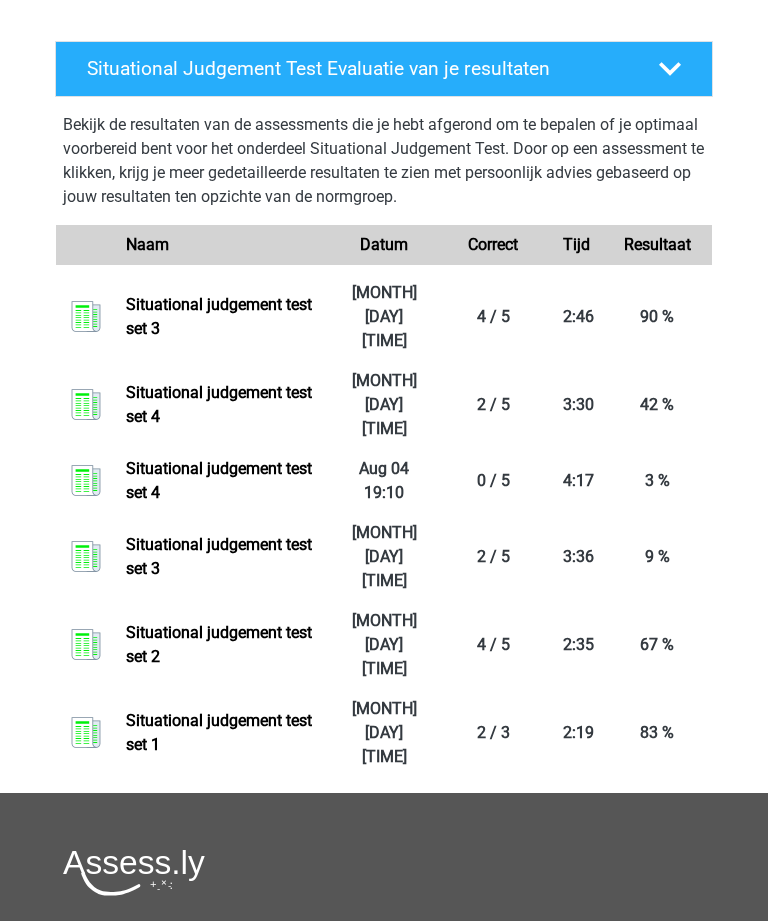 scroll, scrollTop: 1300, scrollLeft: 0, axis: vertical 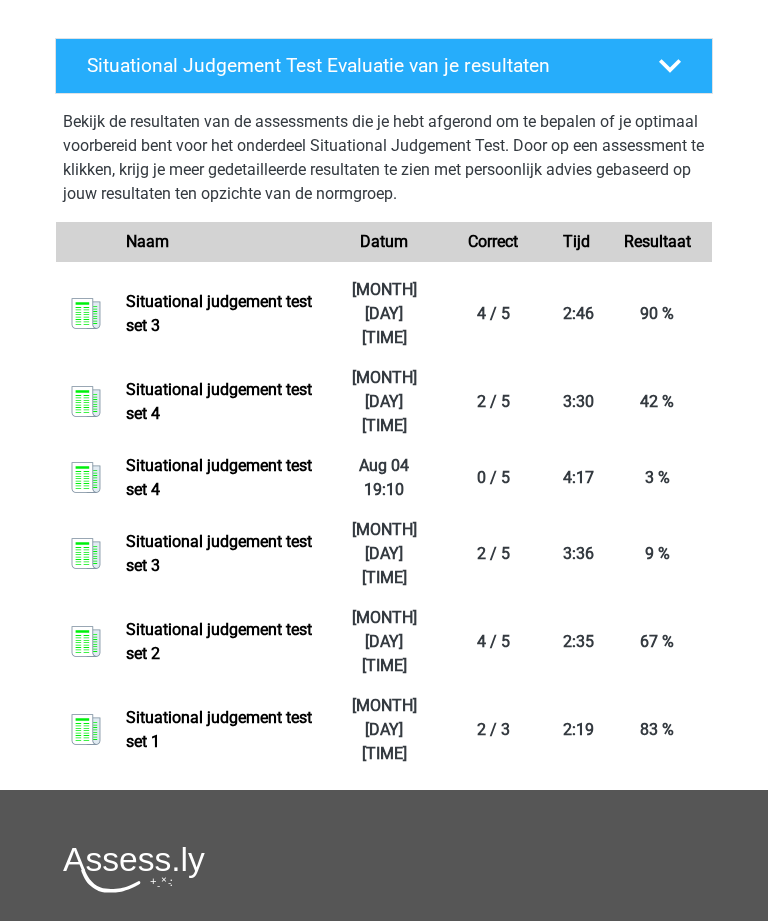click on "Situational judgement test set 2" at bounding box center [219, 641] 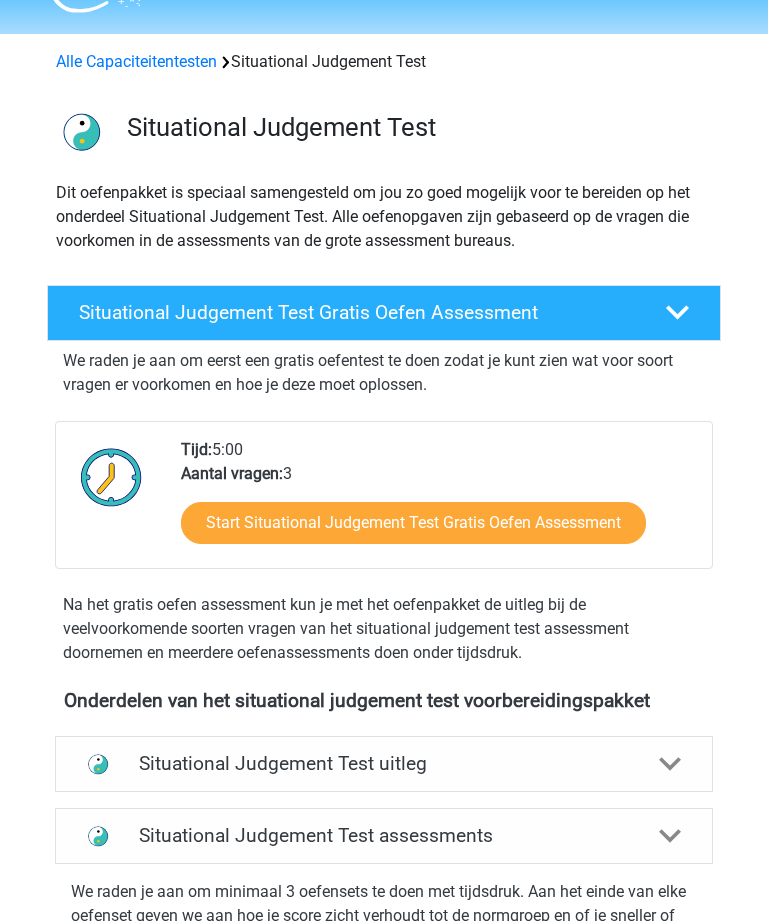 scroll, scrollTop: 0, scrollLeft: 0, axis: both 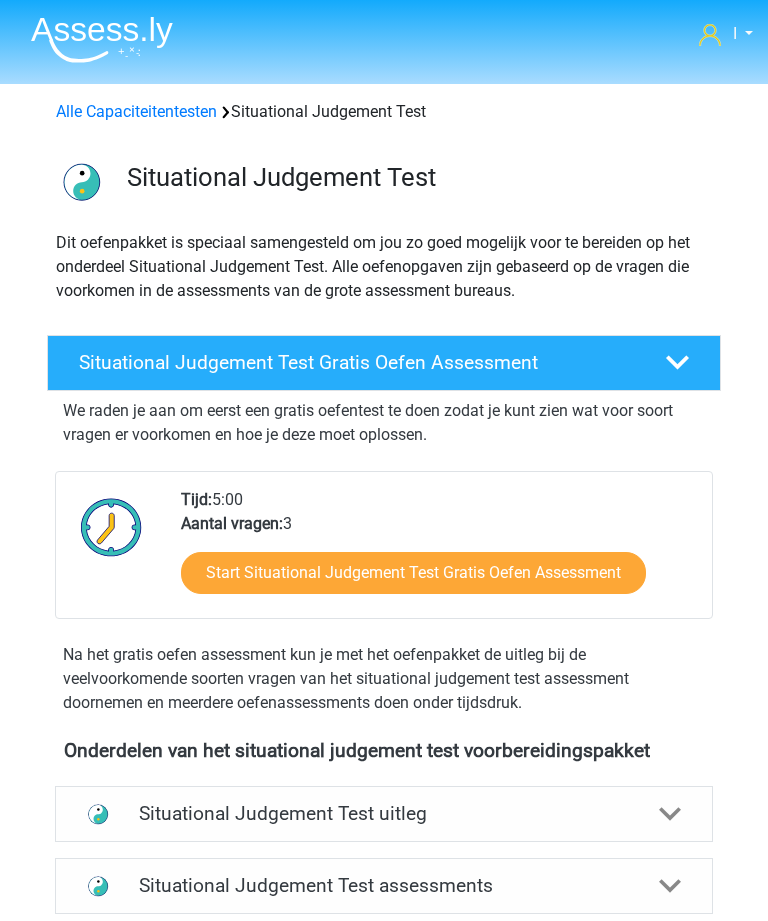 click on "Alle Capaciteitentesten" at bounding box center (136, 111) 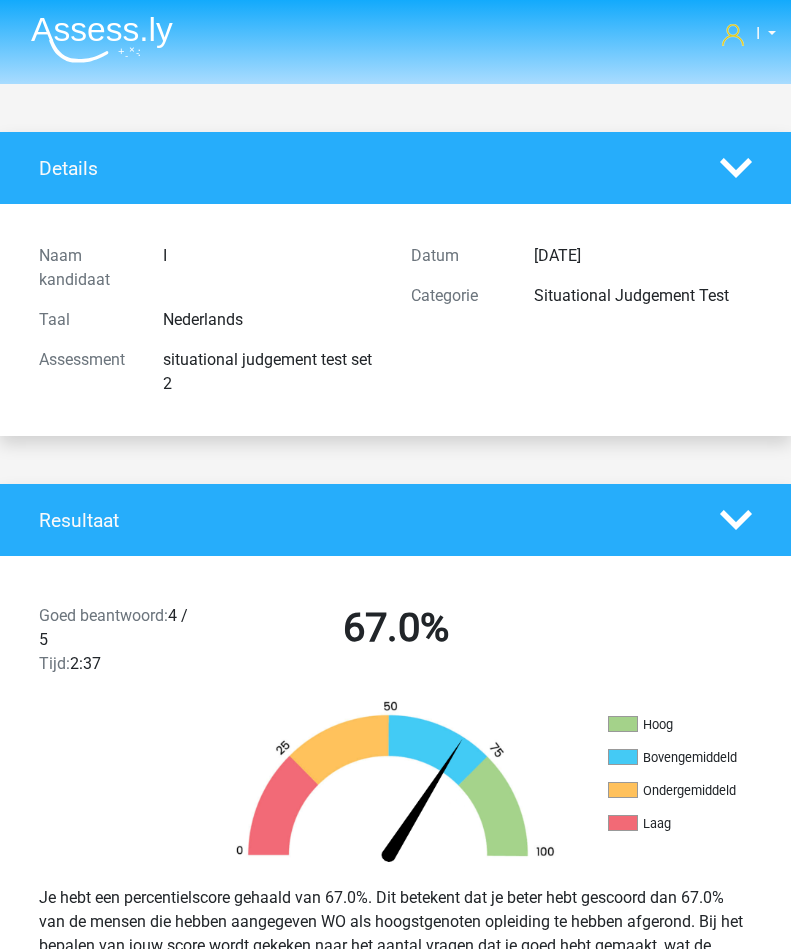 scroll, scrollTop: 0, scrollLeft: 0, axis: both 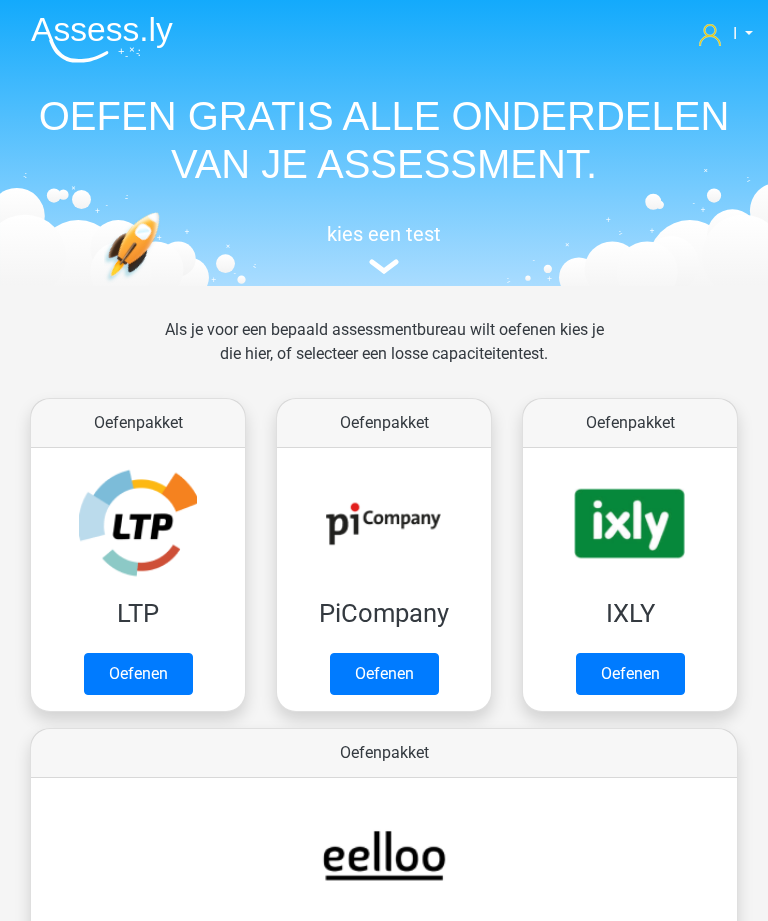 click on "I" at bounding box center (726, 34) 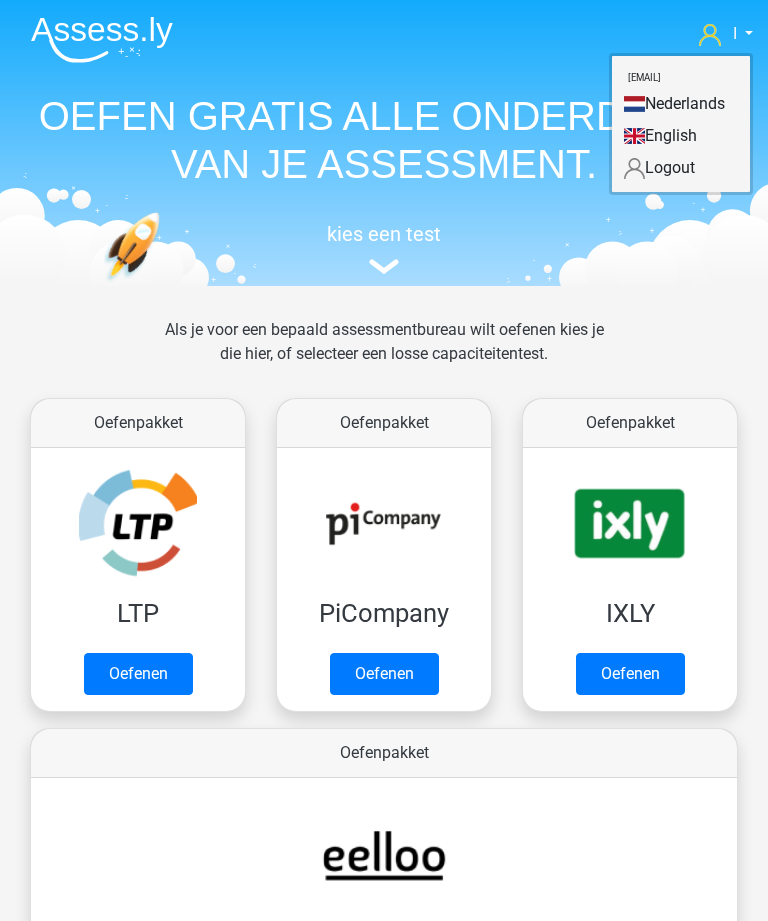 click on "OEFEN GRATIS ALLE ONDERDELEN VAN JE ASSESSMENT." at bounding box center (384, 140) 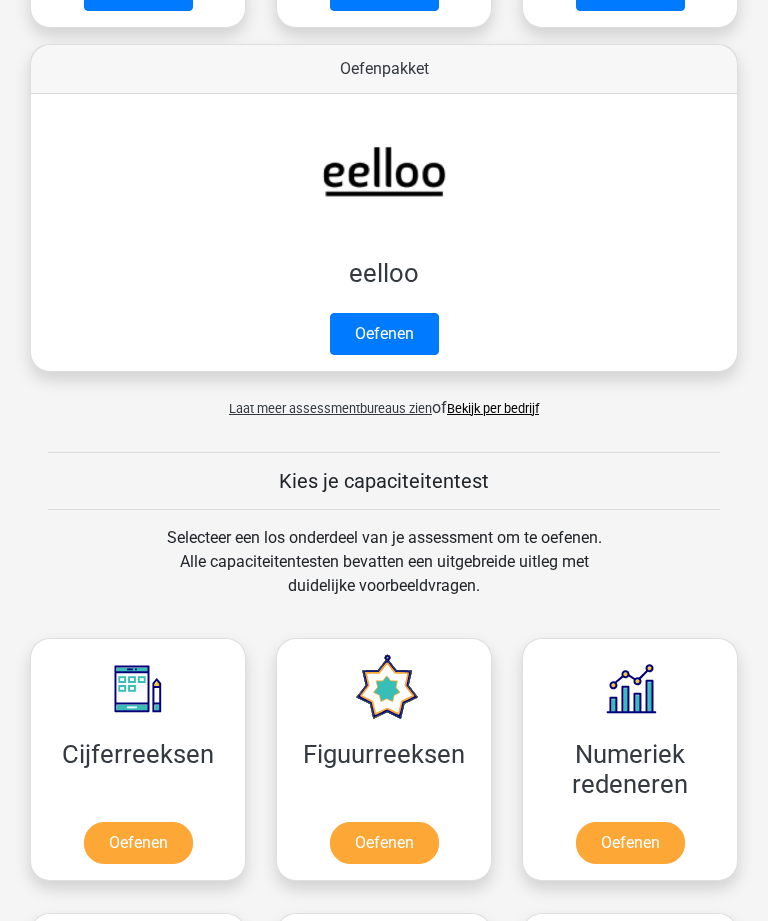 scroll, scrollTop: 688, scrollLeft: 0, axis: vertical 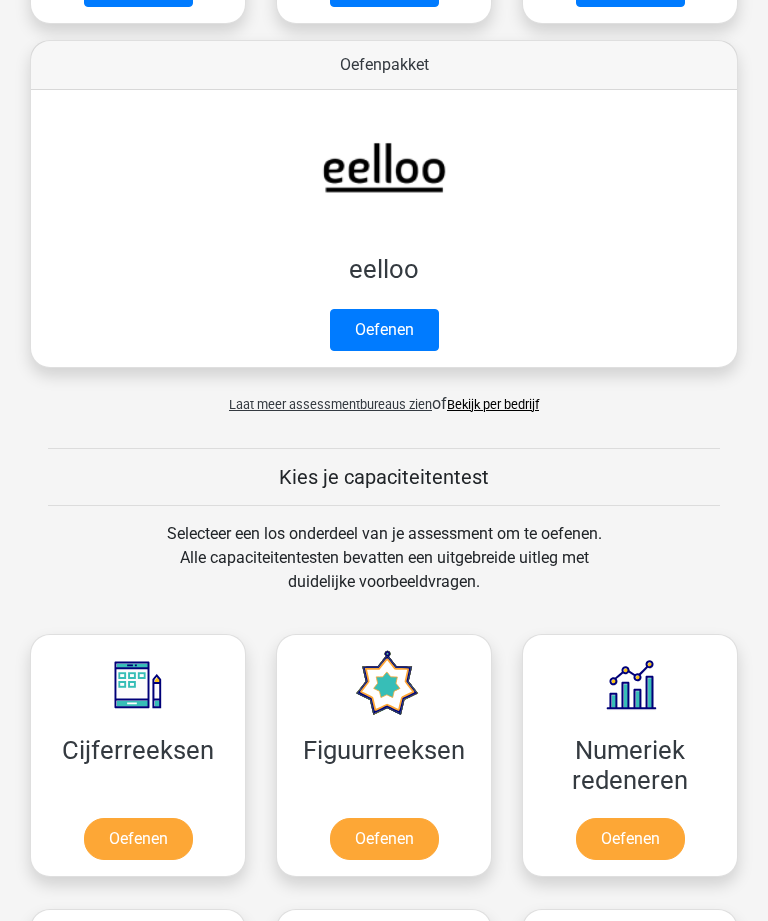 click on "Bekijk per bedrijf" at bounding box center [493, 404] 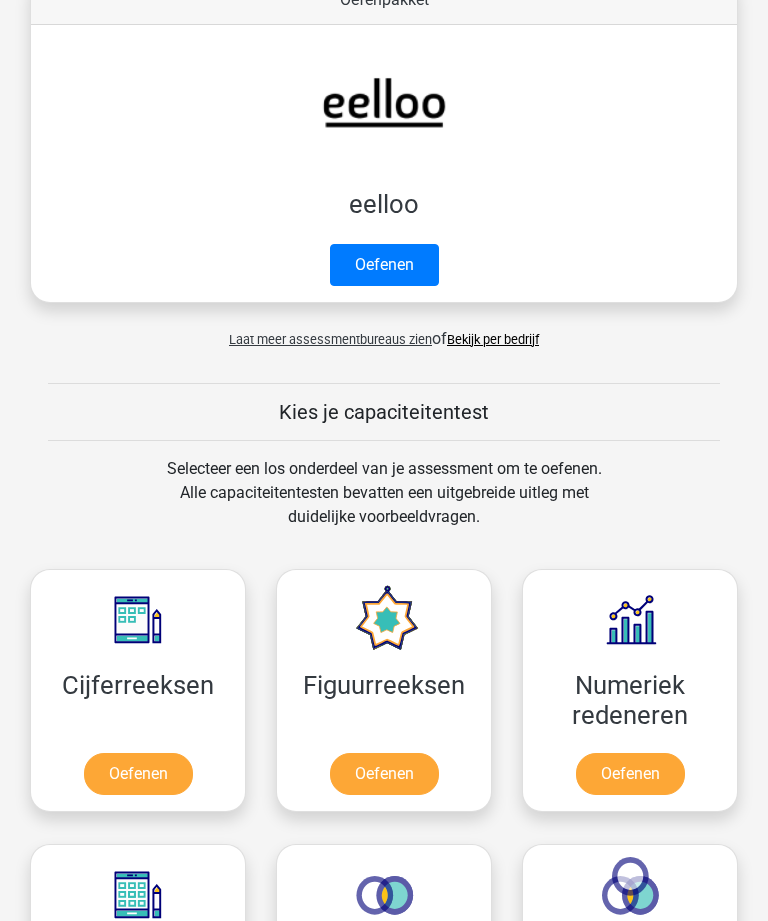 click on "Laat meer assessmentbureaus zien" at bounding box center (330, 340) 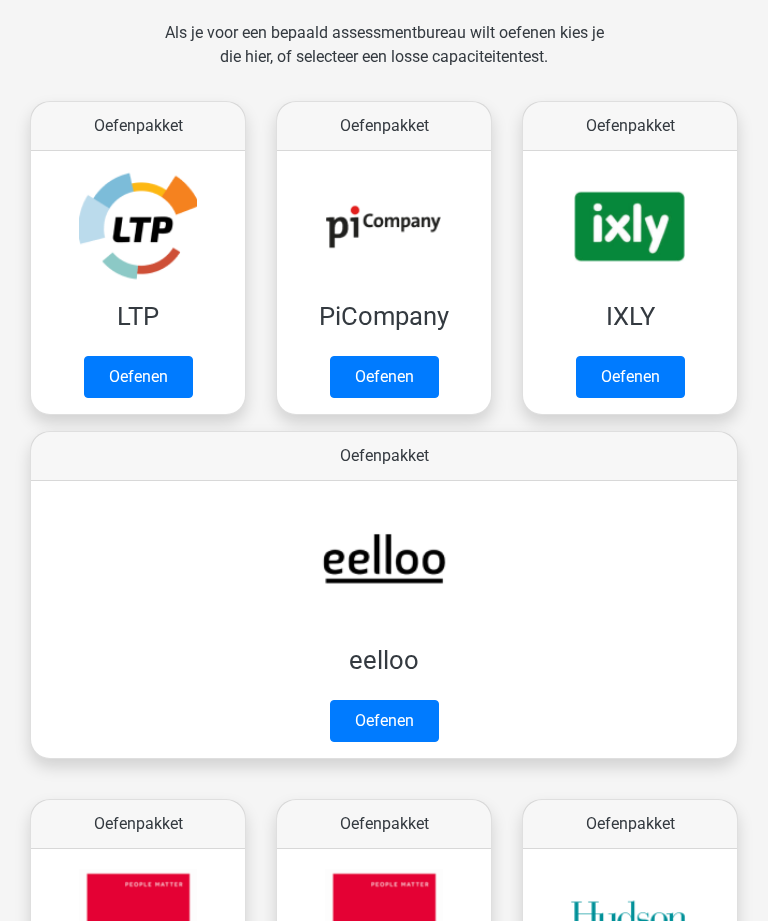 scroll, scrollTop: 294, scrollLeft: 0, axis: vertical 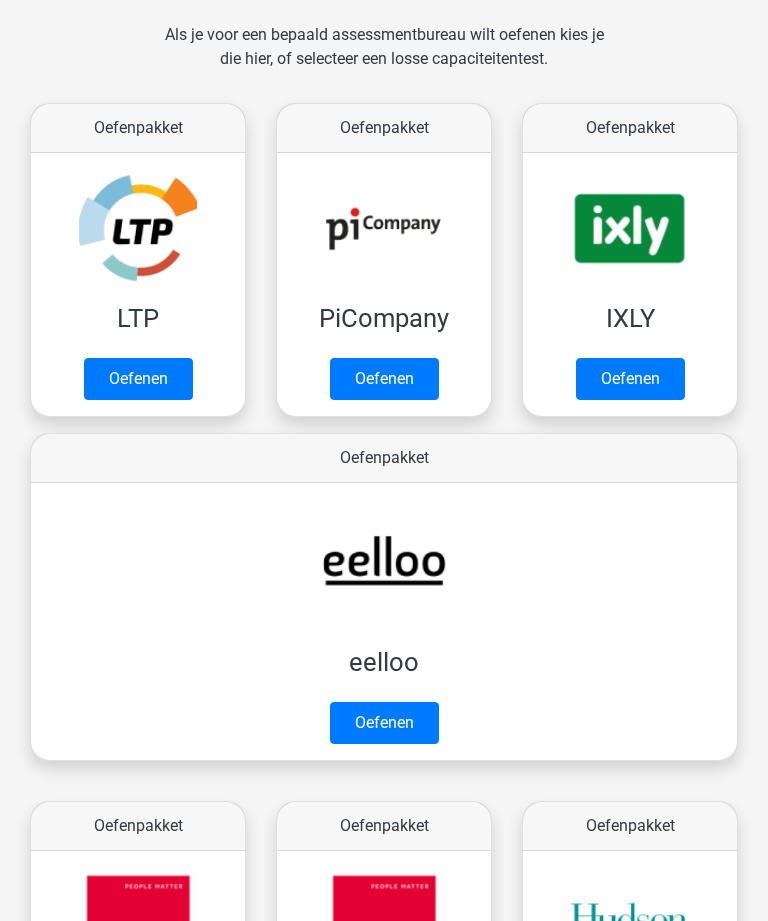 click on "Oefenen" at bounding box center (384, 380) 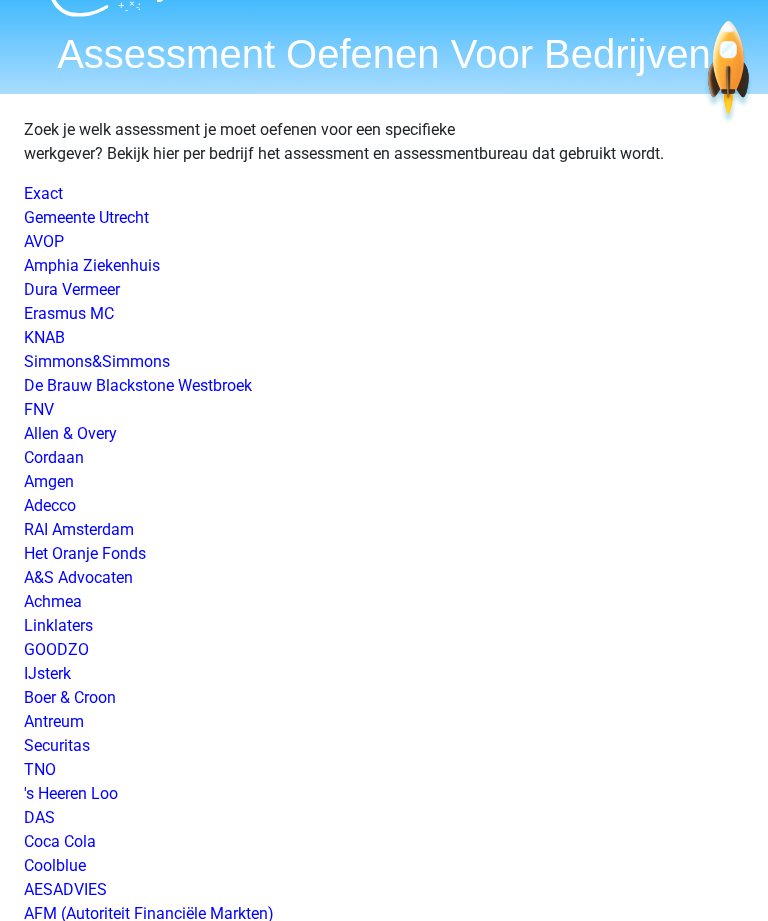 scroll, scrollTop: 0, scrollLeft: 0, axis: both 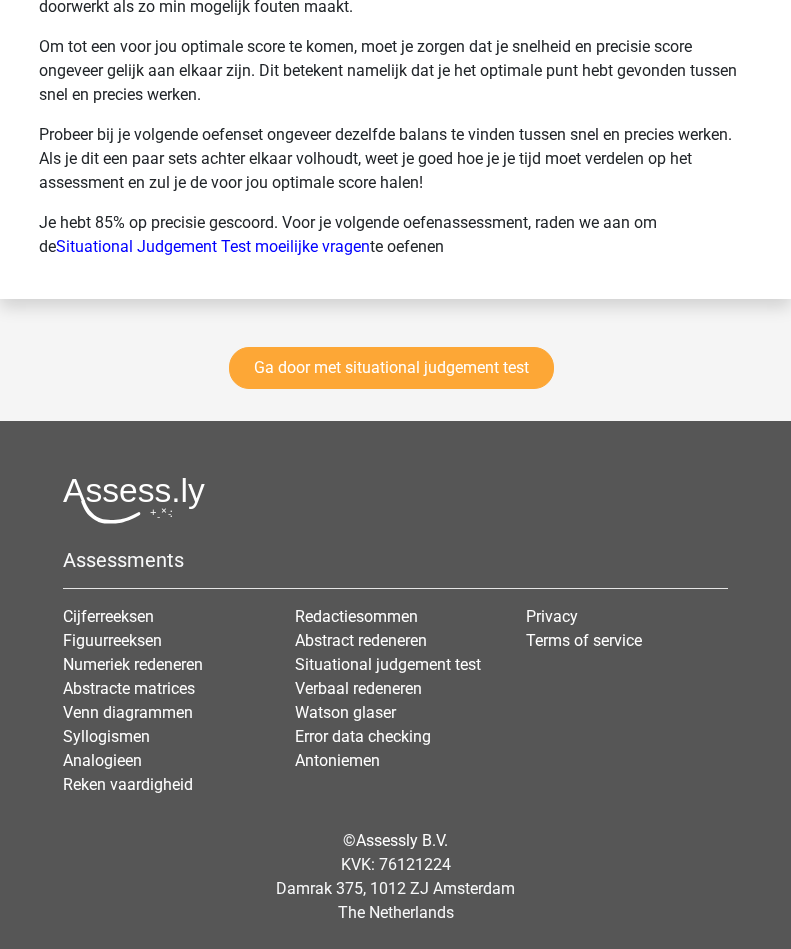click on "Ga door met situational judgement test" at bounding box center [391, 369] 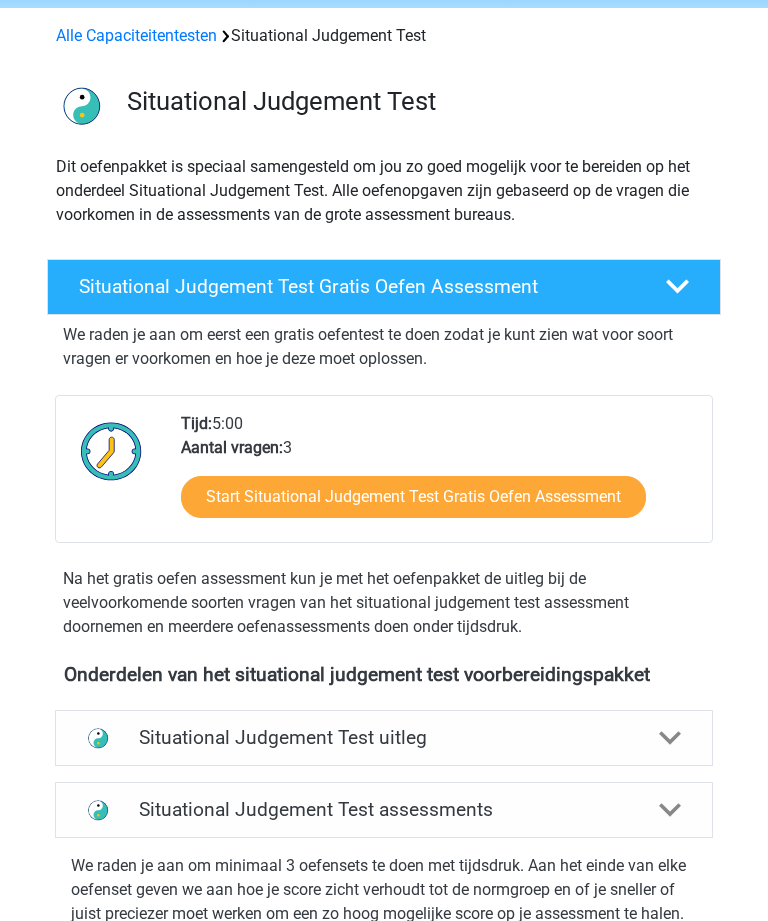 scroll, scrollTop: 0, scrollLeft: 0, axis: both 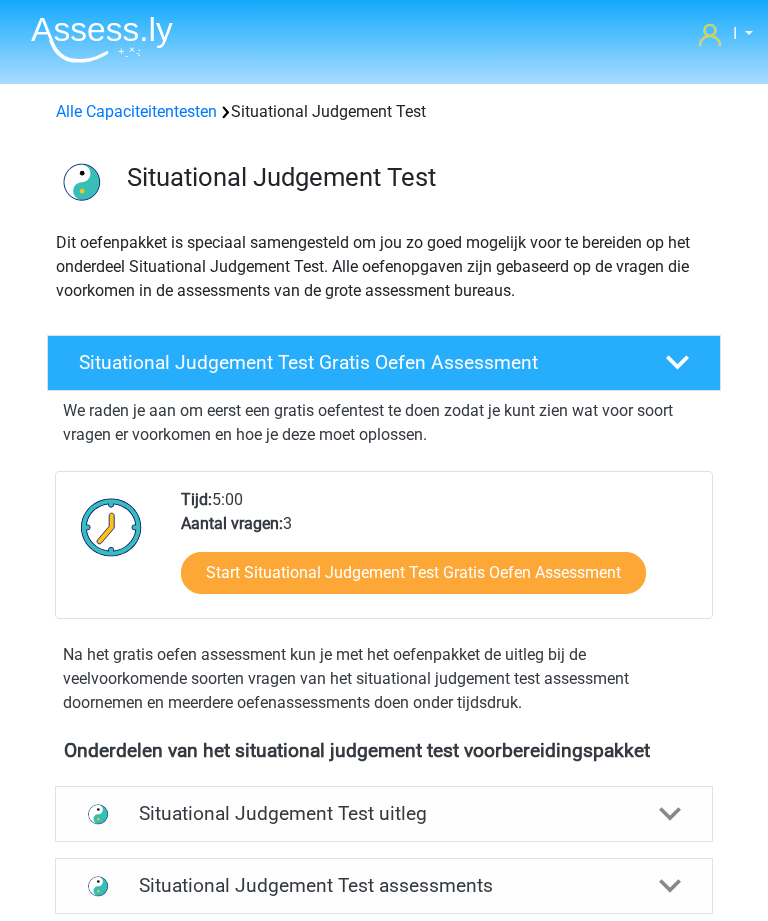 click on "Alle Capaciteitentesten
Situational Judgement Test" at bounding box center [384, 108] 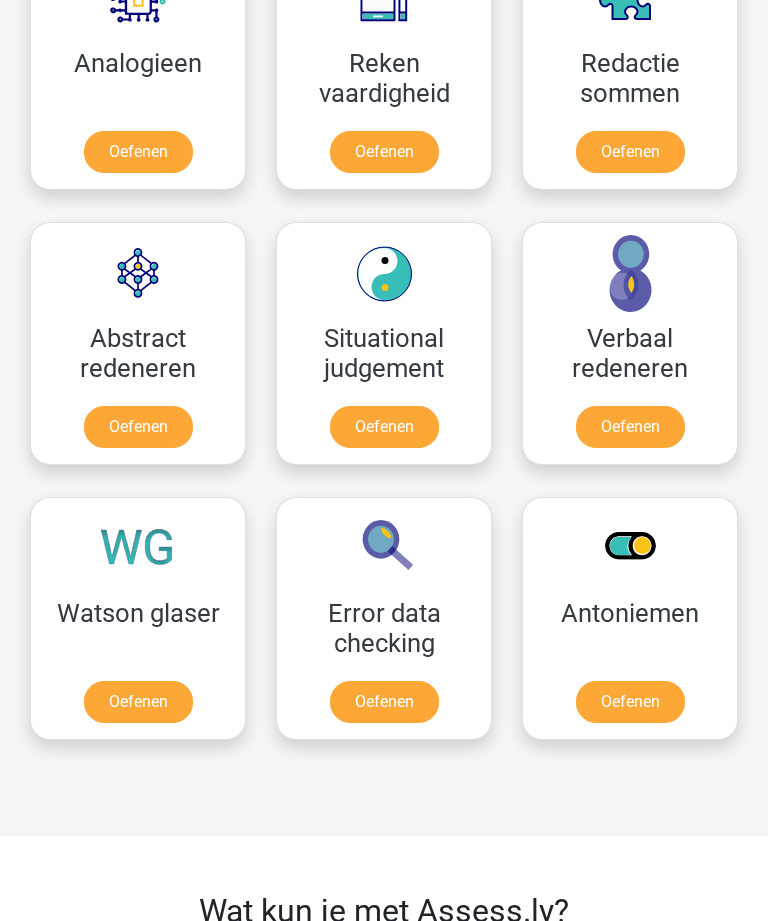 scroll, scrollTop: 1924, scrollLeft: 0, axis: vertical 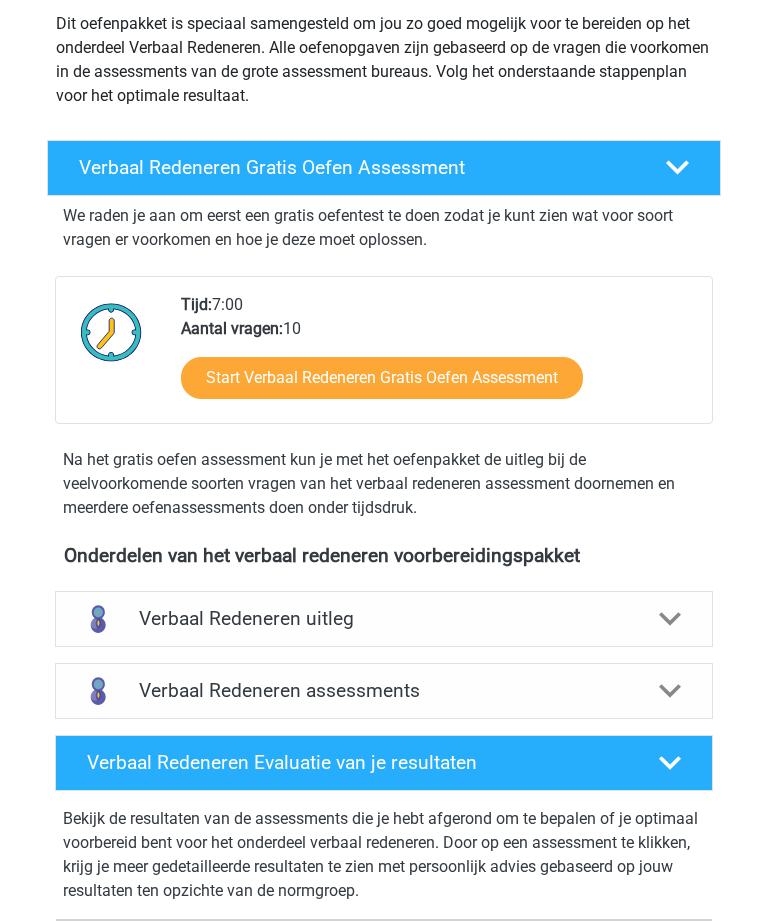 click 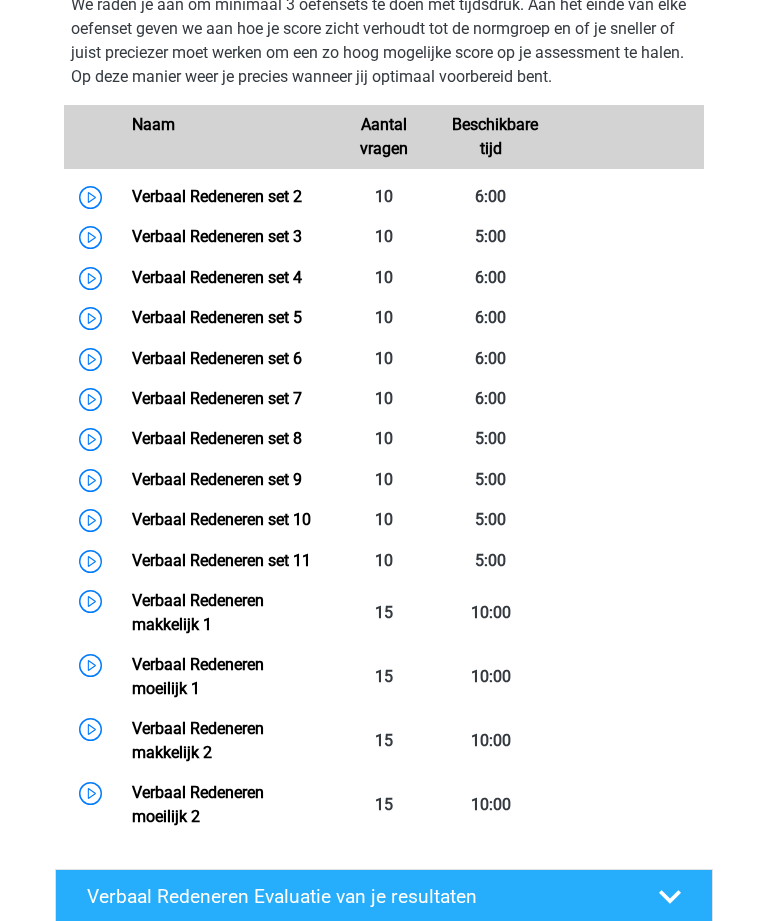 scroll, scrollTop: 961, scrollLeft: 0, axis: vertical 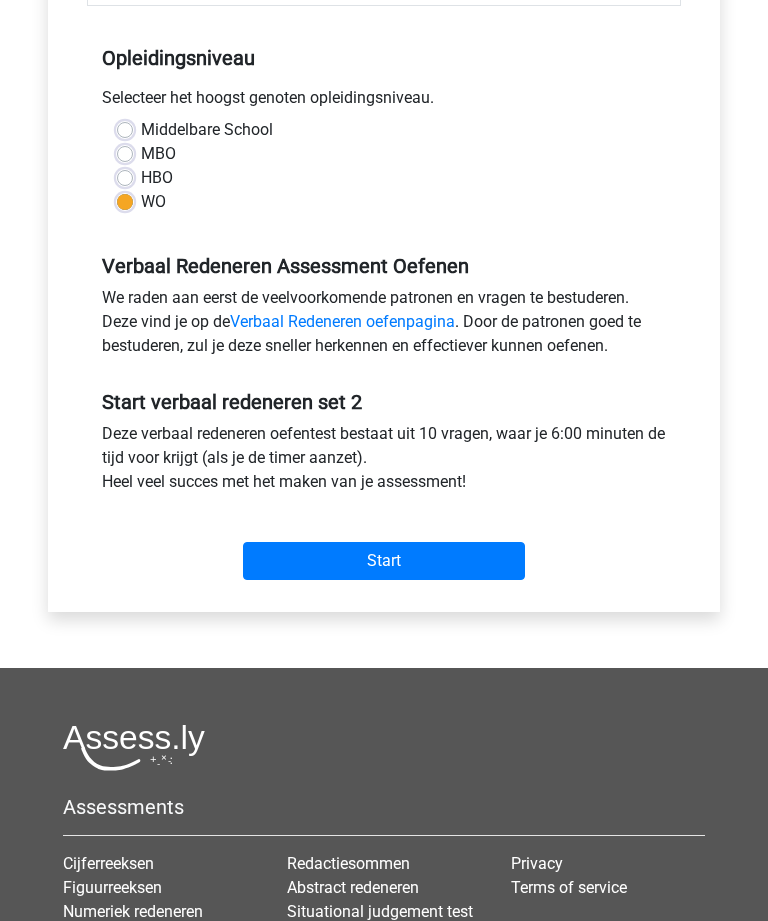 click on "Start" at bounding box center (384, 562) 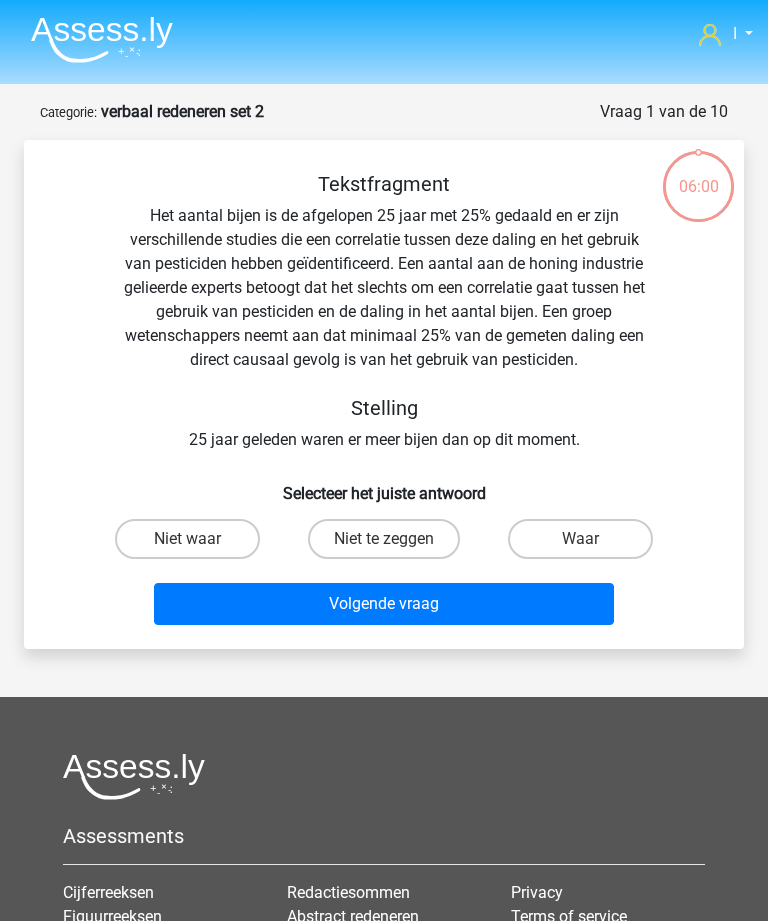 scroll, scrollTop: 0, scrollLeft: 0, axis: both 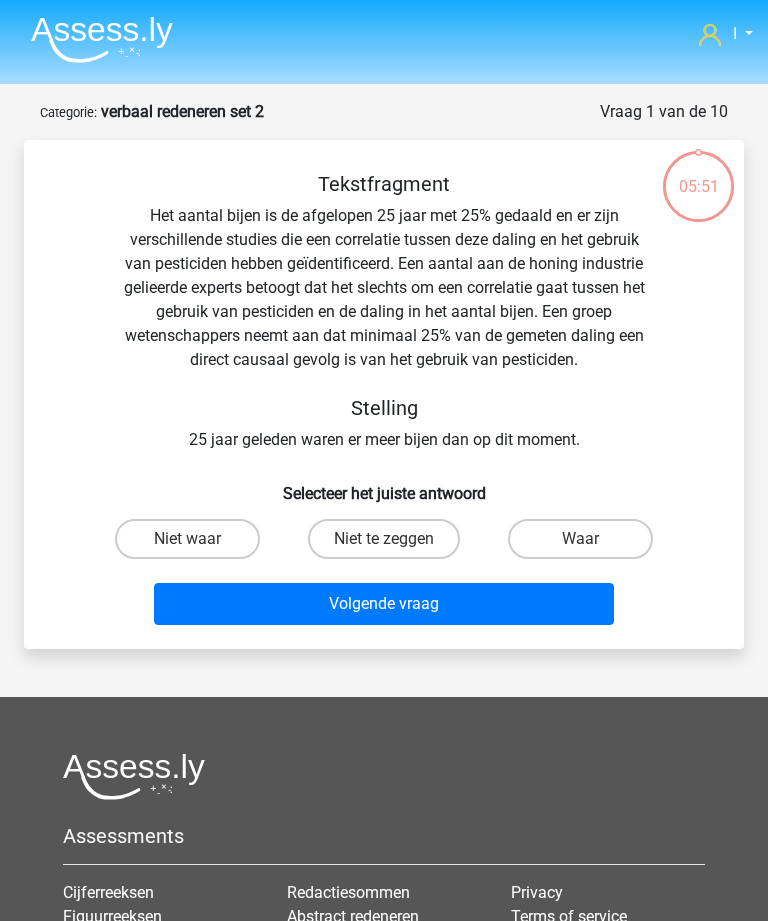 click on "Waar" at bounding box center [580, 539] 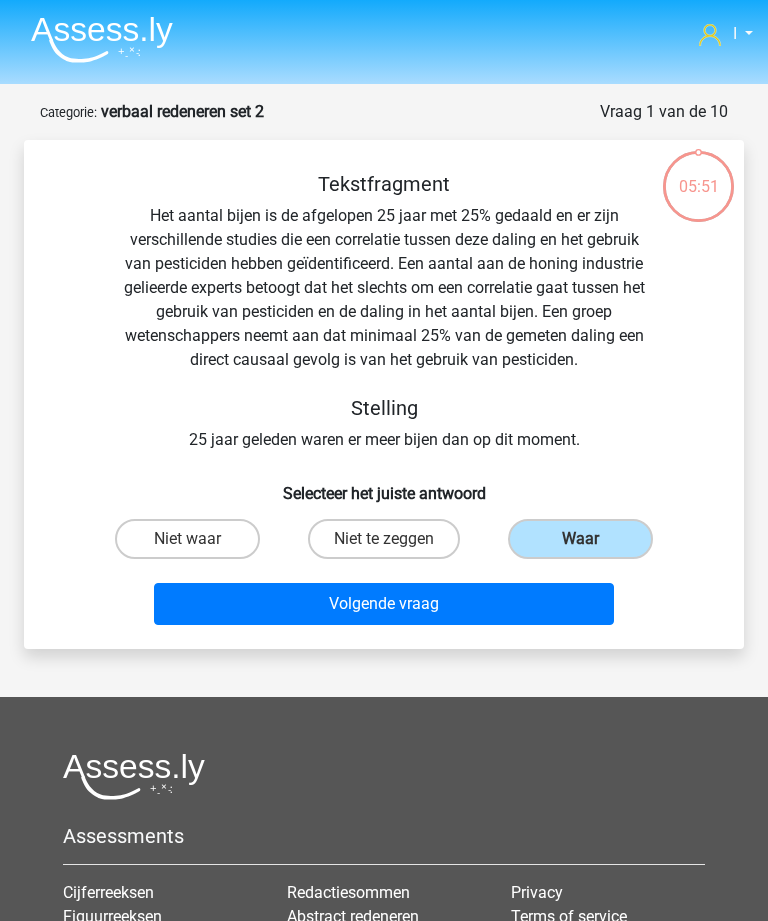 click on "Volgende vraag" at bounding box center [383, 604] 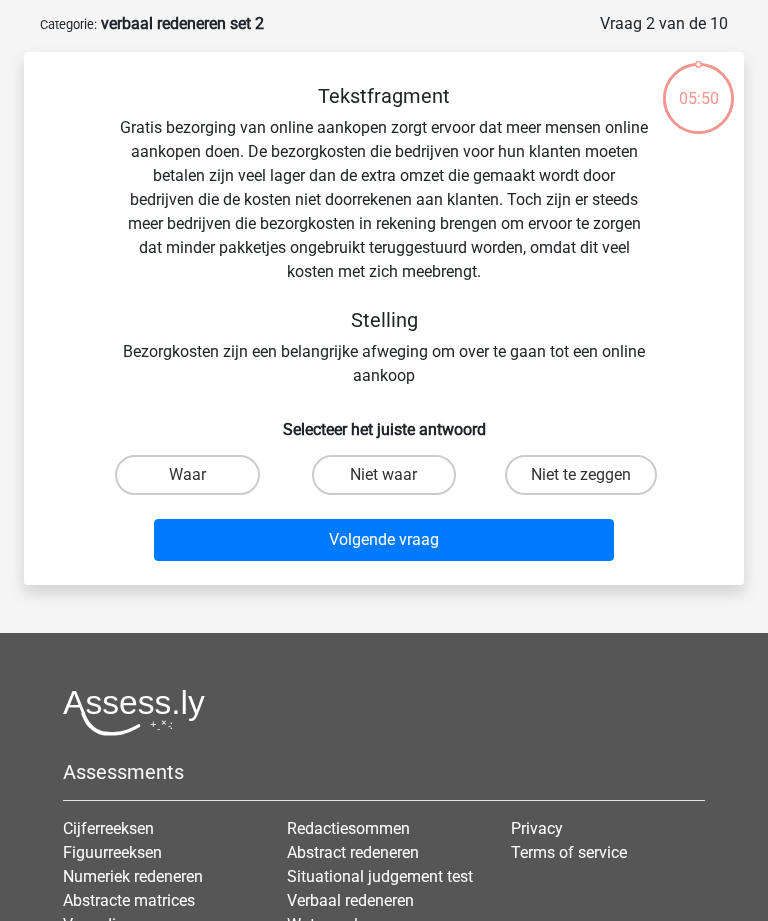 scroll, scrollTop: 100, scrollLeft: 0, axis: vertical 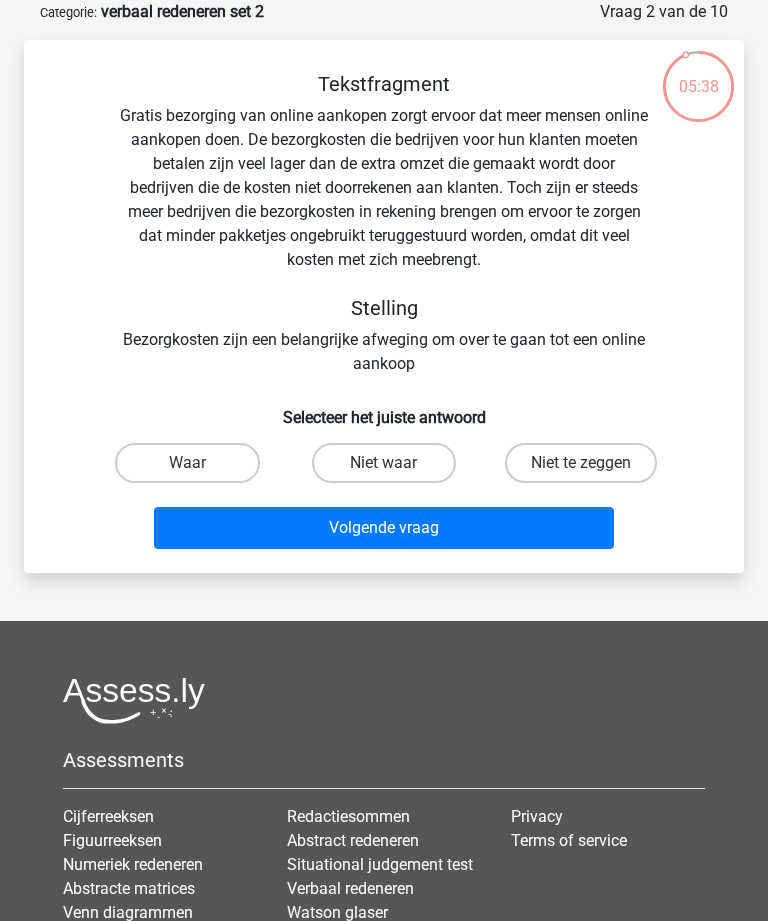click on "Waar" at bounding box center (187, 463) 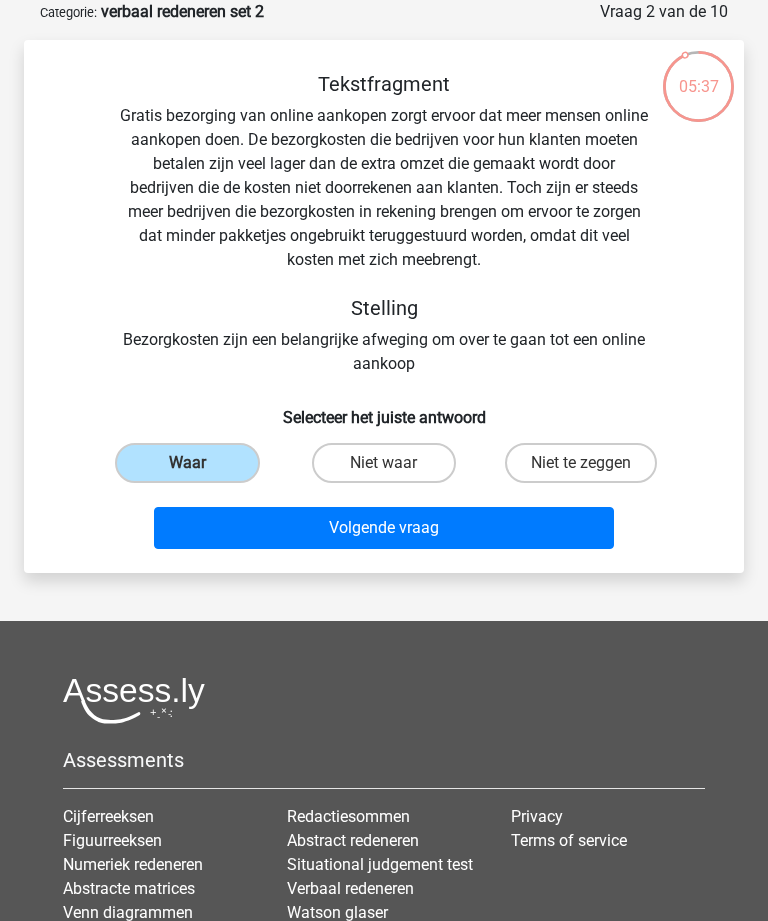 click on "Volgende vraag" at bounding box center [383, 528] 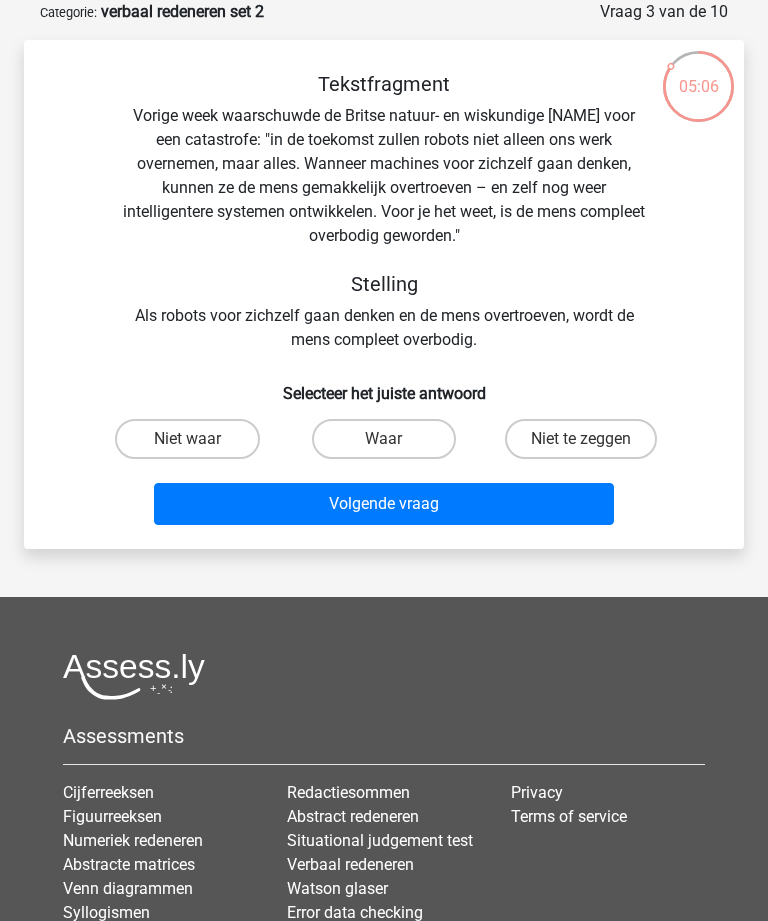click on "Niet te zeggen" at bounding box center (581, 439) 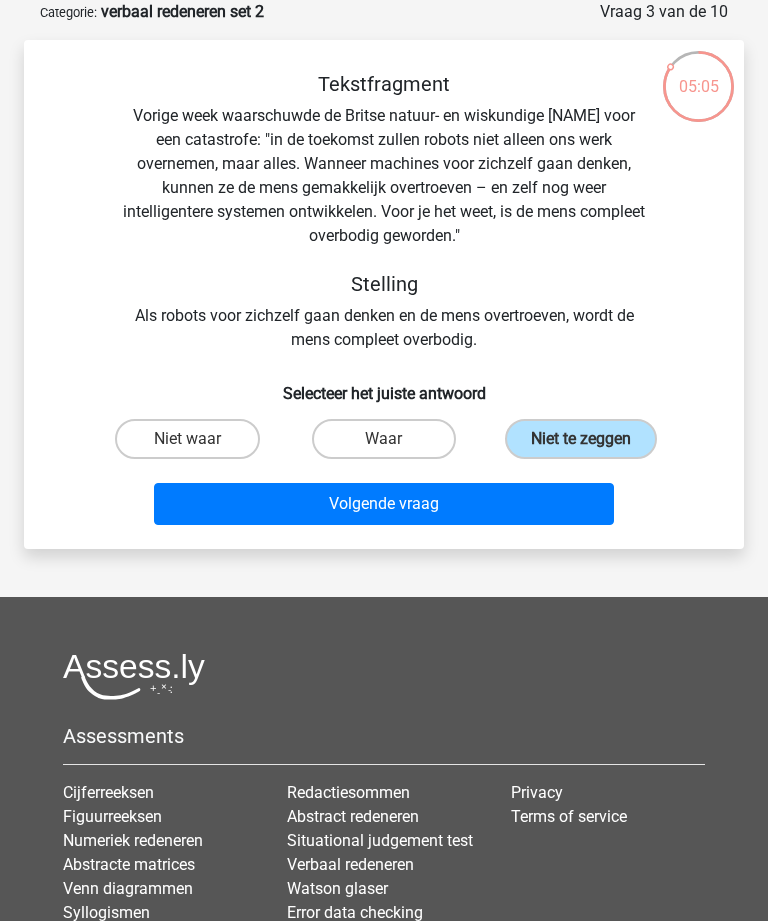 click on "Volgende vraag" at bounding box center [383, 504] 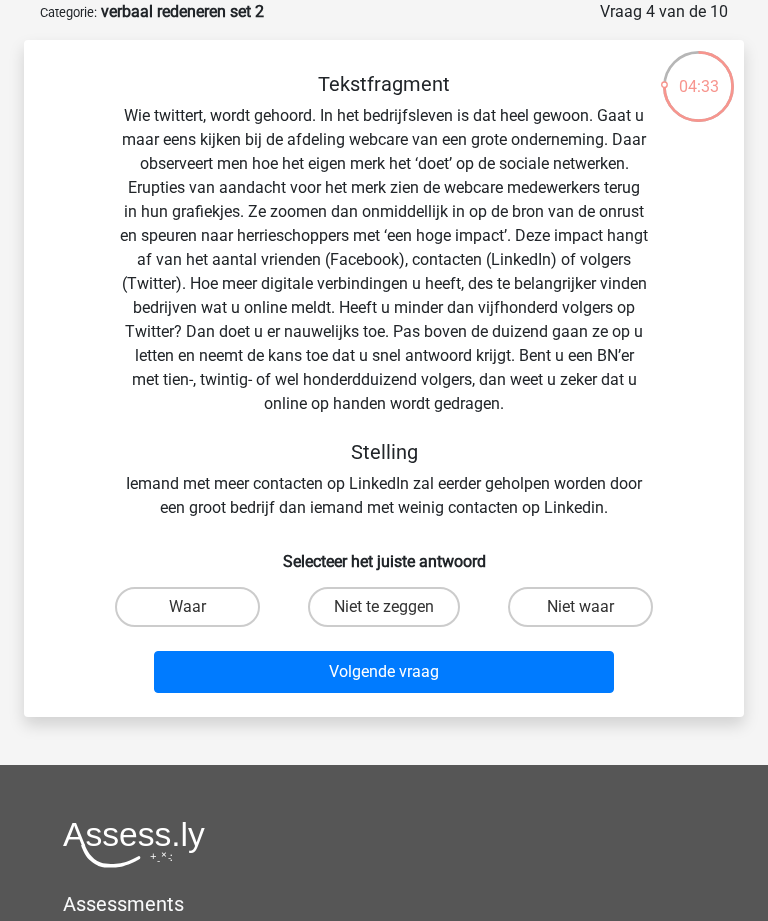 click on "Niet waar" at bounding box center (580, 607) 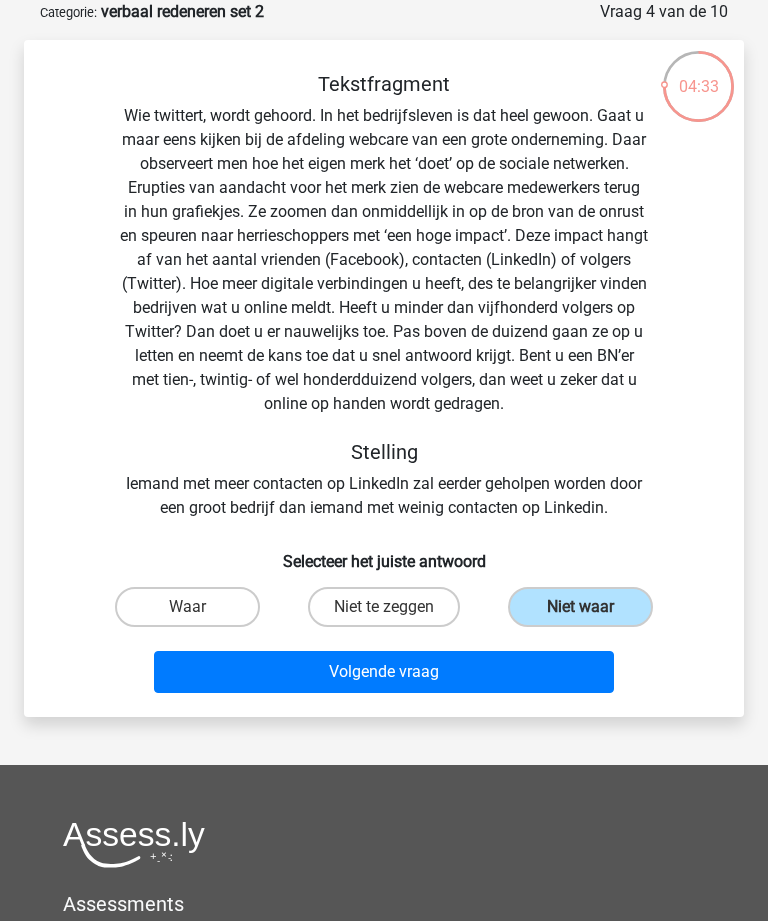 click on "Volgende vraag" at bounding box center (383, 672) 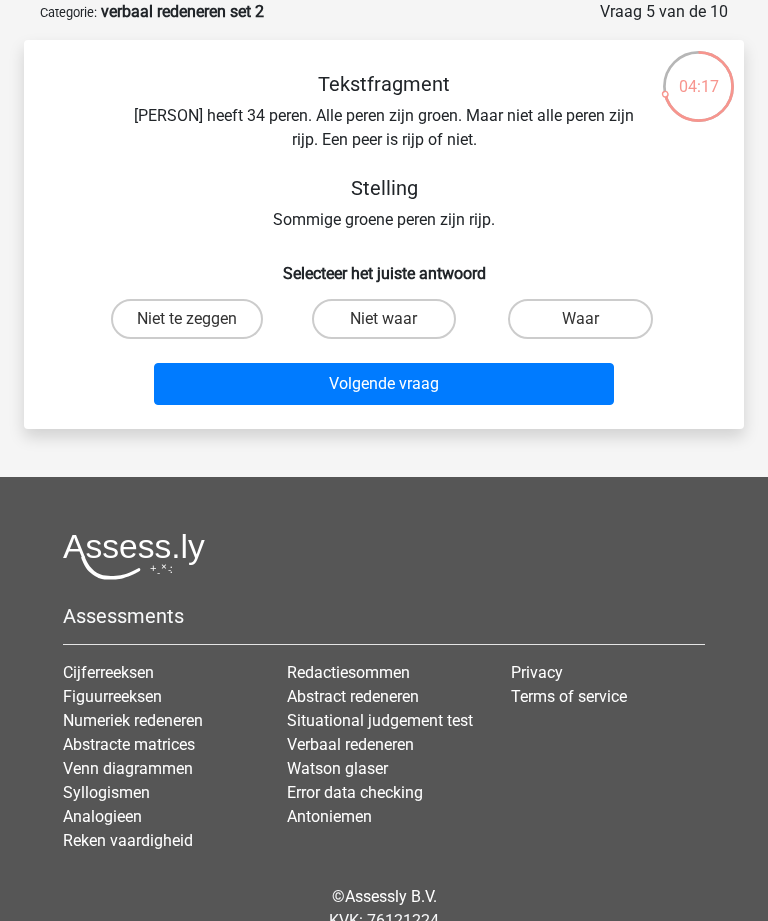 click on "Waar" at bounding box center [580, 319] 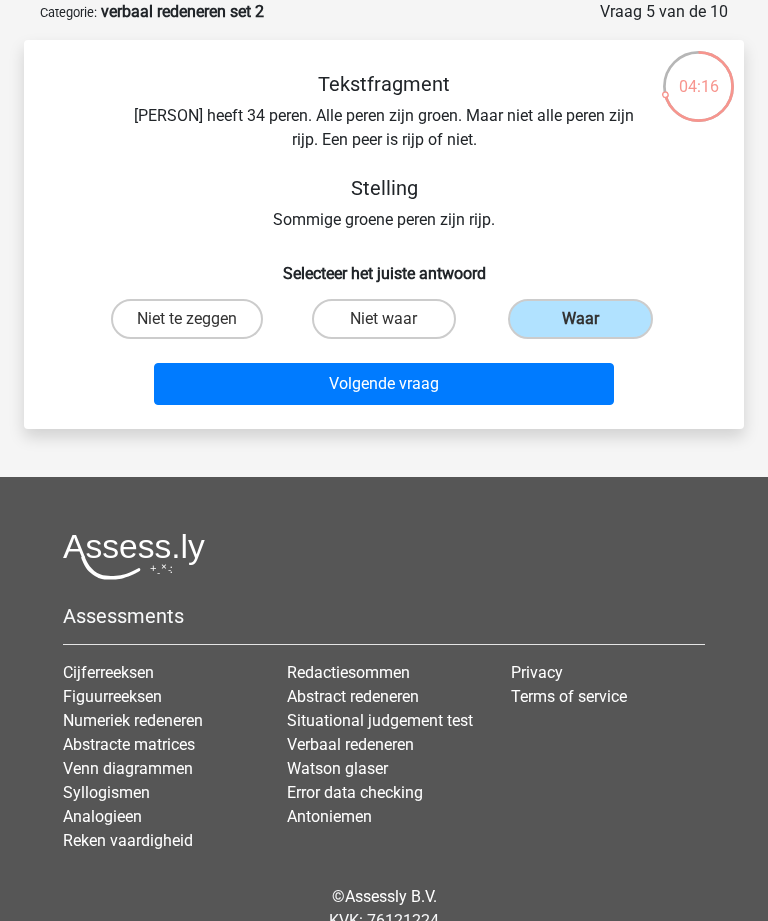 click on "Volgende vraag" at bounding box center [383, 384] 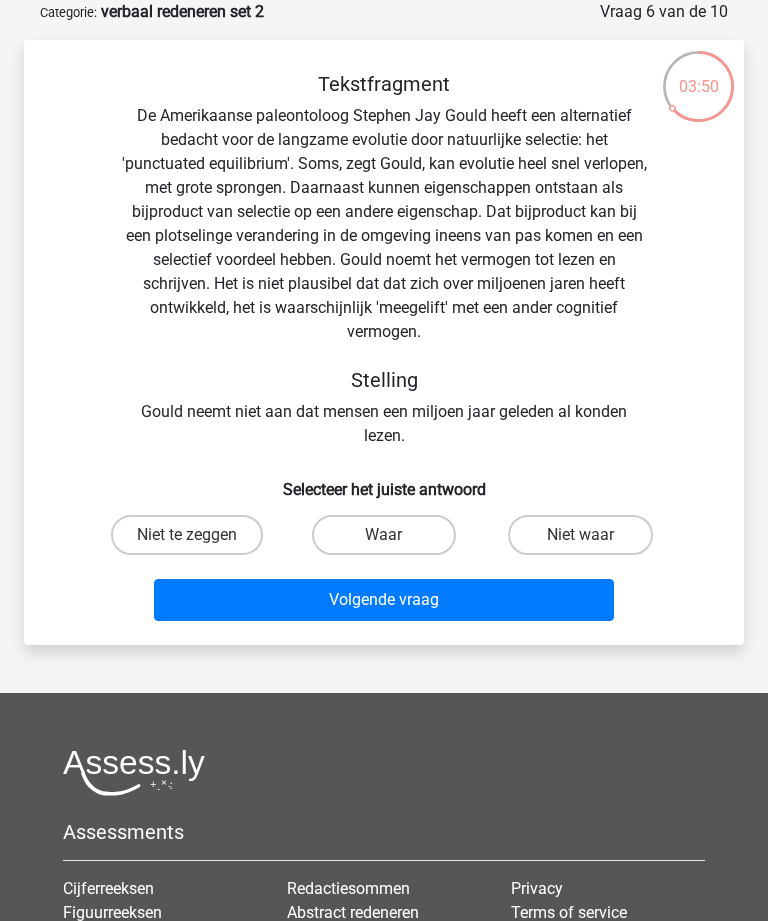 click on "Niet waar" at bounding box center [580, 535] 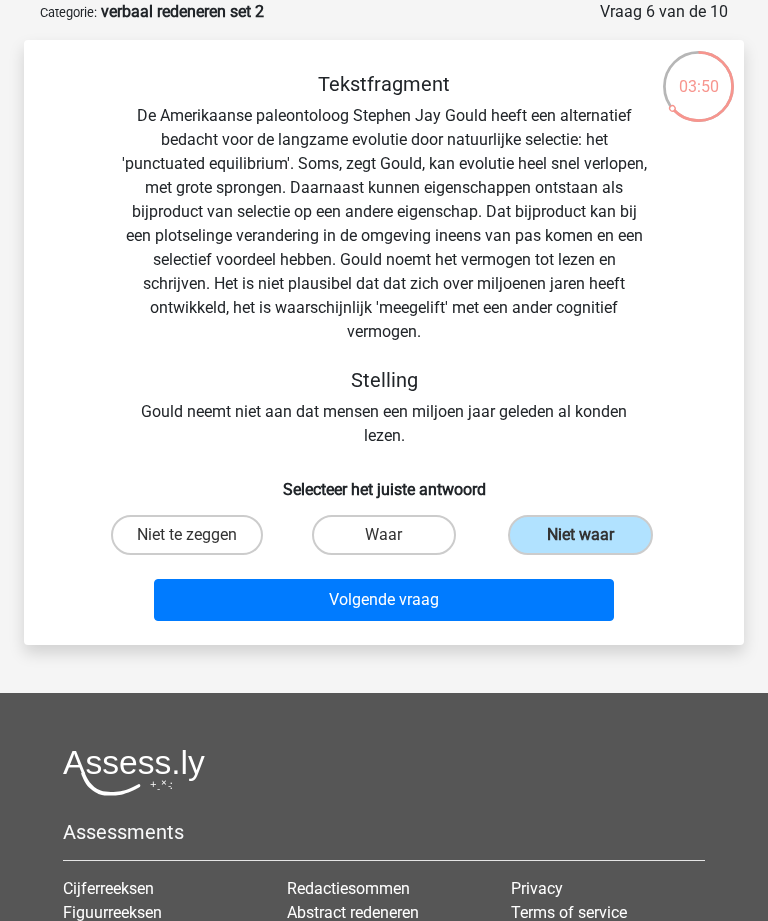 click on "Volgende vraag" at bounding box center (383, 600) 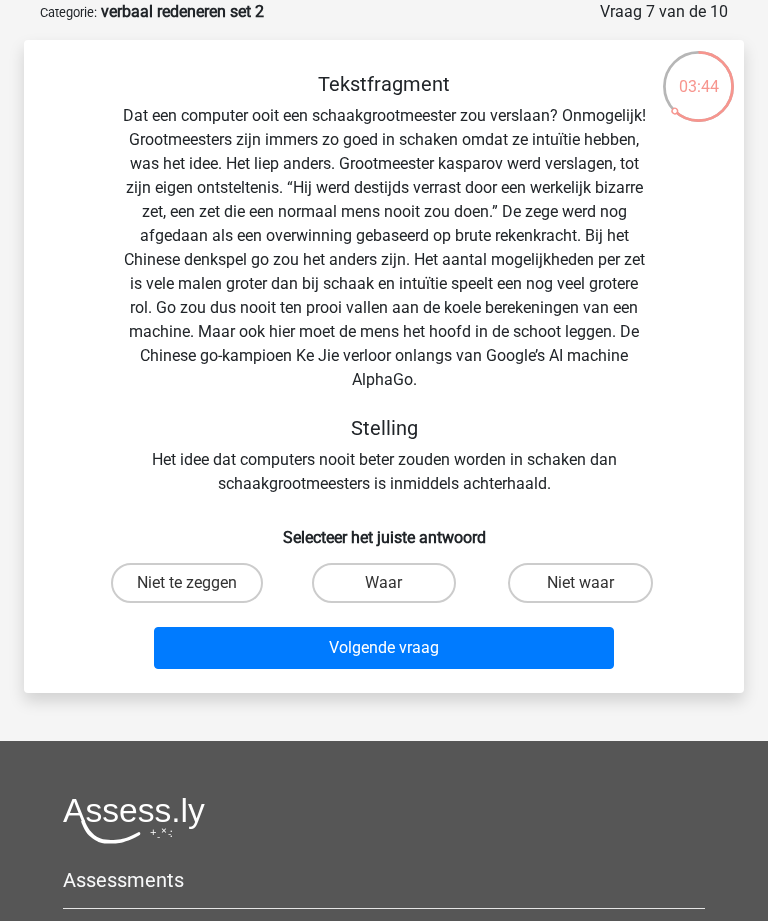 click on "Waar" at bounding box center (384, 583) 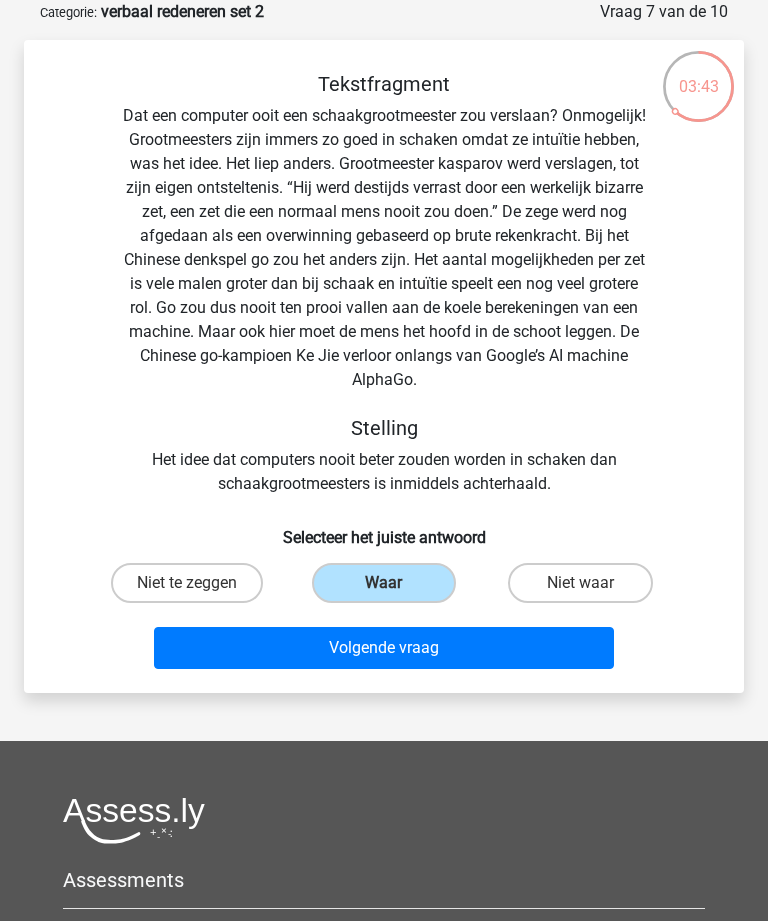 click on "Volgende vraag" at bounding box center (383, 648) 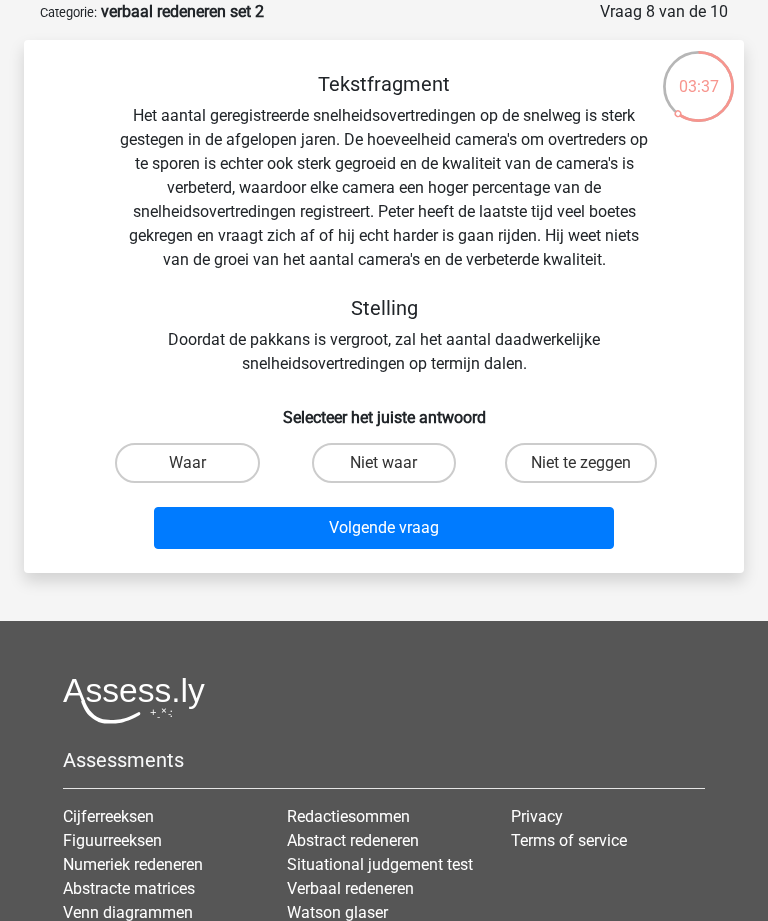 click on "Niet te zeggen" at bounding box center [581, 463] 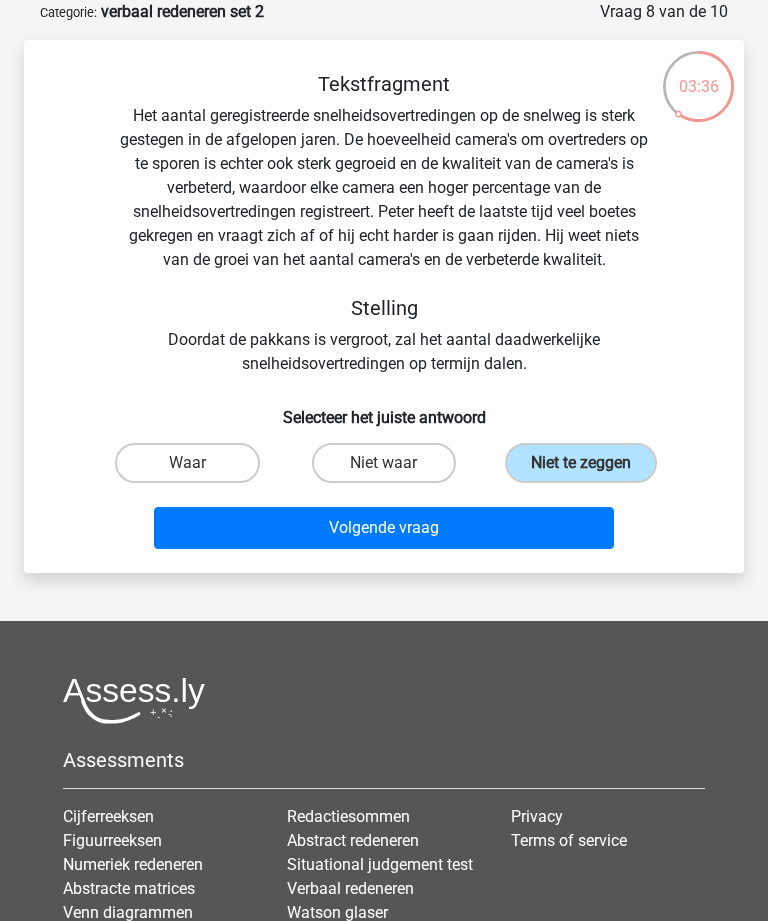 click on "Volgende vraag" at bounding box center (383, 528) 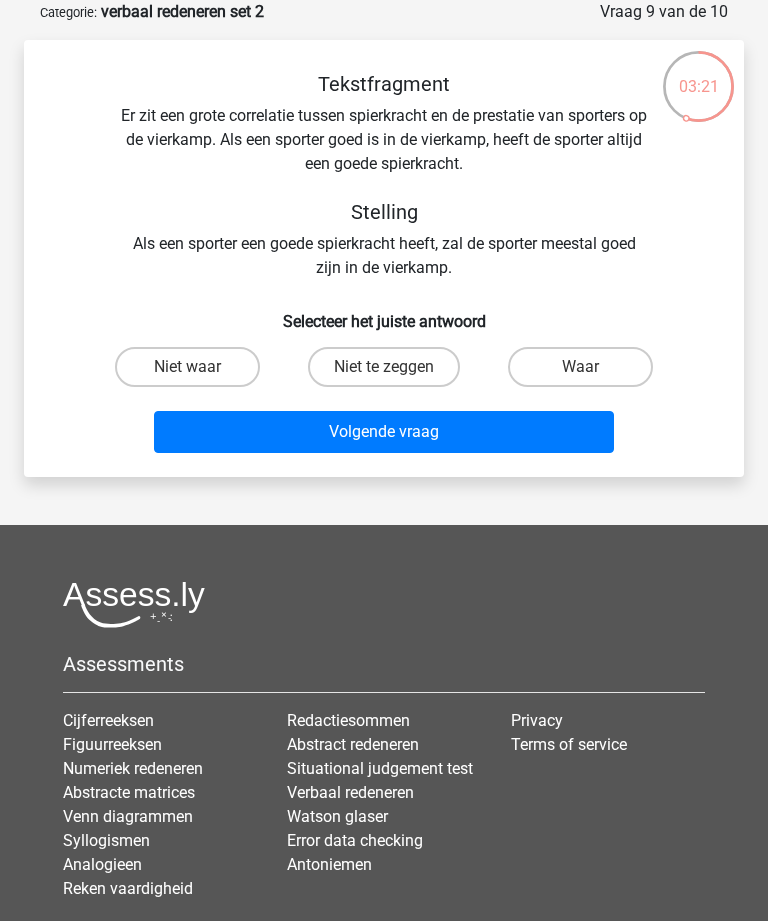 click on "Niet waar" at bounding box center [187, 367] 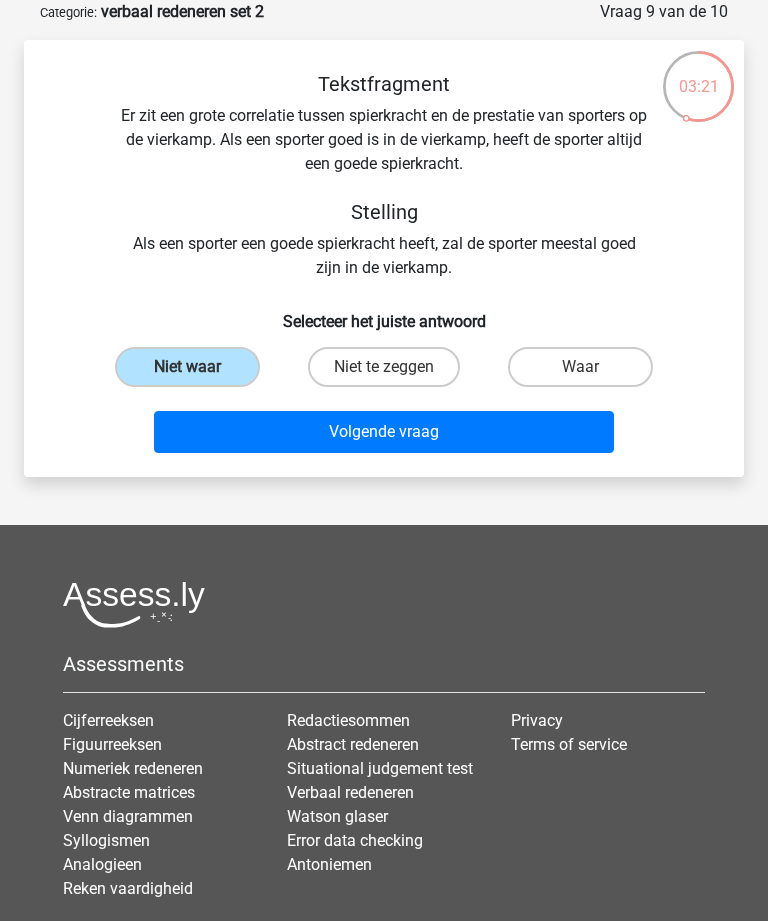 click on "Volgende vraag" at bounding box center (383, 432) 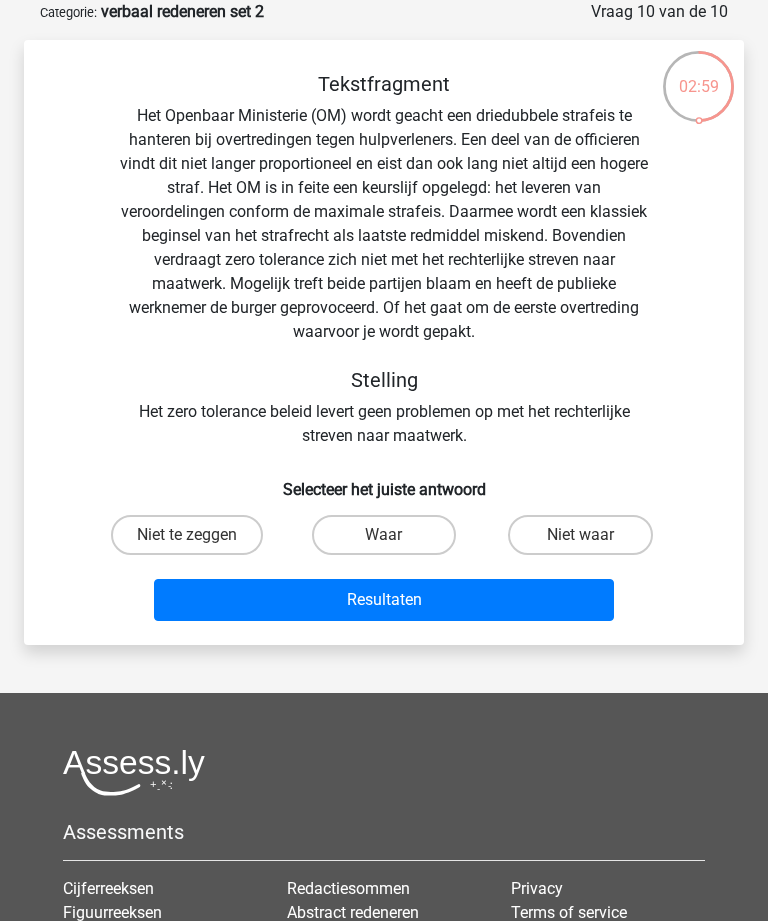 click on "Niet waar" at bounding box center [580, 535] 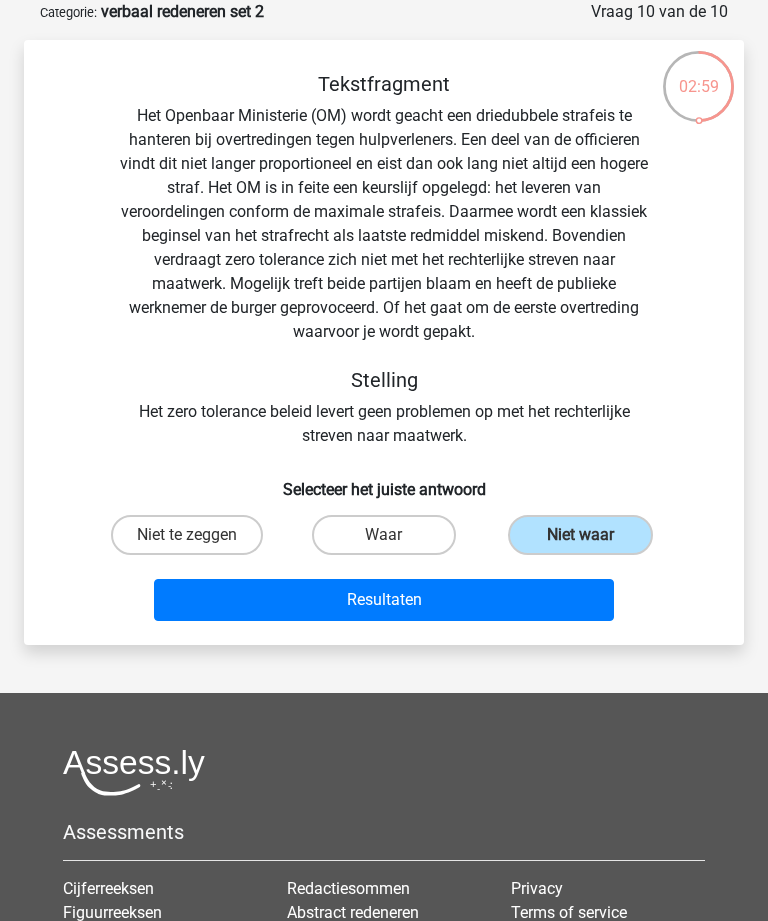 click on "Resultaten" at bounding box center [383, 600] 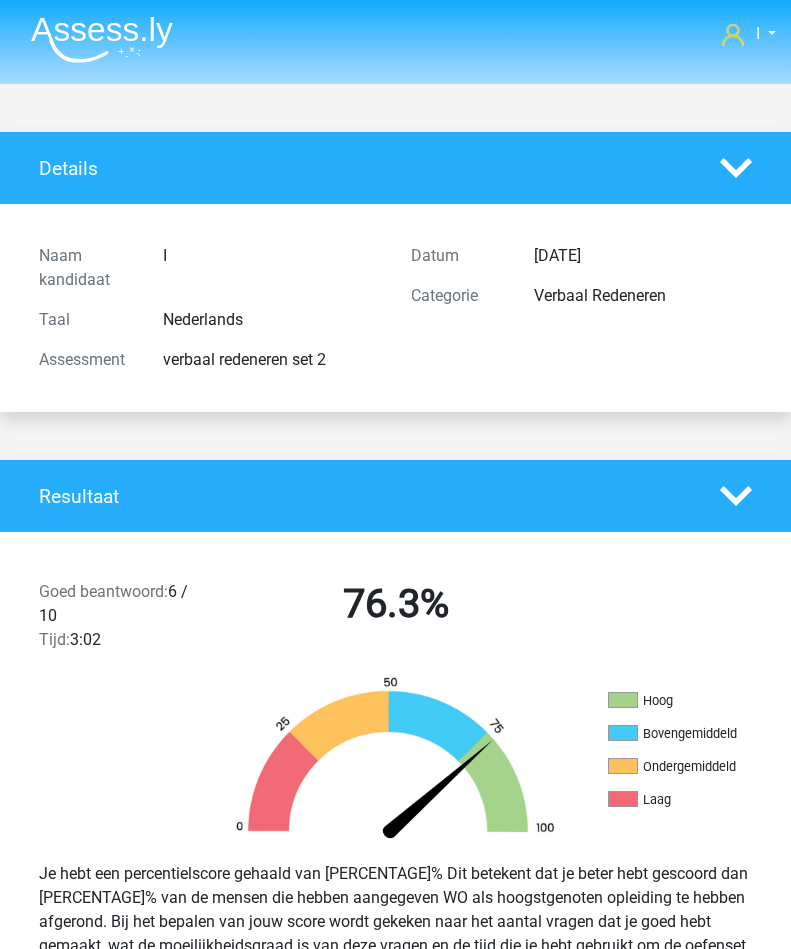 scroll, scrollTop: 0, scrollLeft: 0, axis: both 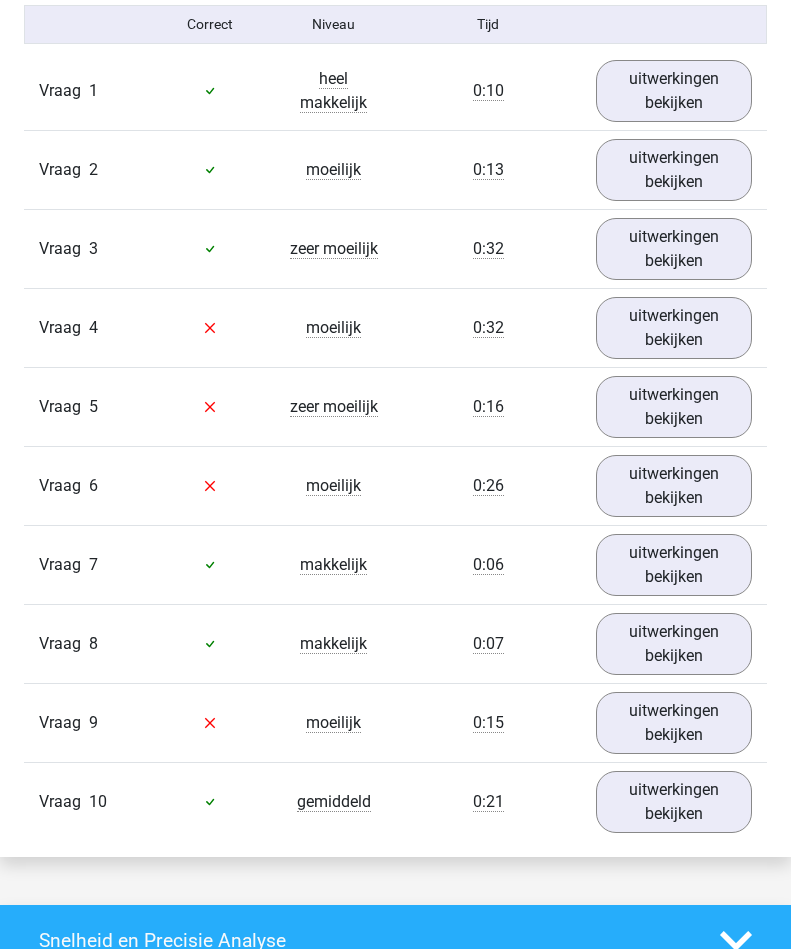 click on "uitwerkingen bekijken" at bounding box center (674, 328) 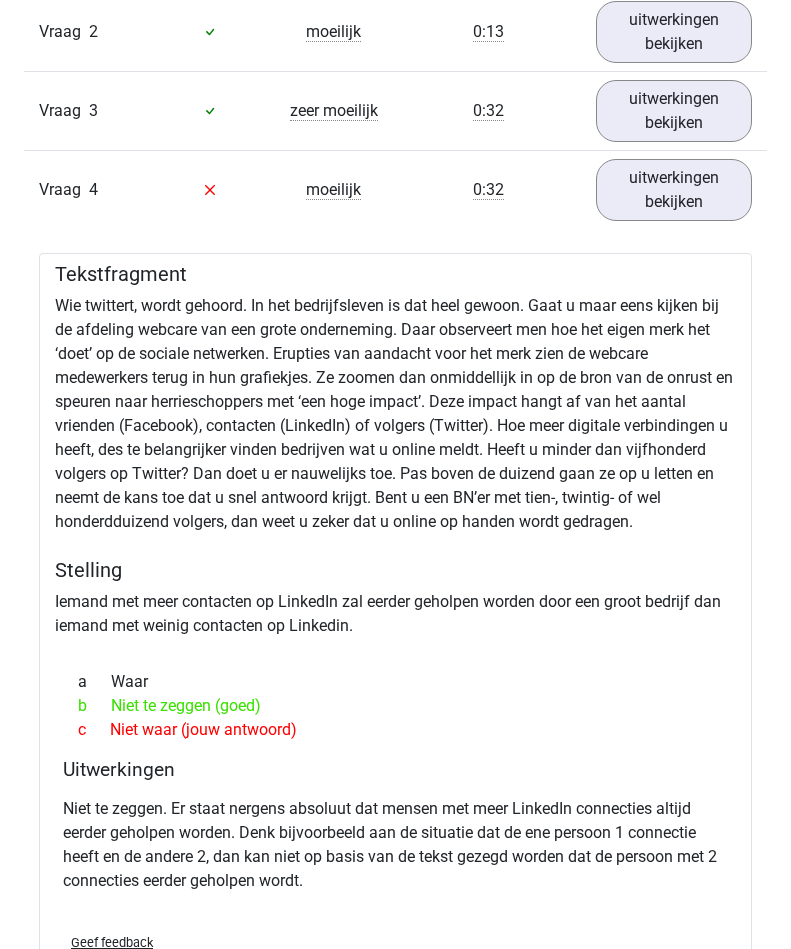 scroll, scrollTop: 1493, scrollLeft: 0, axis: vertical 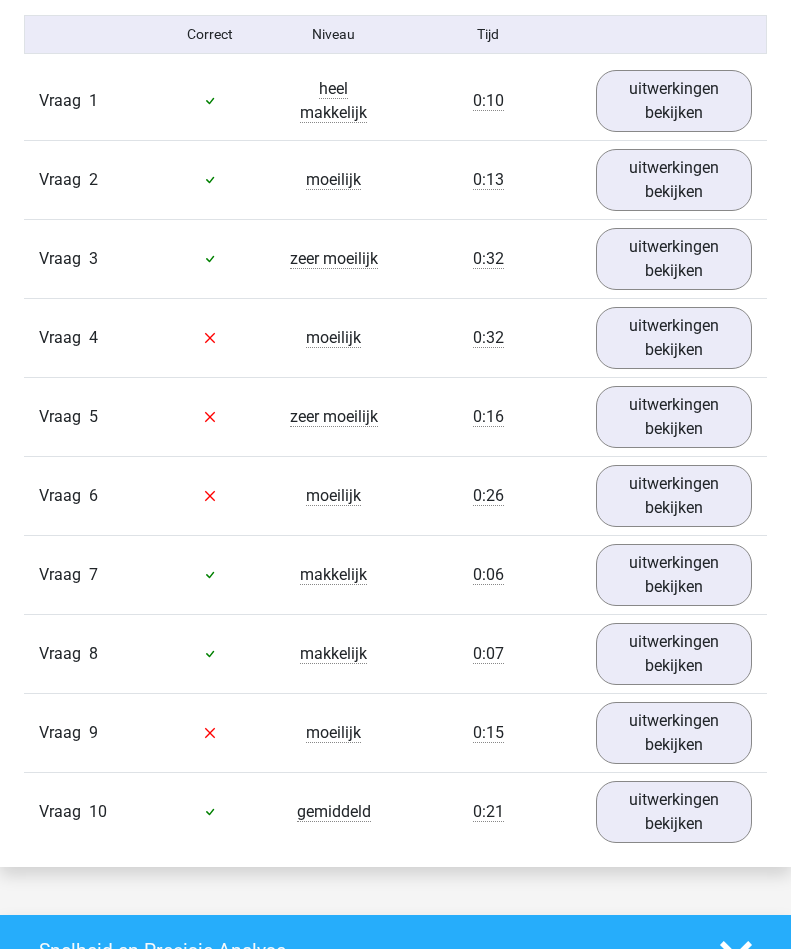 click on "uitwerkingen bekijken" at bounding box center [674, 417] 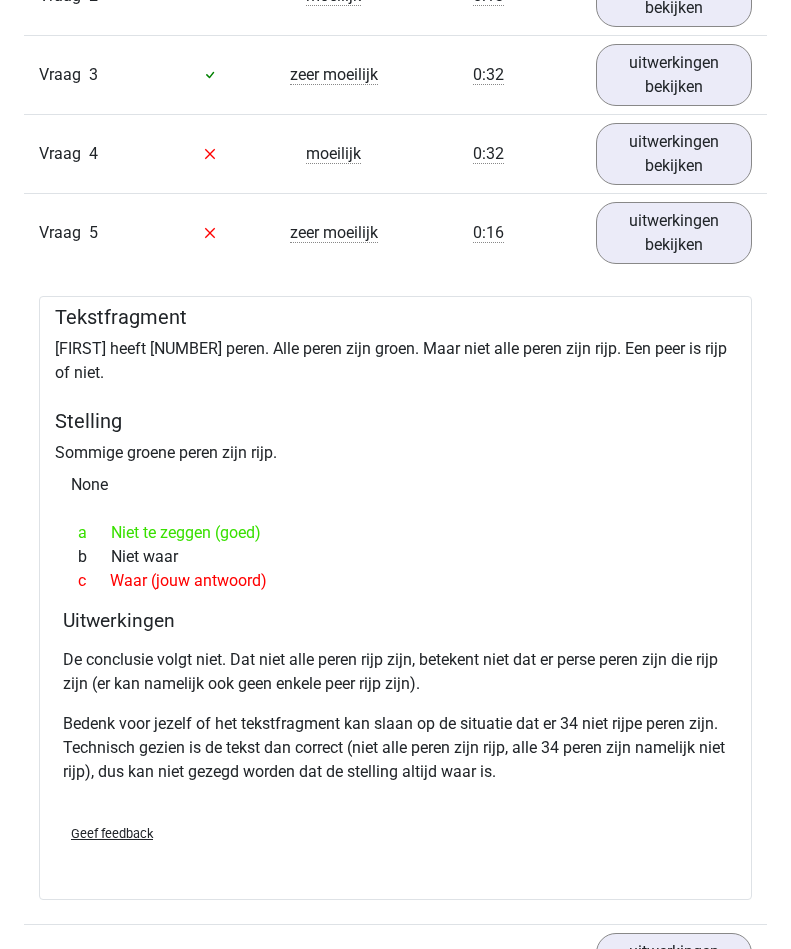 scroll, scrollTop: 1543, scrollLeft: 0, axis: vertical 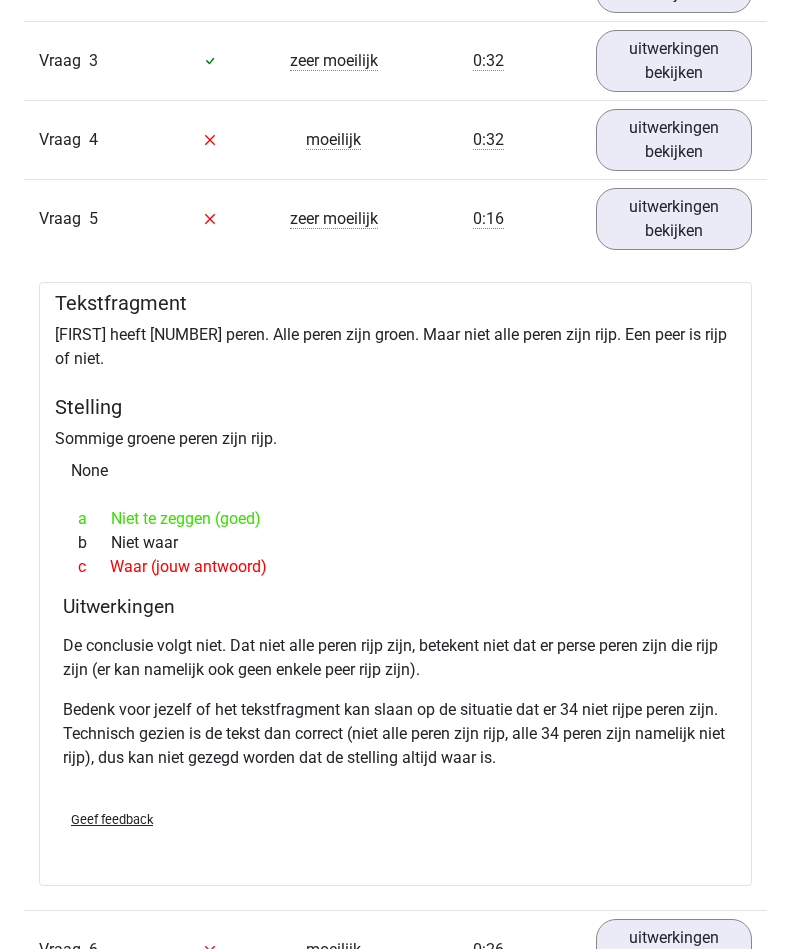 click on "uitwerkingen bekijken" at bounding box center [674, 219] 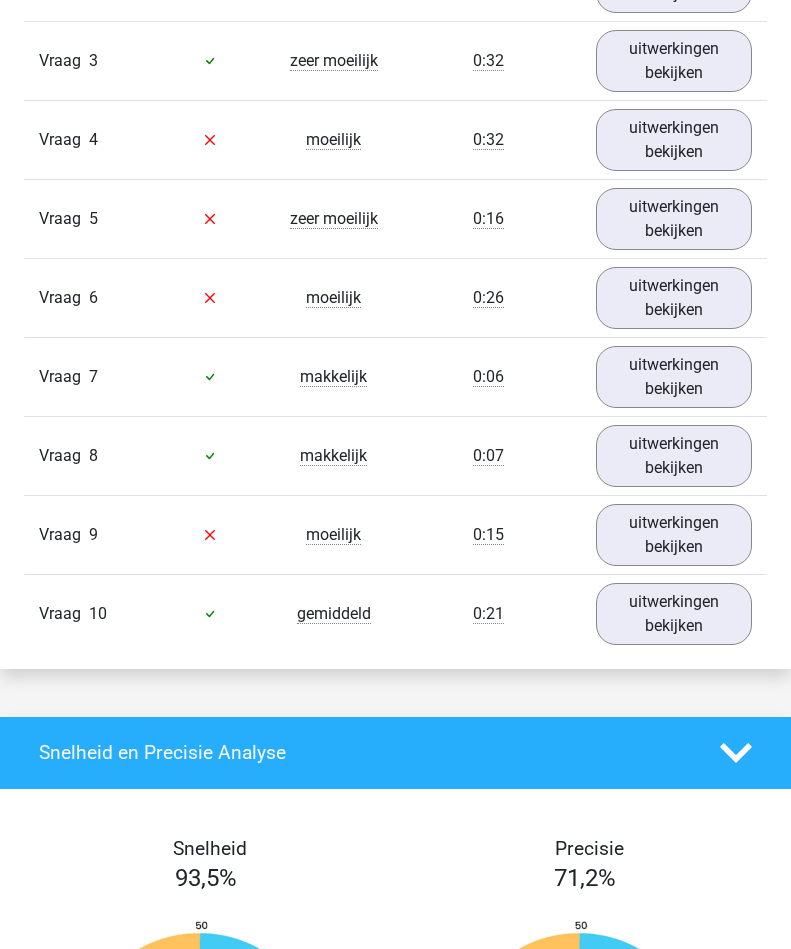 click on "uitwerkingen bekijken" at bounding box center (674, 298) 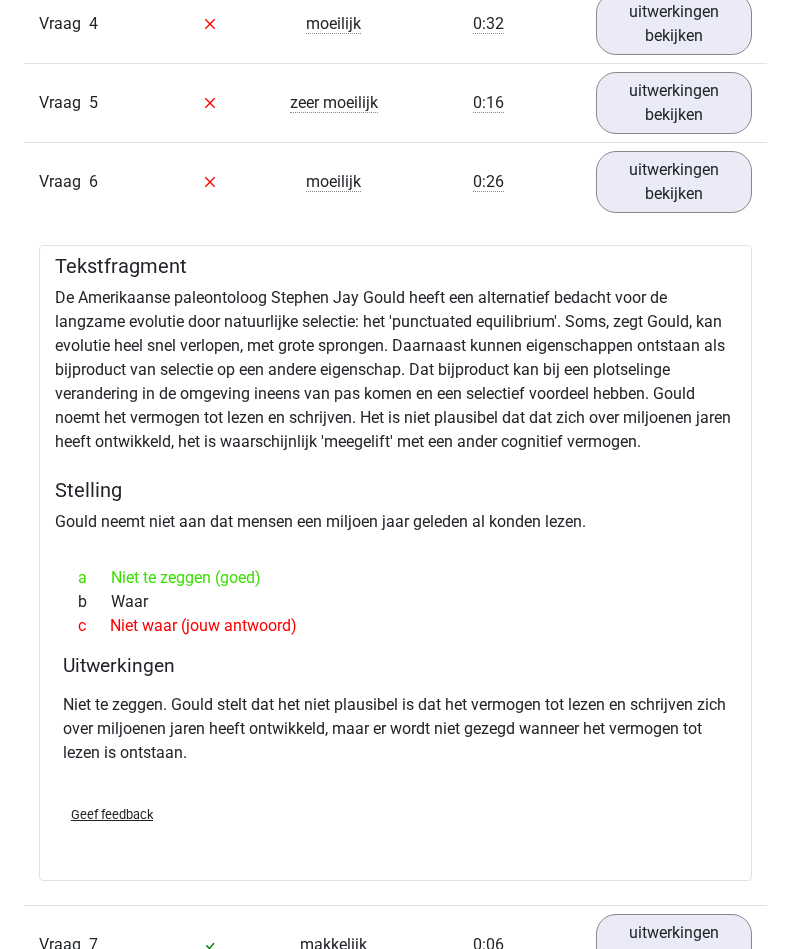 scroll, scrollTop: 1659, scrollLeft: 0, axis: vertical 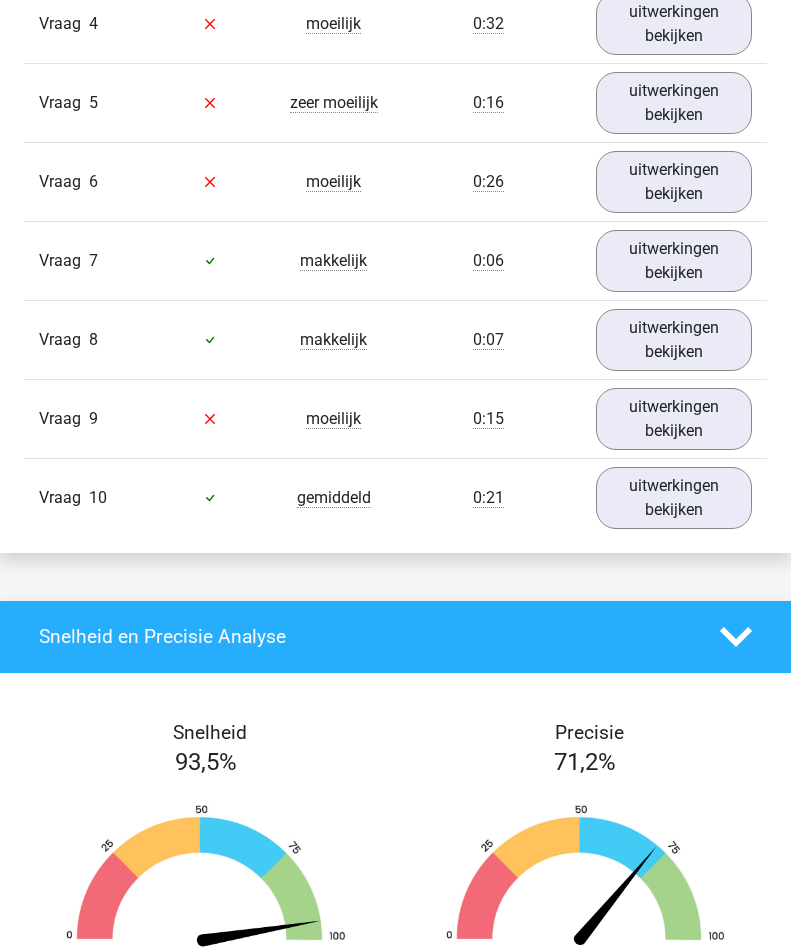 click on "uitwerkingen bekijken" at bounding box center (674, 419) 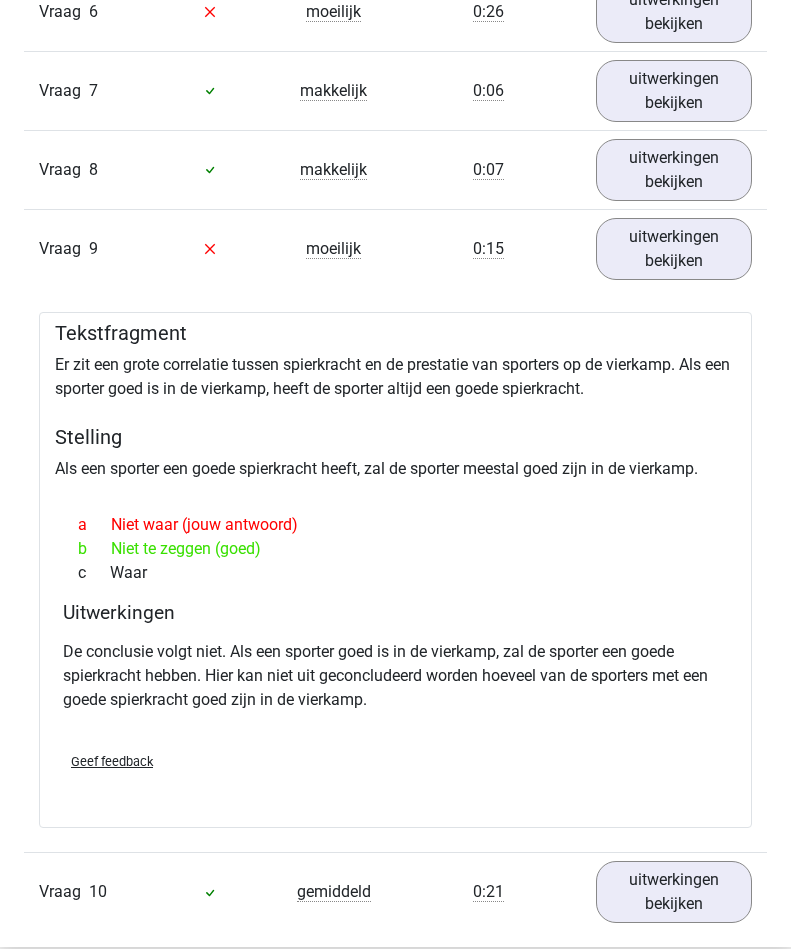 scroll, scrollTop: 1829, scrollLeft: 0, axis: vertical 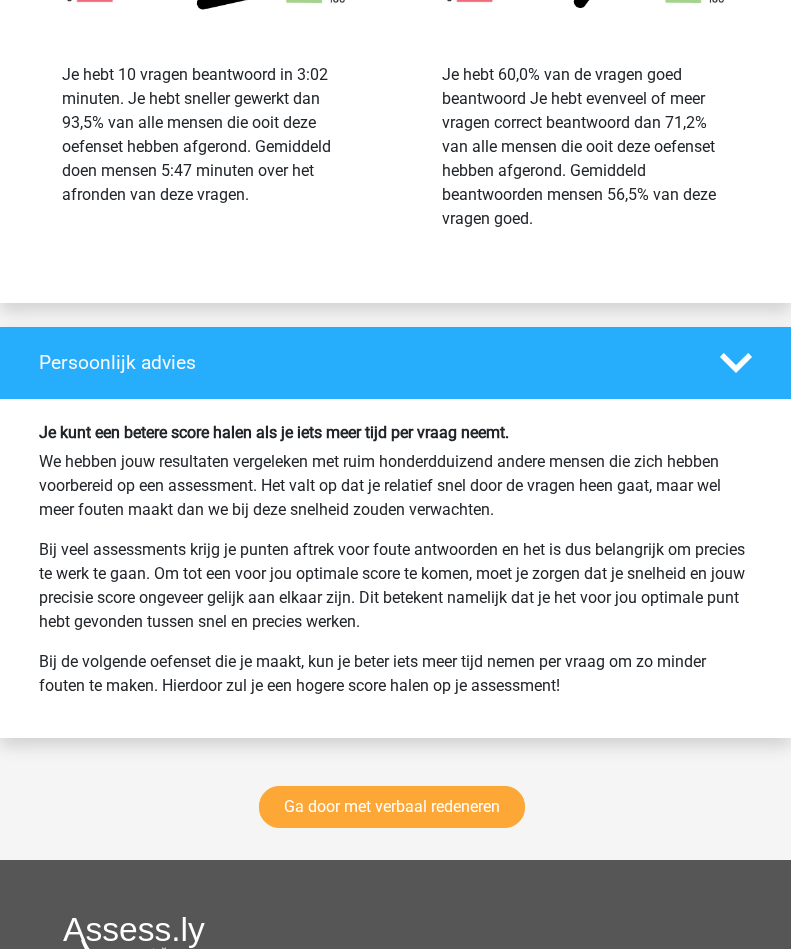 click on "Ga door met verbaal redeneren" at bounding box center [392, 807] 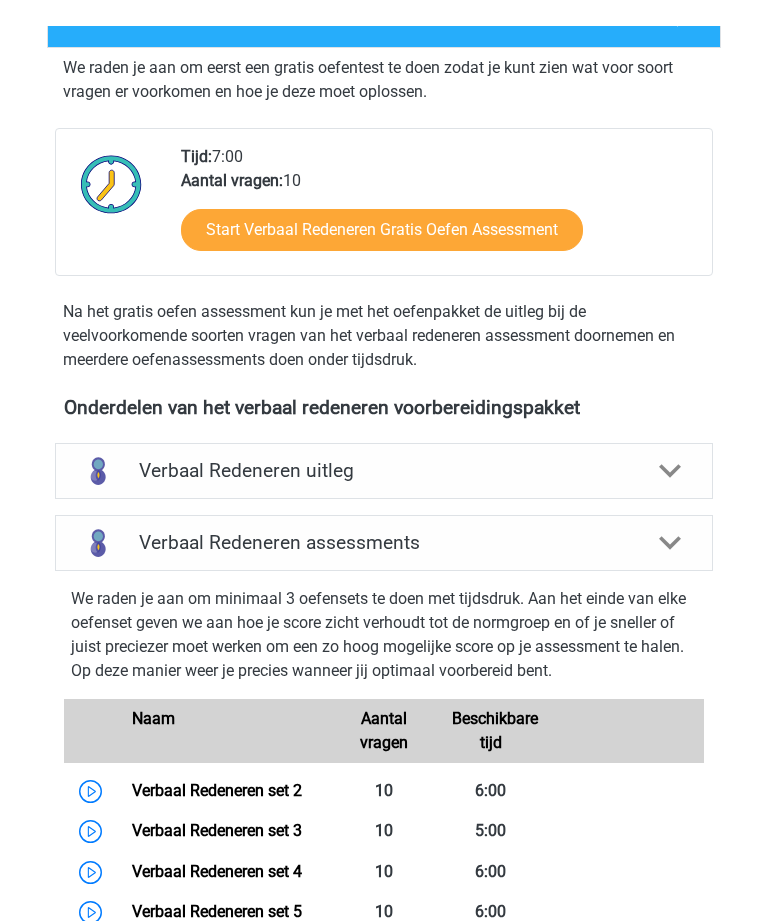 scroll, scrollTop: 0, scrollLeft: 0, axis: both 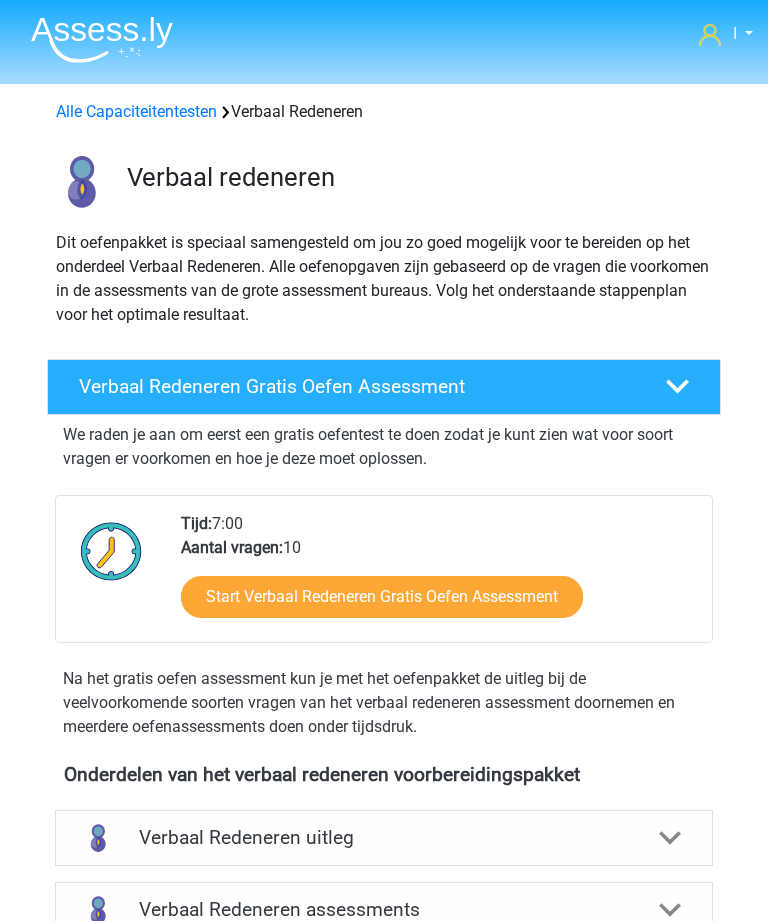 click on "Alle Capaciteitentesten
Verbaal Redeneren" at bounding box center [384, 108] 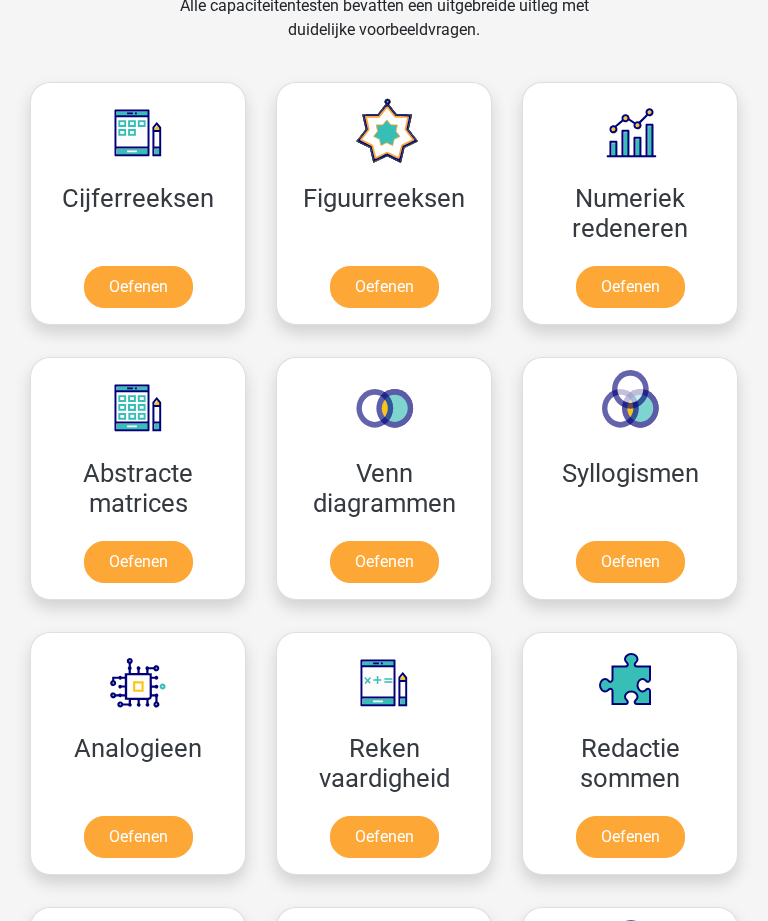 scroll, scrollTop: 1232, scrollLeft: 0, axis: vertical 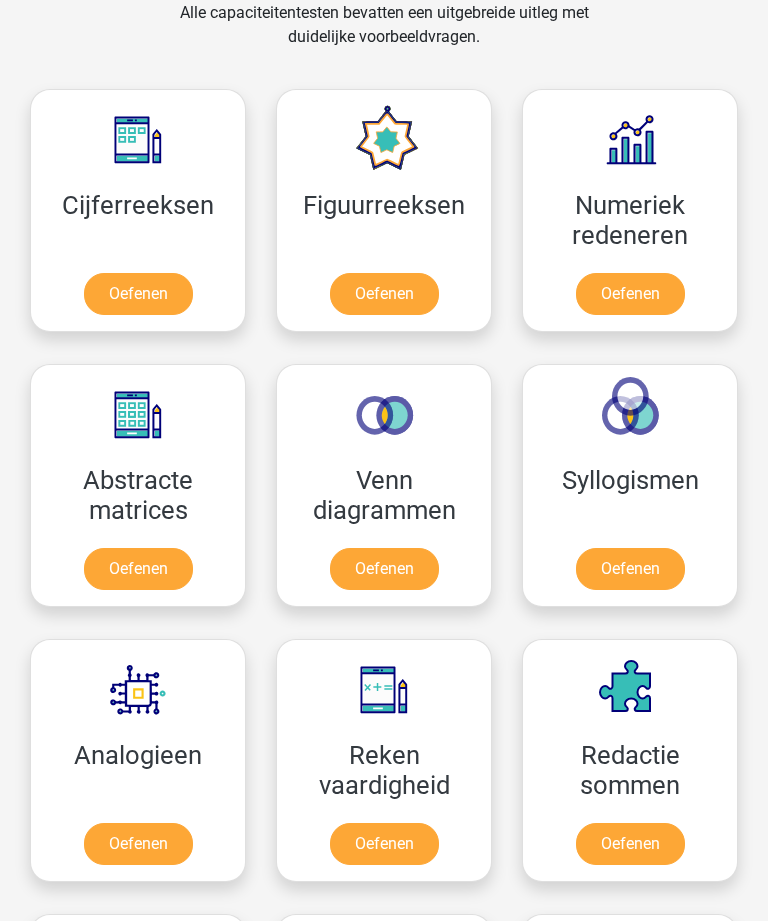 click on "Oefenen" at bounding box center (630, 295) 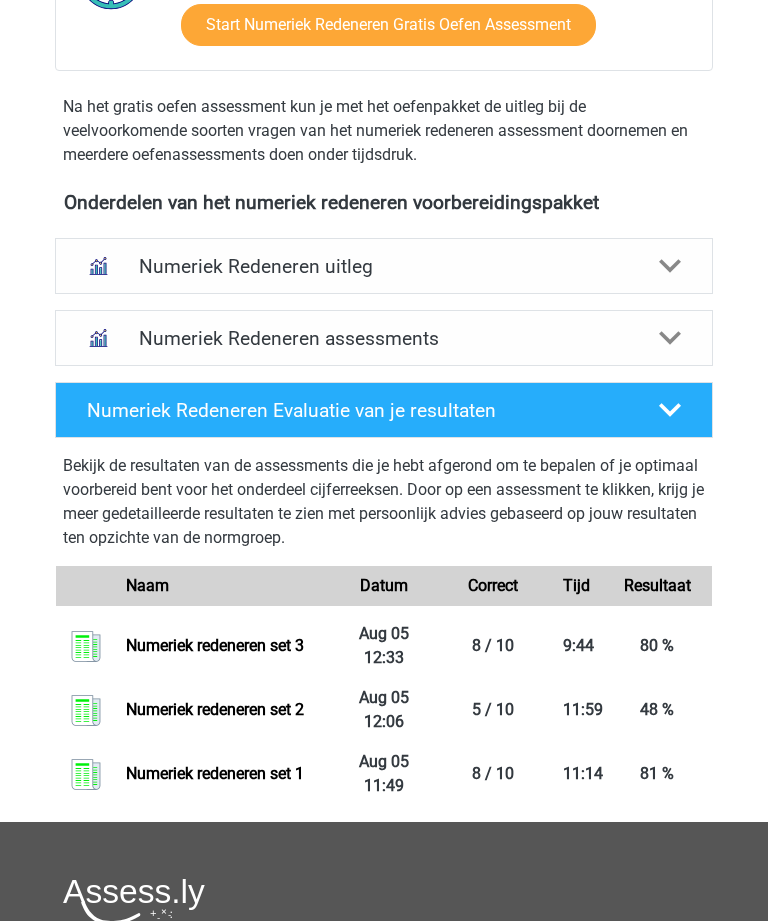 scroll, scrollTop: 644, scrollLeft: 0, axis: vertical 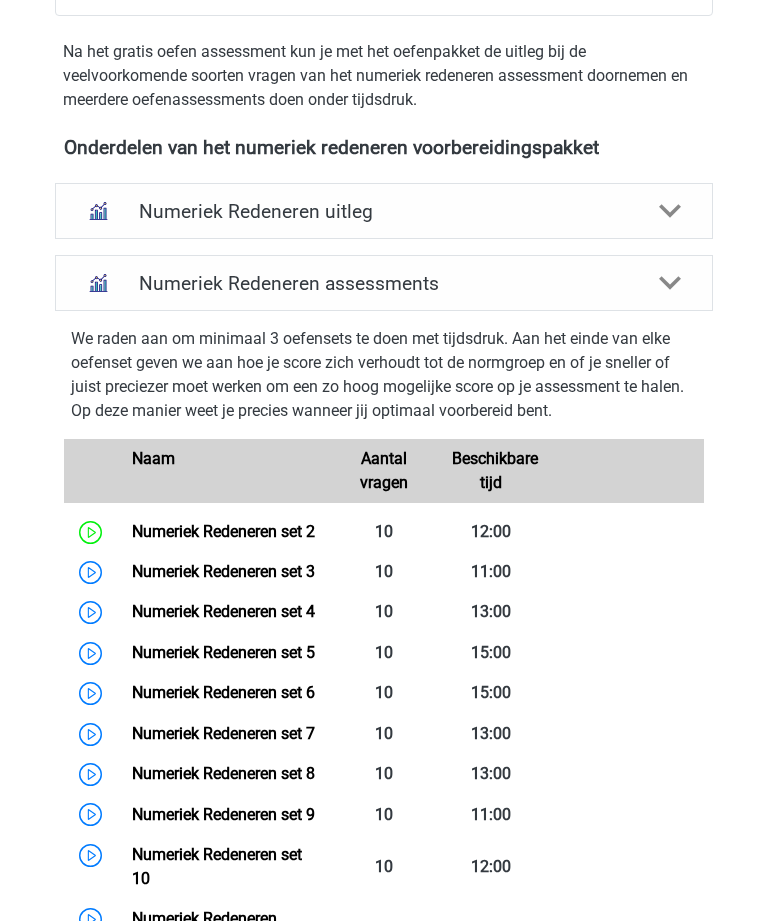 click on "Numeriek Redeneren assessments" at bounding box center [384, 284] 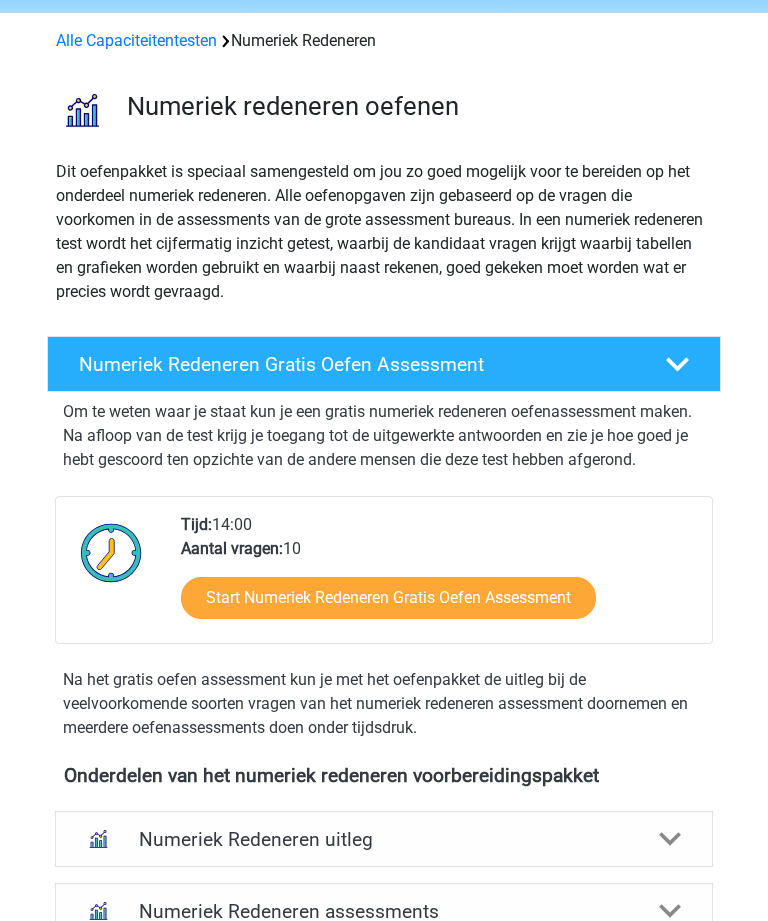 scroll, scrollTop: 0, scrollLeft: 0, axis: both 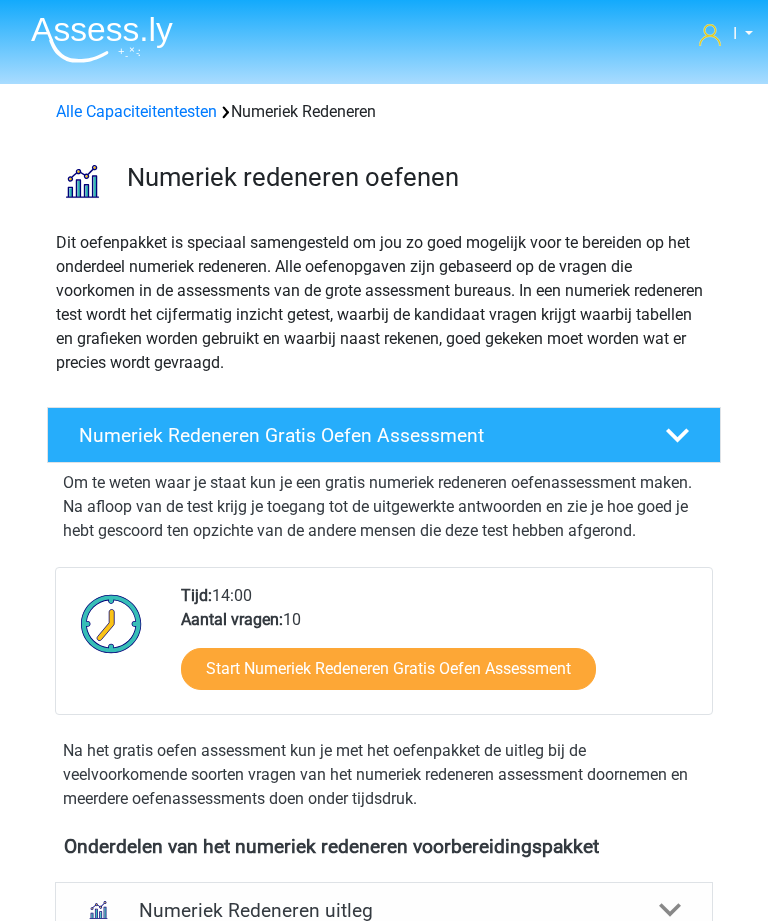 click on "Alle Capaciteitentesten" at bounding box center [136, 111] 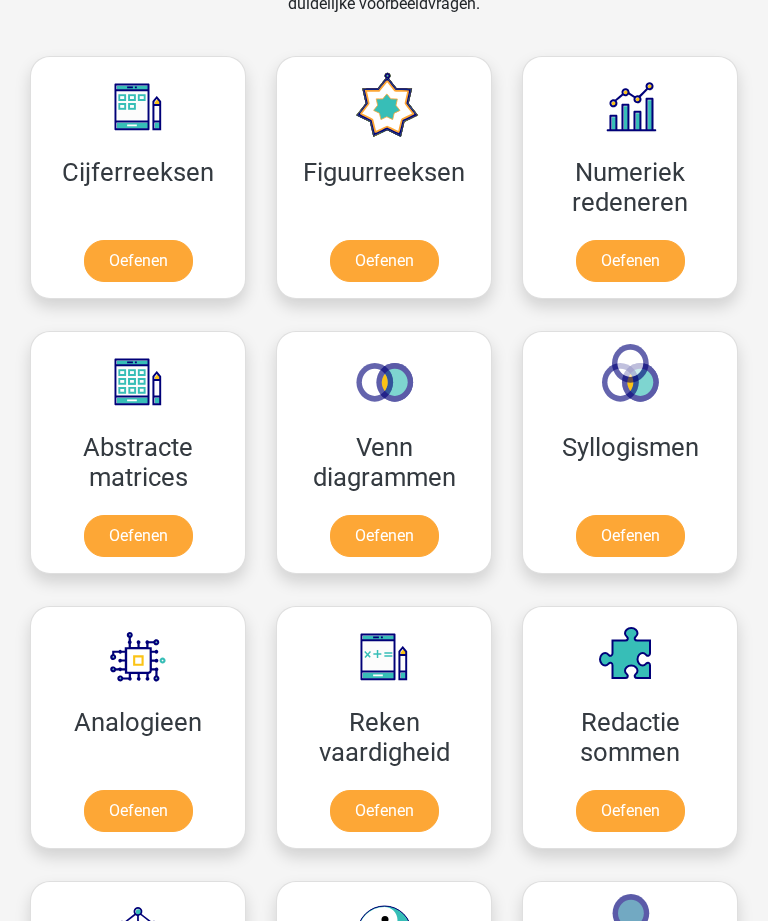 scroll, scrollTop: 1268, scrollLeft: 0, axis: vertical 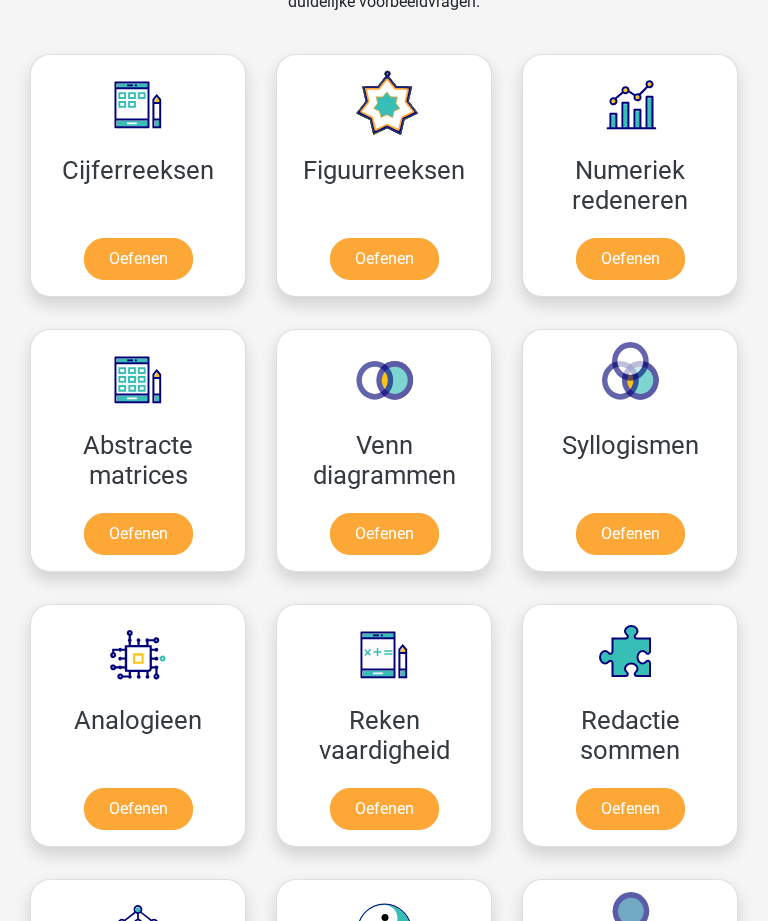 click on "Oefenen" at bounding box center (384, 259) 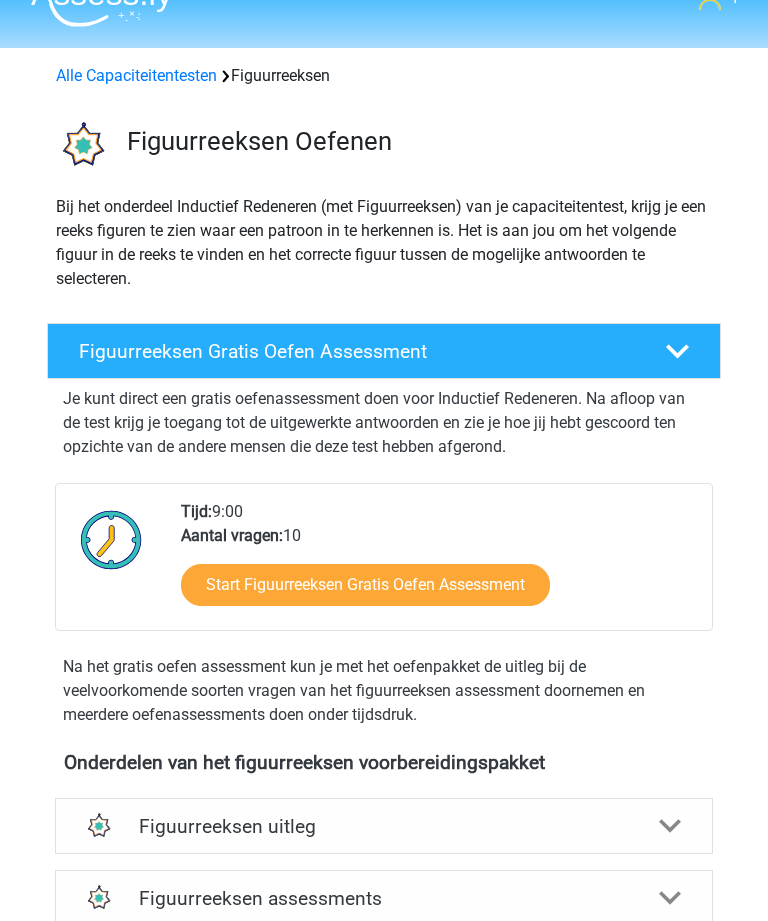 scroll, scrollTop: 0, scrollLeft: 0, axis: both 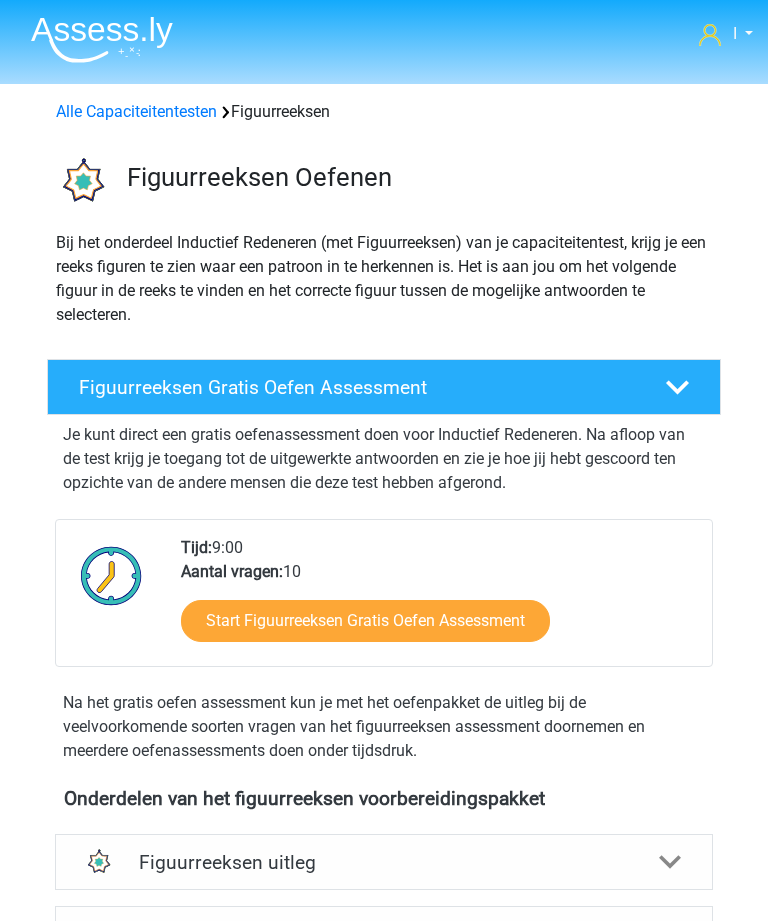 click on "Alle Capaciteitentesten" at bounding box center (136, 111) 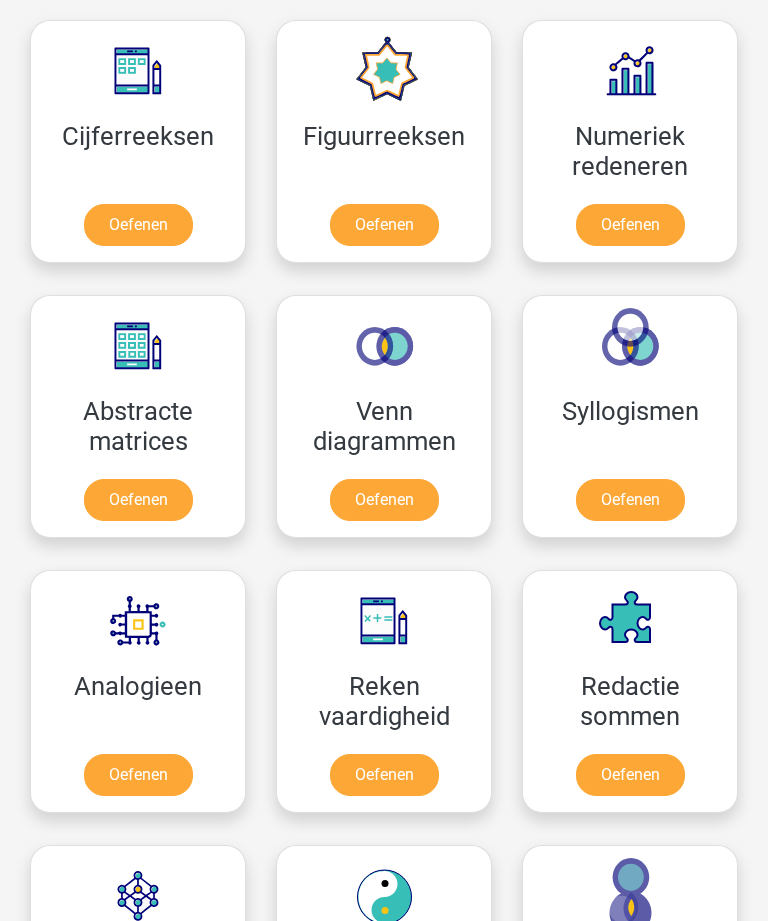 scroll, scrollTop: 1308, scrollLeft: 0, axis: vertical 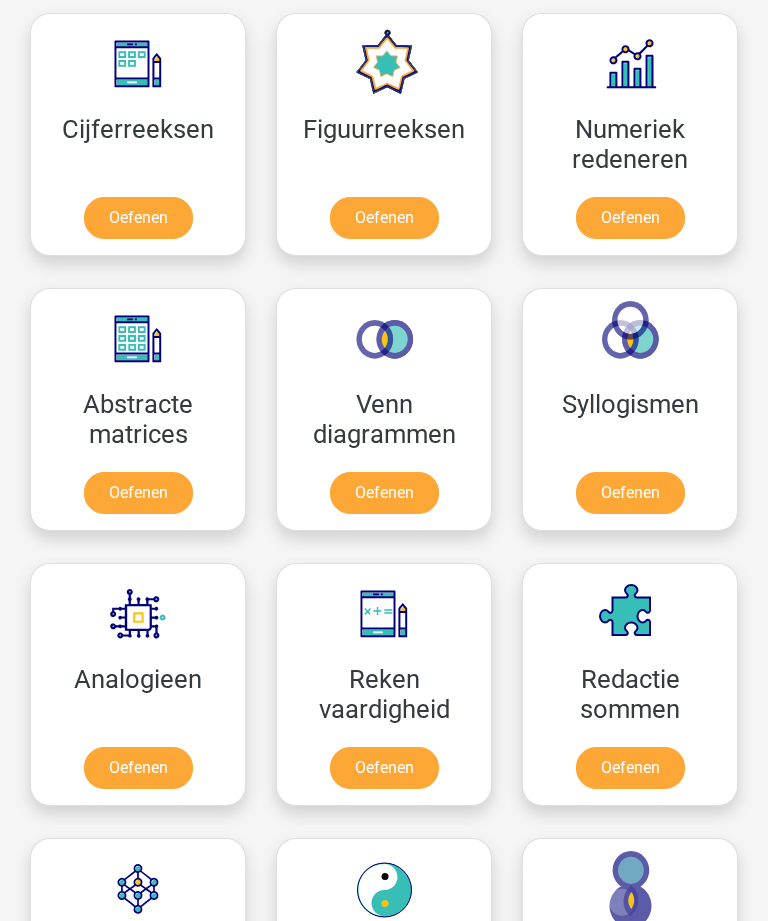 click on "Oefenen" at bounding box center (138, 494) 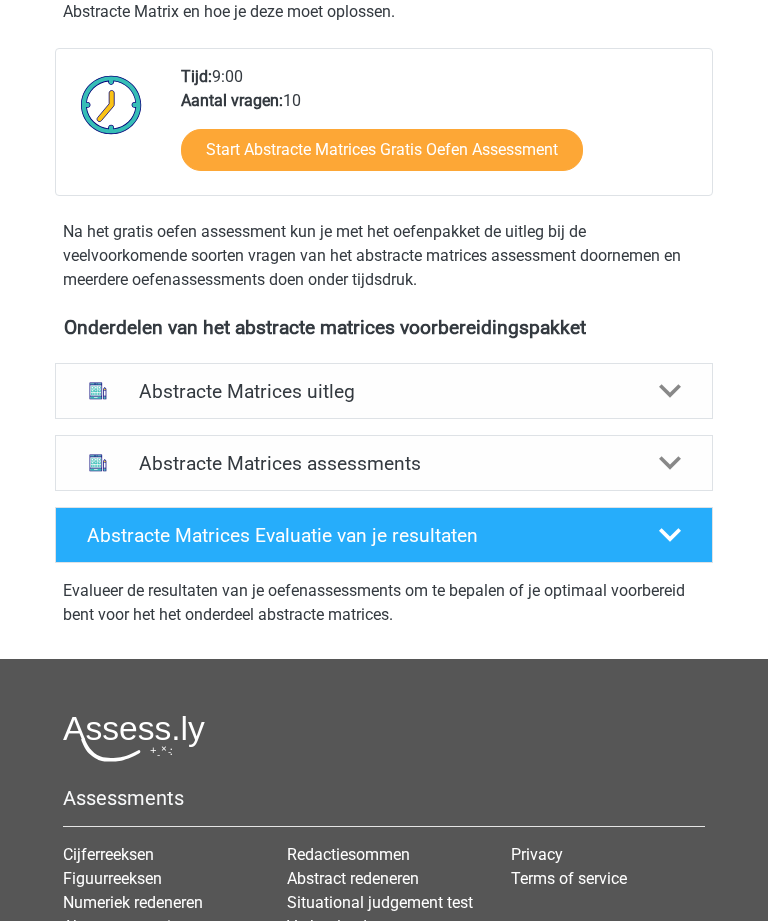 scroll, scrollTop: 539, scrollLeft: 0, axis: vertical 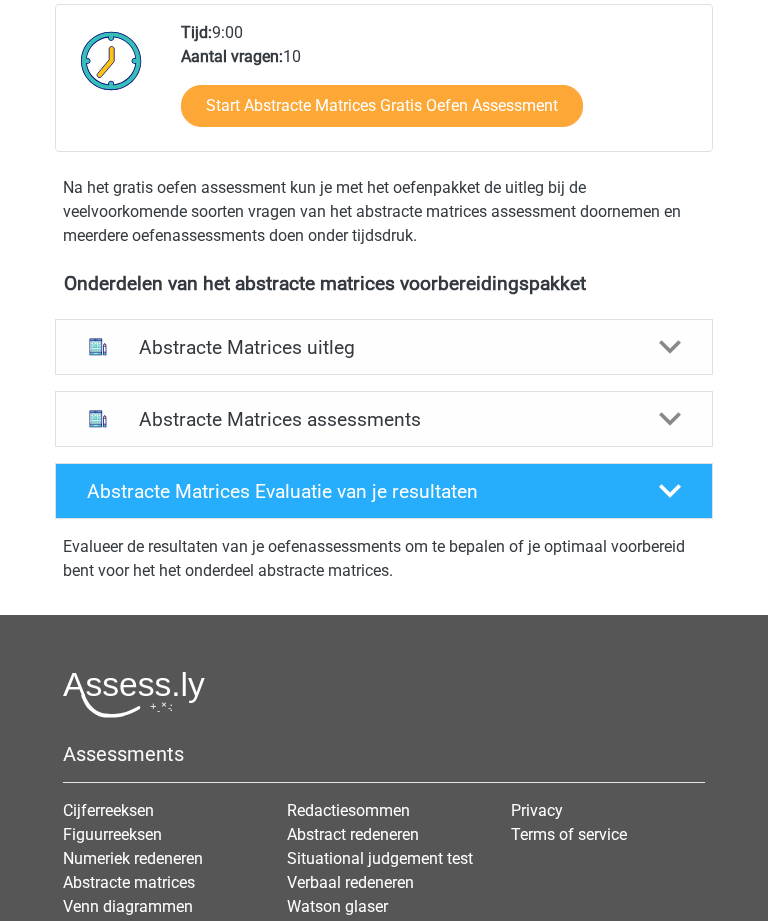 click 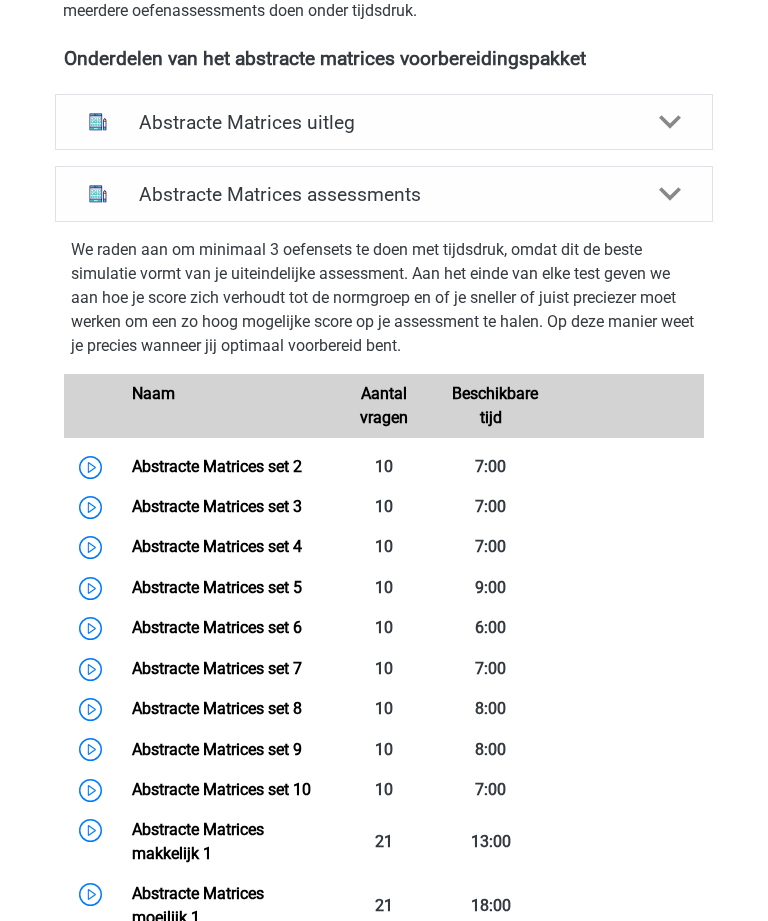 scroll, scrollTop: 717, scrollLeft: 0, axis: vertical 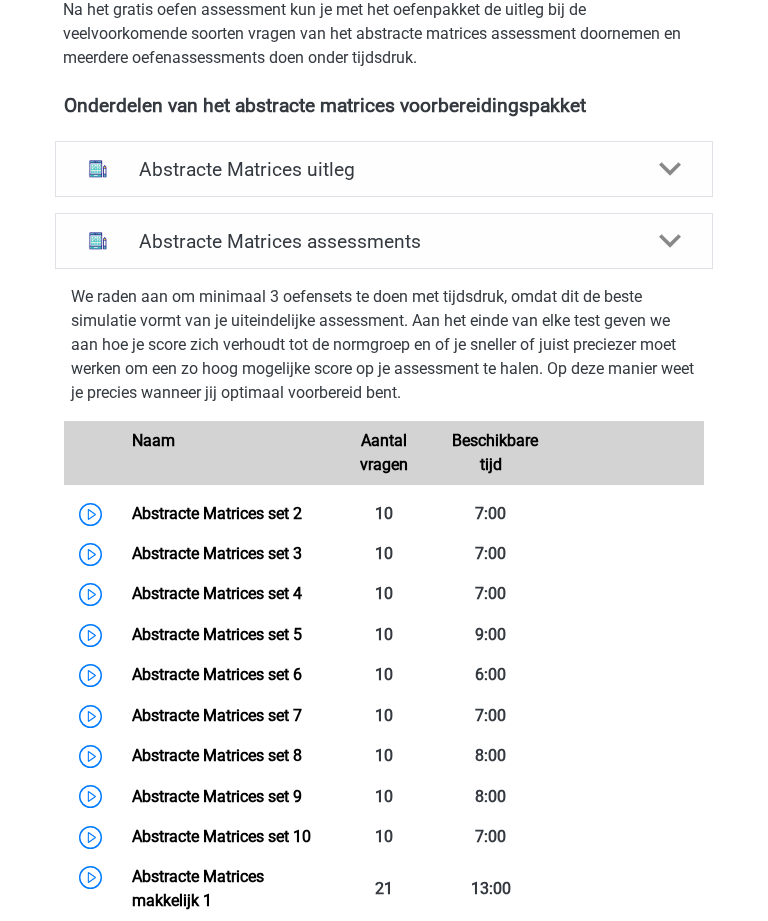click 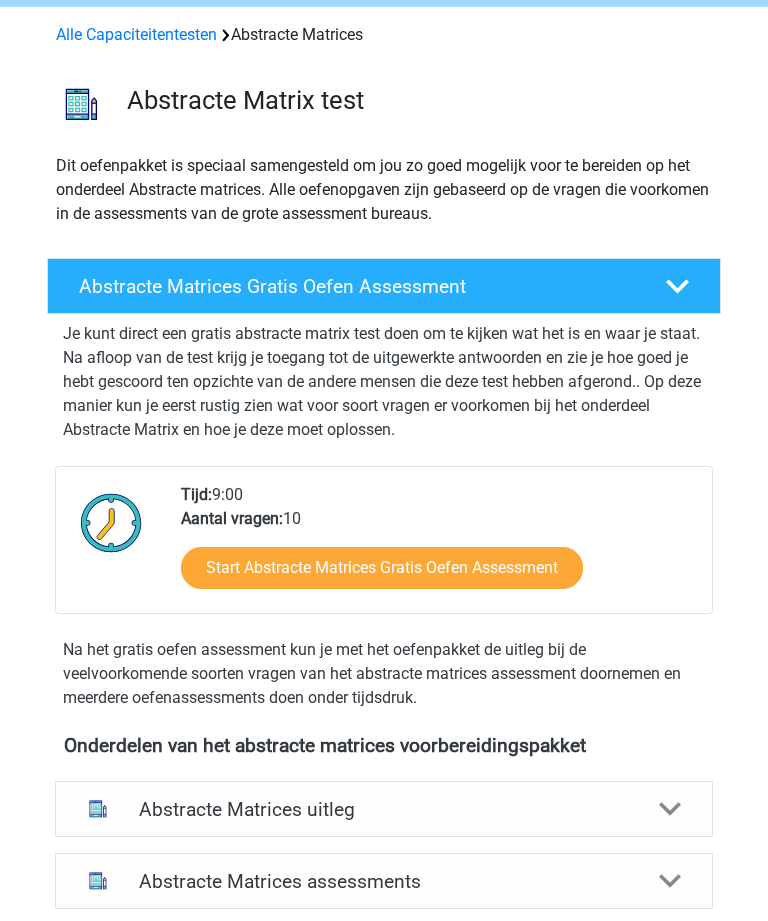 scroll, scrollTop: 0, scrollLeft: 0, axis: both 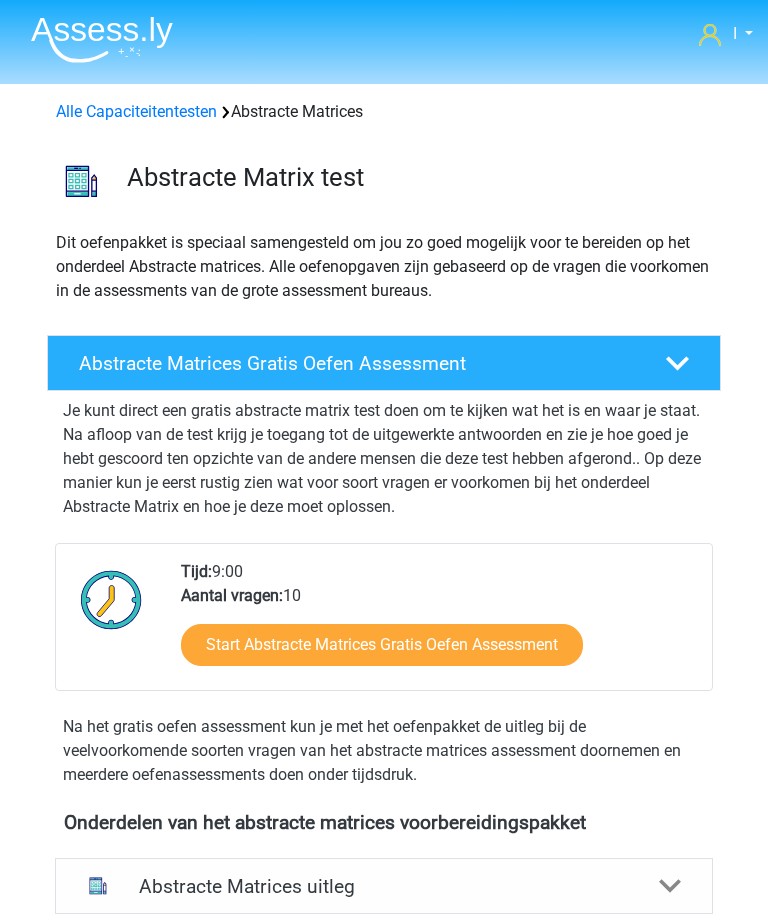 click on "Alle Capaciteitentesten" at bounding box center (136, 111) 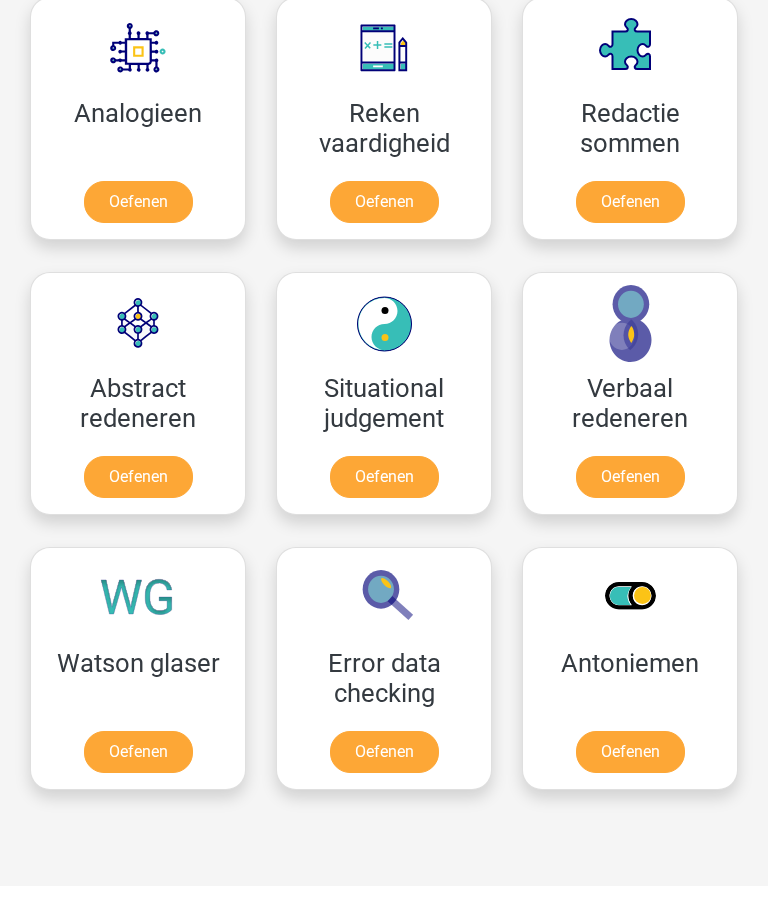 scroll, scrollTop: 1875, scrollLeft: 0, axis: vertical 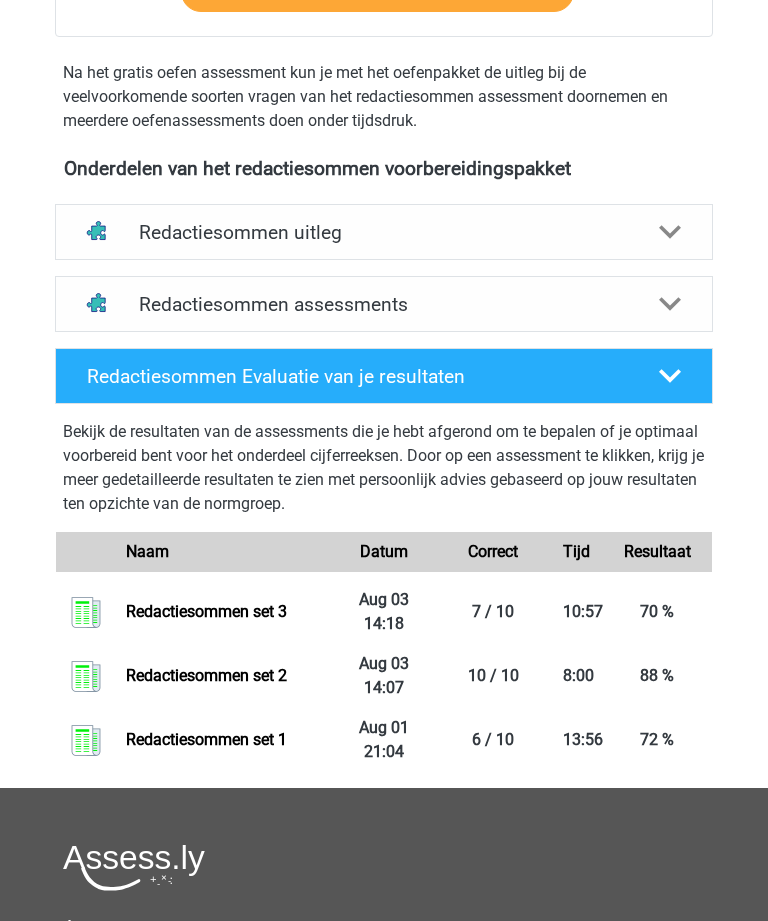 click 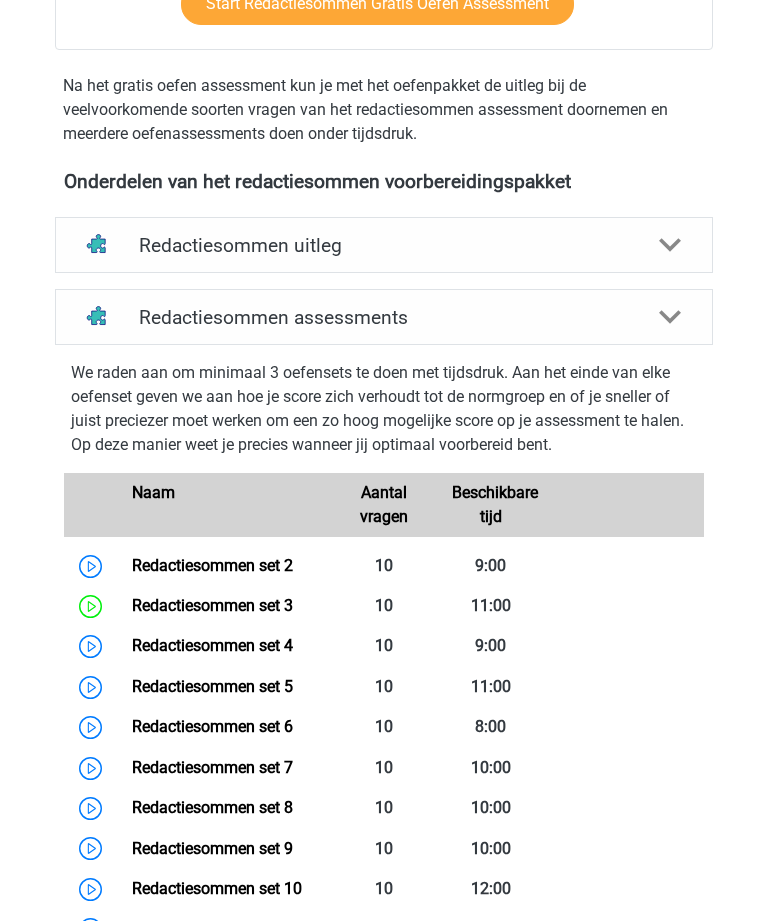 click 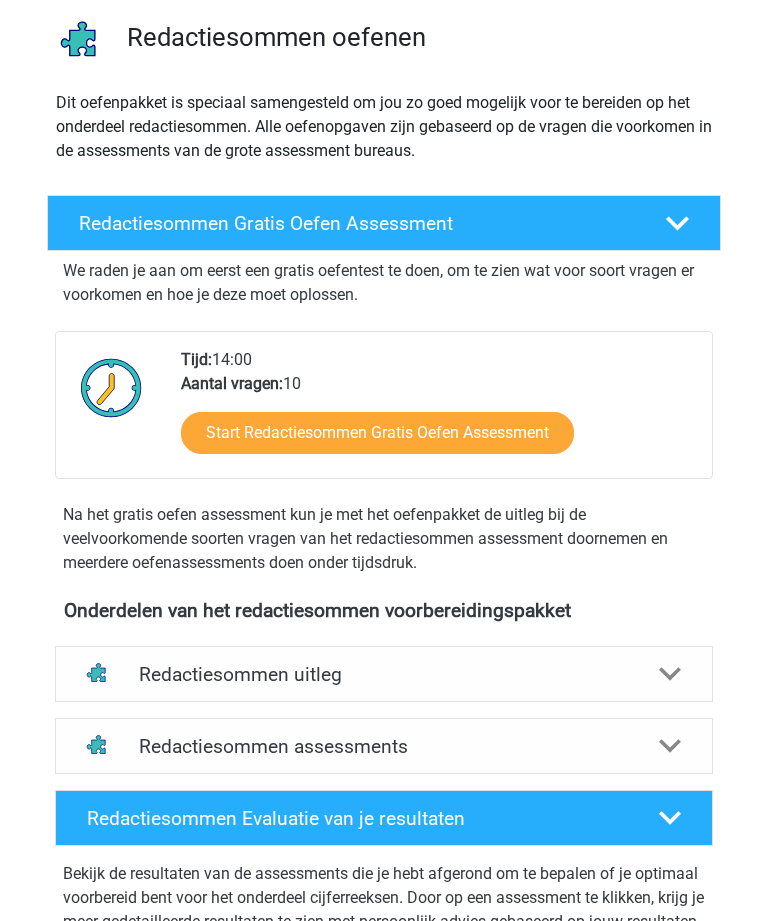 scroll, scrollTop: 0, scrollLeft: 0, axis: both 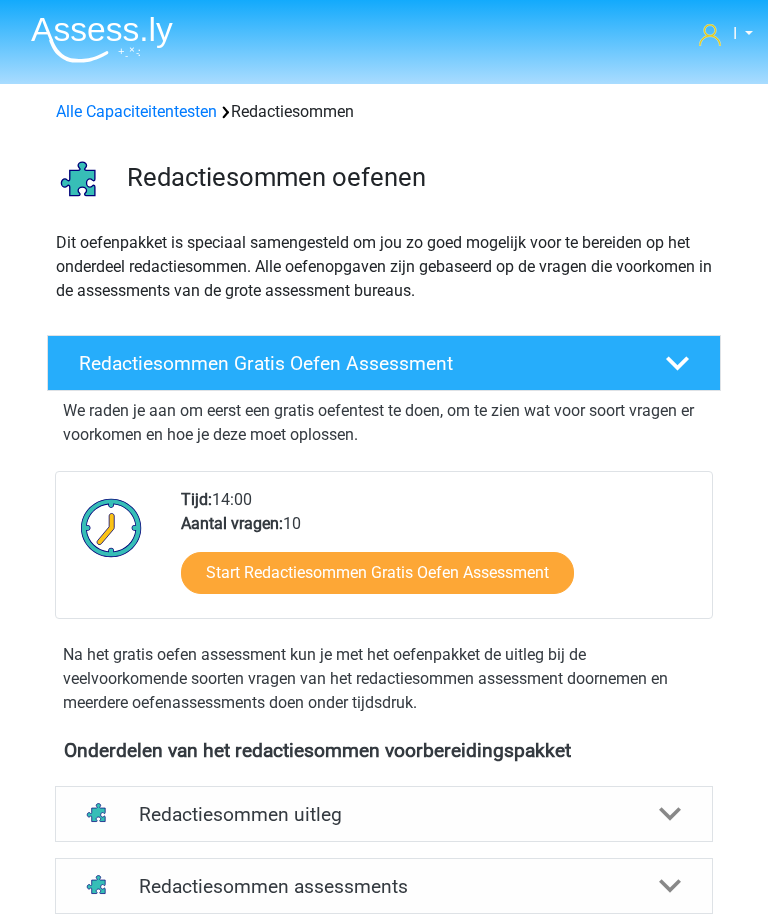 click on "Alle Capaciteitentesten" at bounding box center (136, 111) 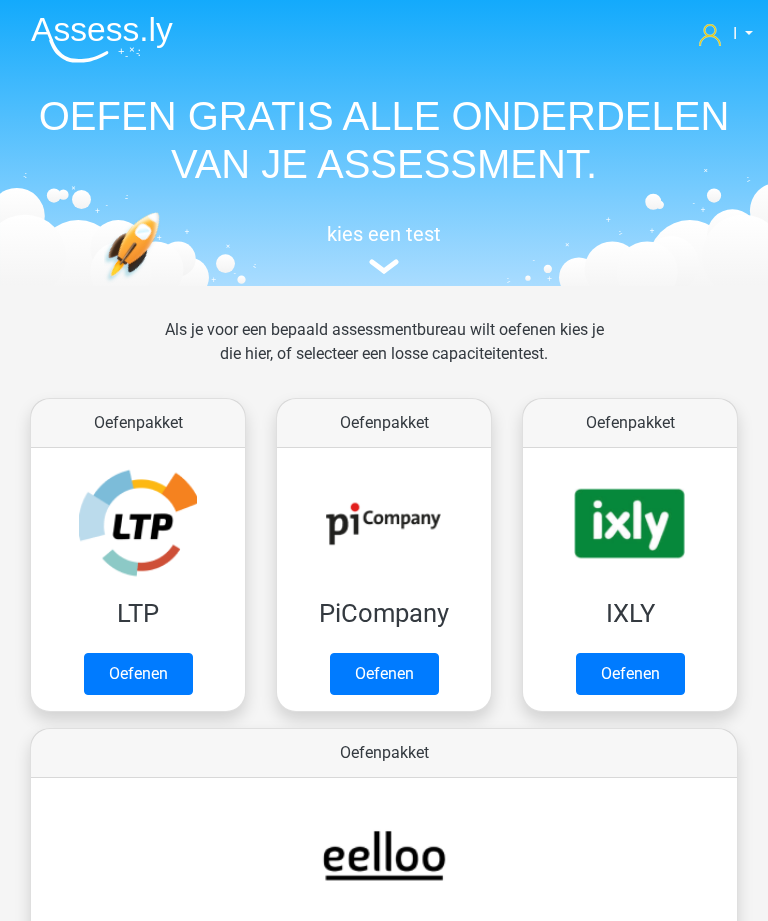 scroll, scrollTop: 1210, scrollLeft: 0, axis: vertical 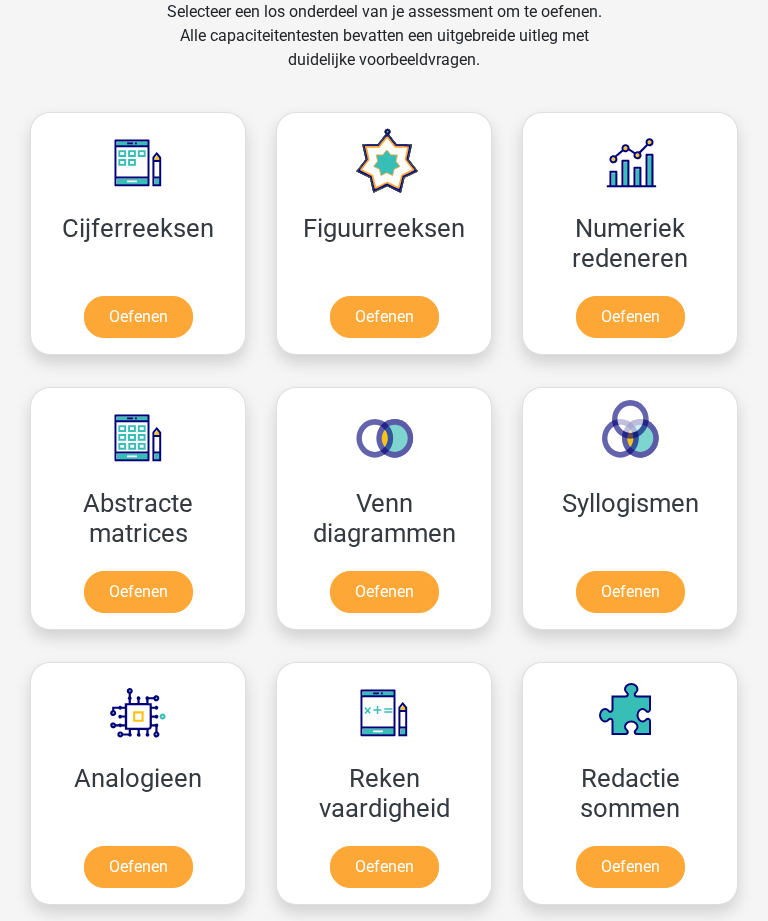 click on "Oefenen" at bounding box center [630, 317] 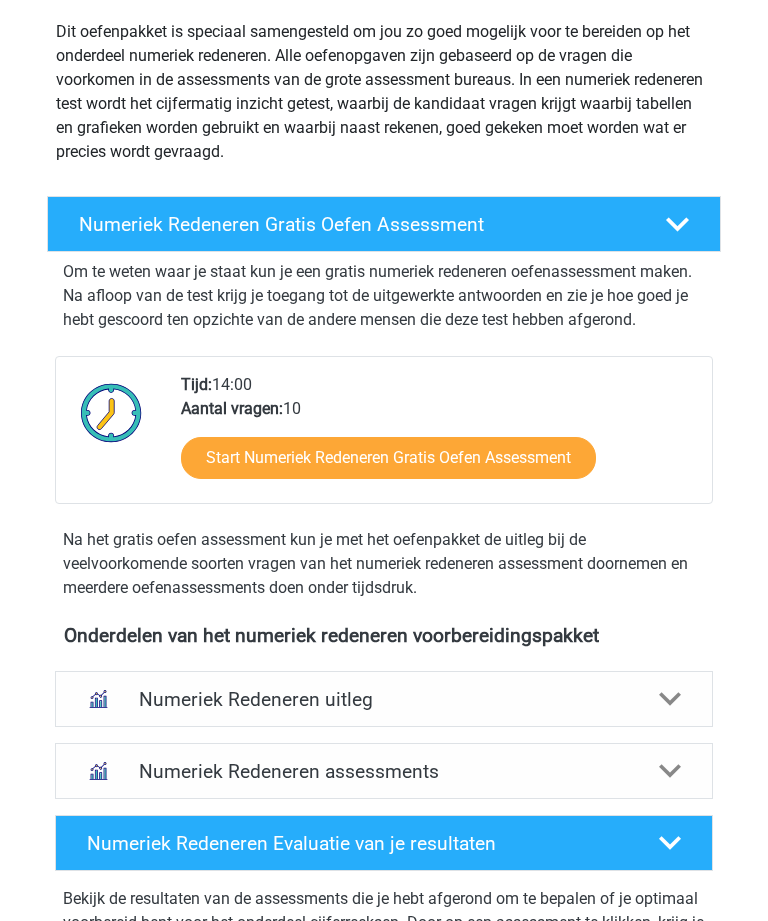 scroll, scrollTop: 0, scrollLeft: 0, axis: both 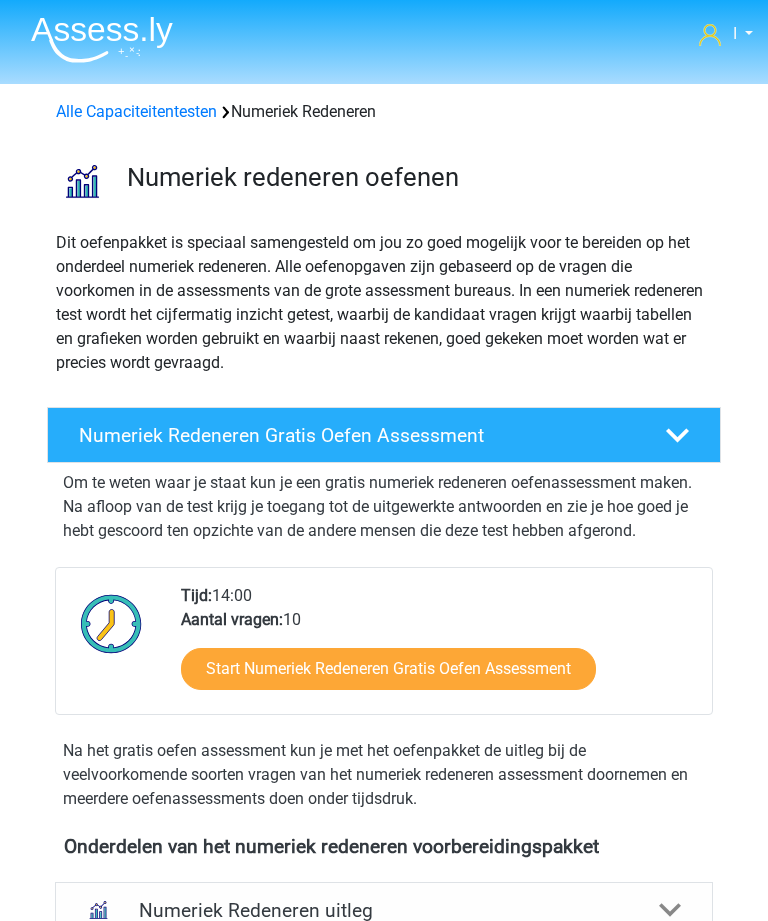 click on "Alle Capaciteitentesten" at bounding box center (136, 111) 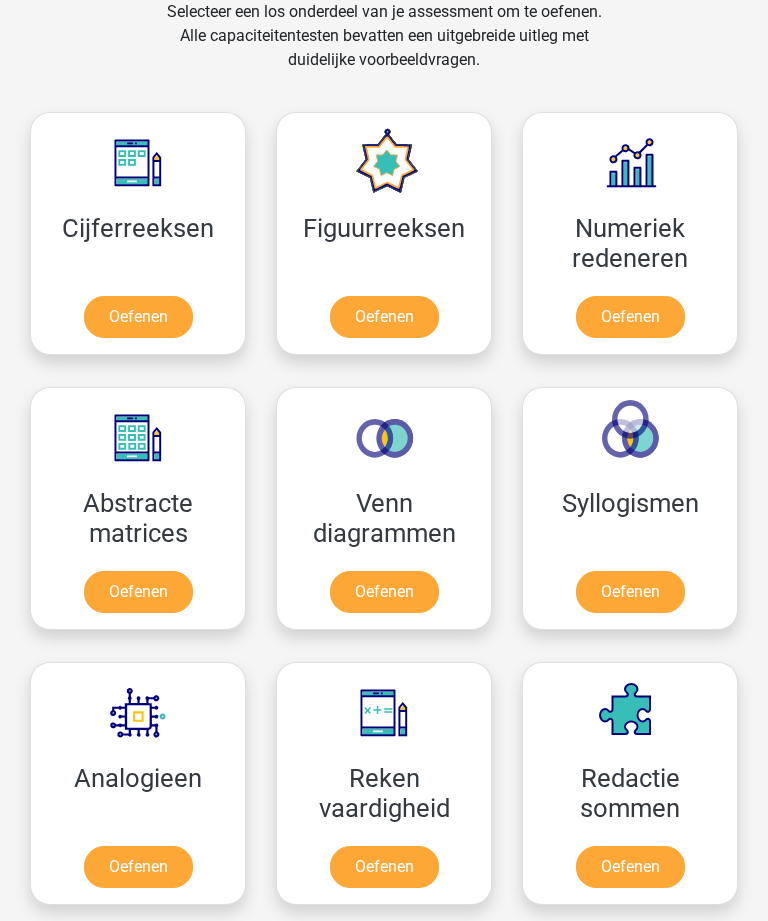 scroll, scrollTop: 1209, scrollLeft: 0, axis: vertical 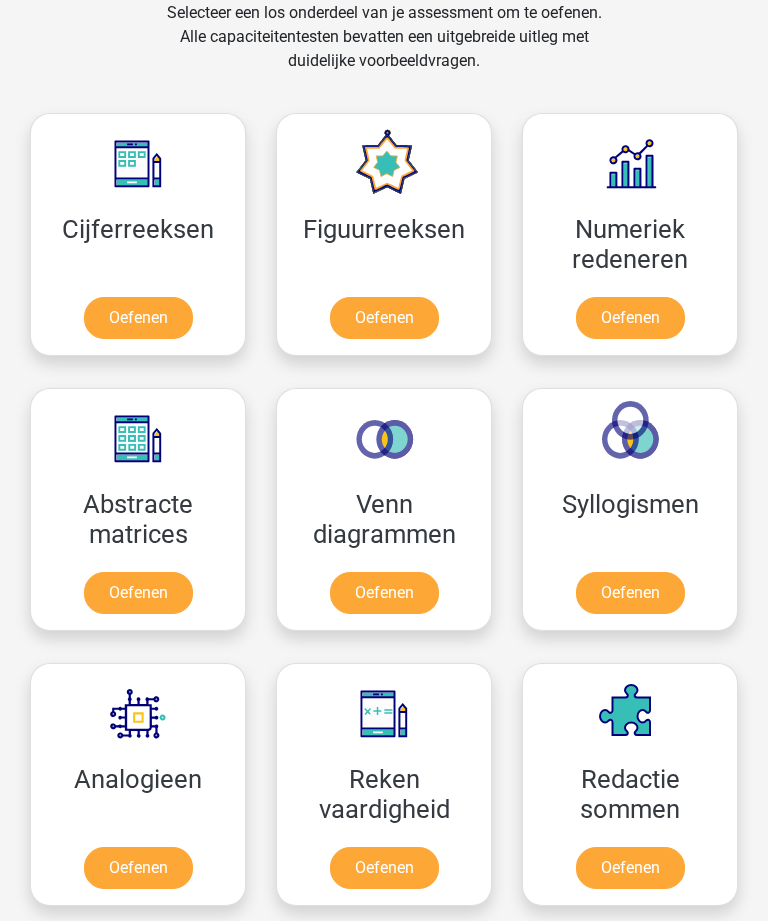 click on "Oefenen" at bounding box center [384, 318] 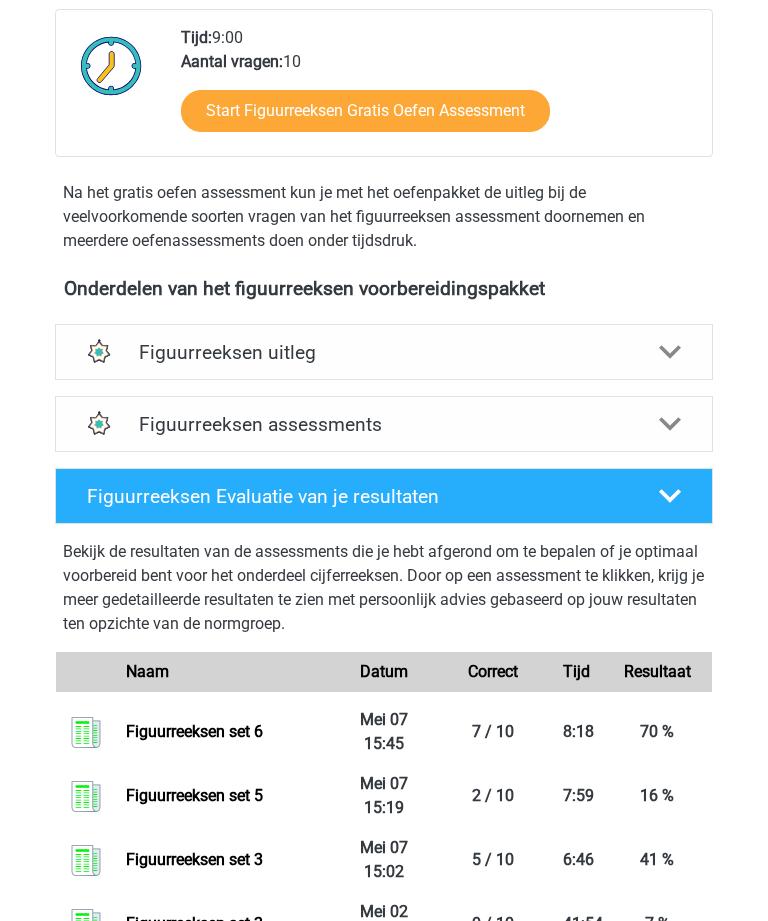 scroll, scrollTop: 509, scrollLeft: 0, axis: vertical 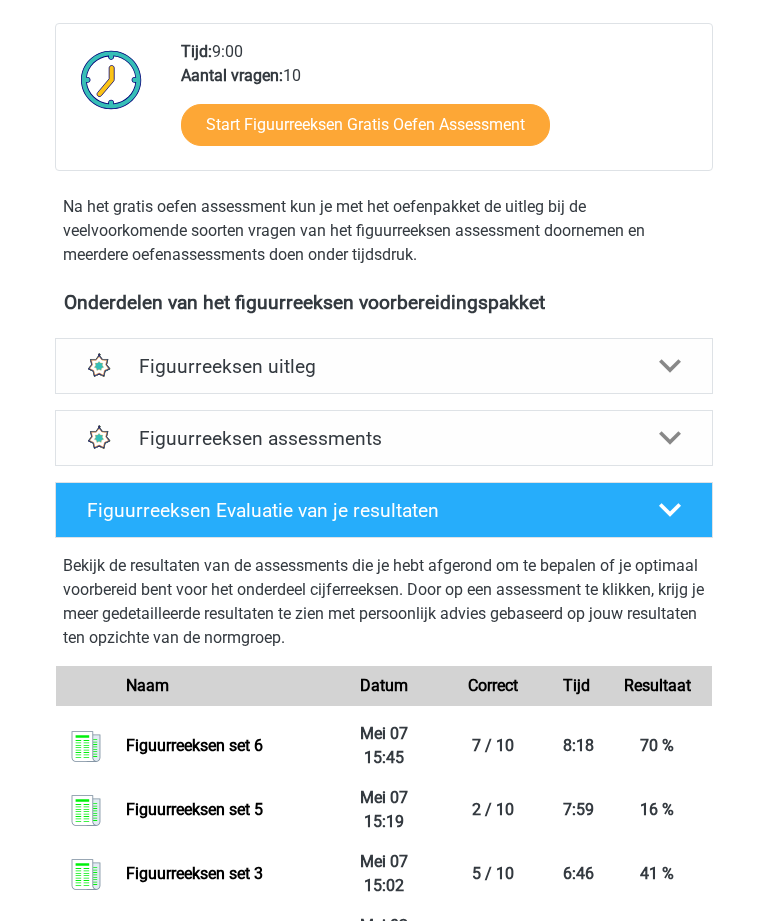 click 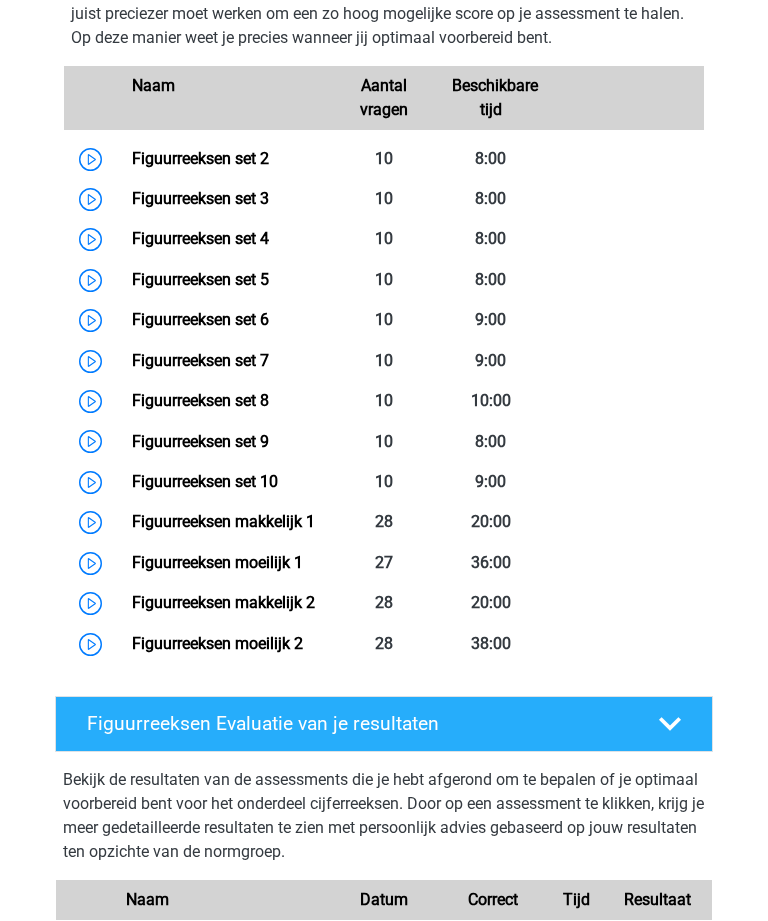 scroll, scrollTop: 1021, scrollLeft: 0, axis: vertical 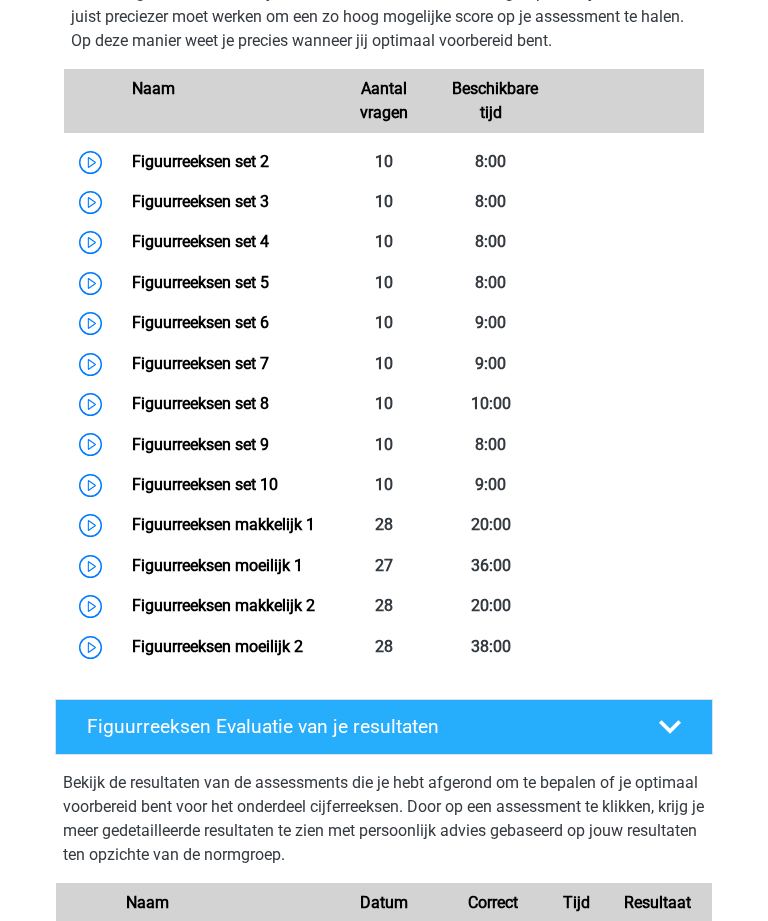 click on "Figuurreeksen
set 2" at bounding box center [200, 161] 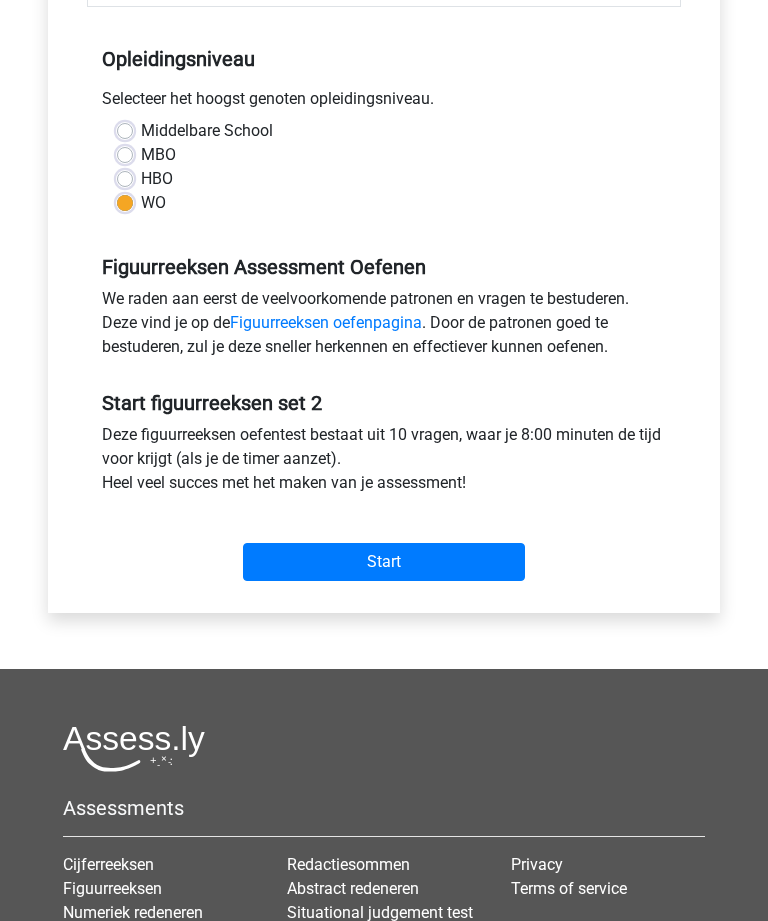 scroll, scrollTop: 381, scrollLeft: 0, axis: vertical 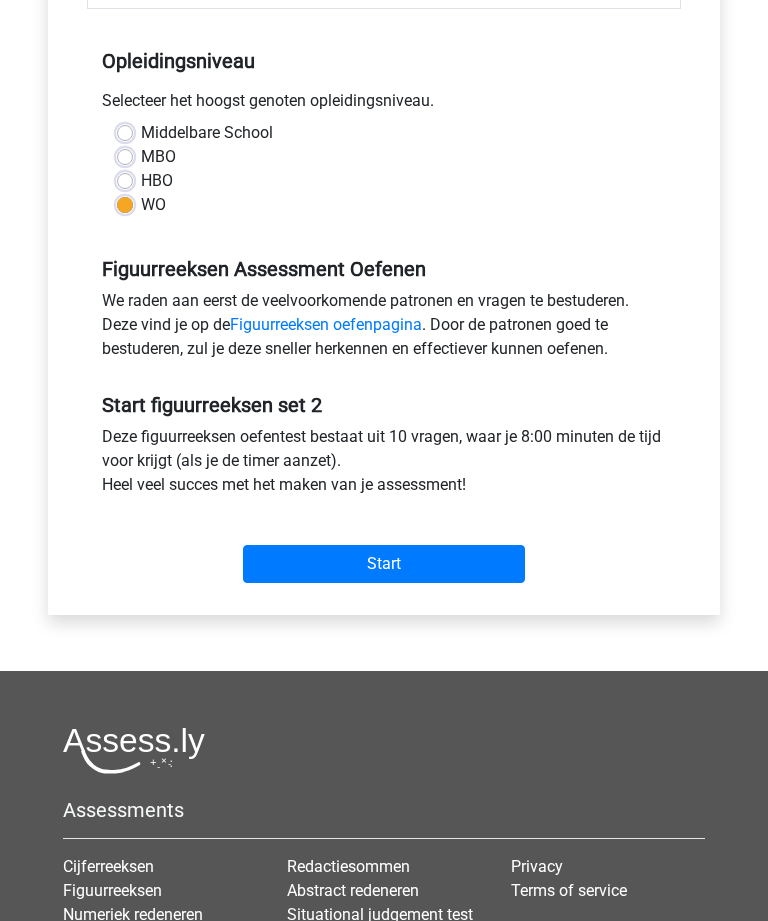 click on "Start" at bounding box center (384, 564) 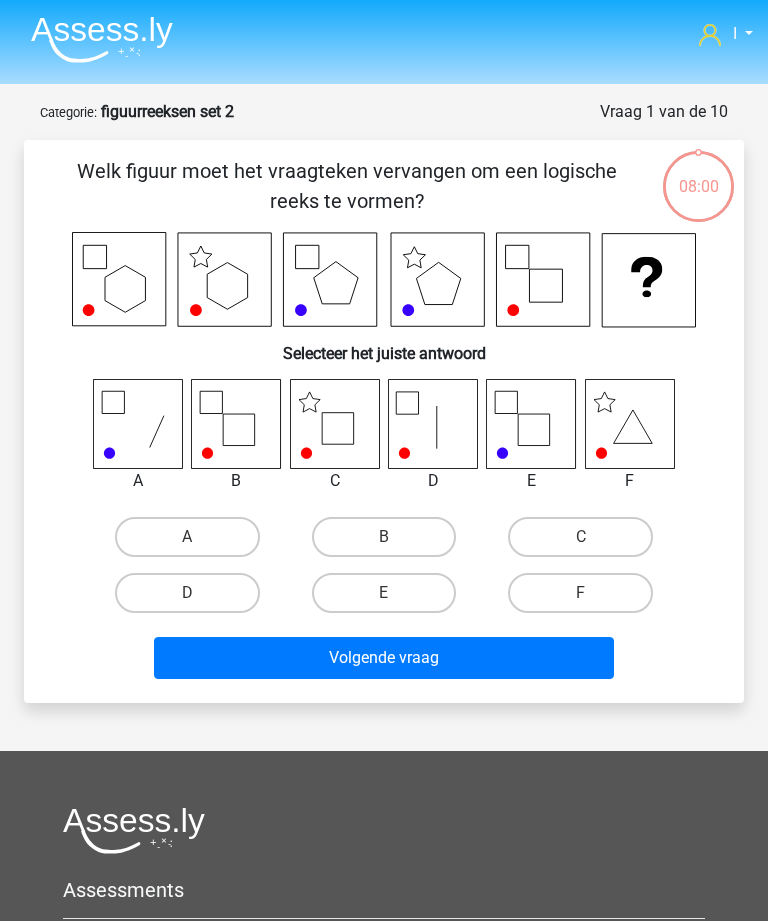 scroll, scrollTop: 0, scrollLeft: 0, axis: both 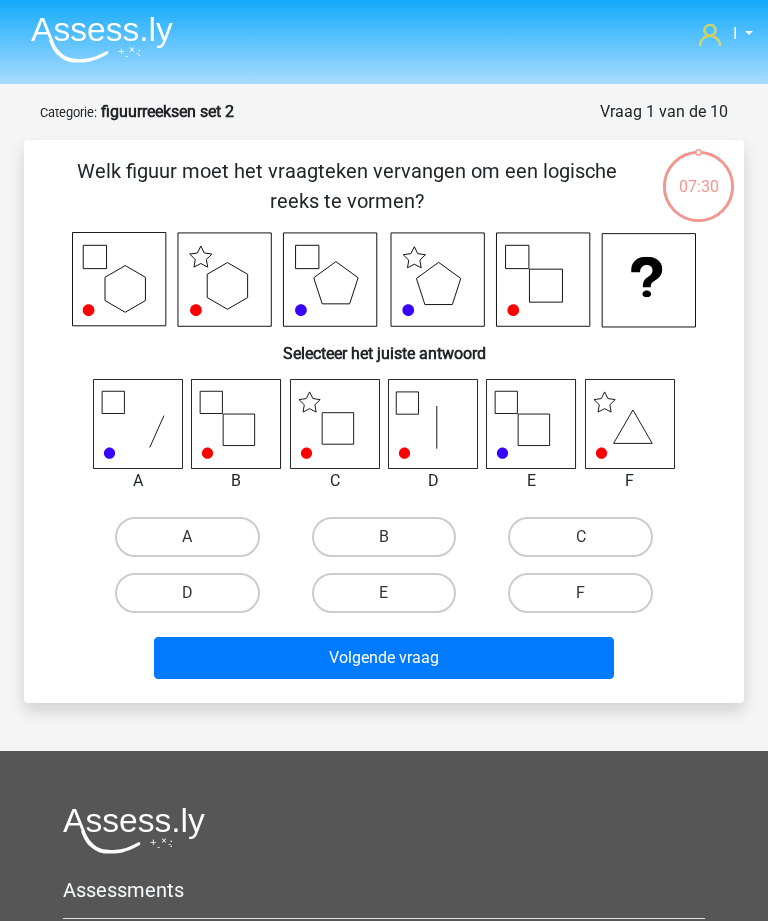 click on "C" at bounding box center (580, 537) 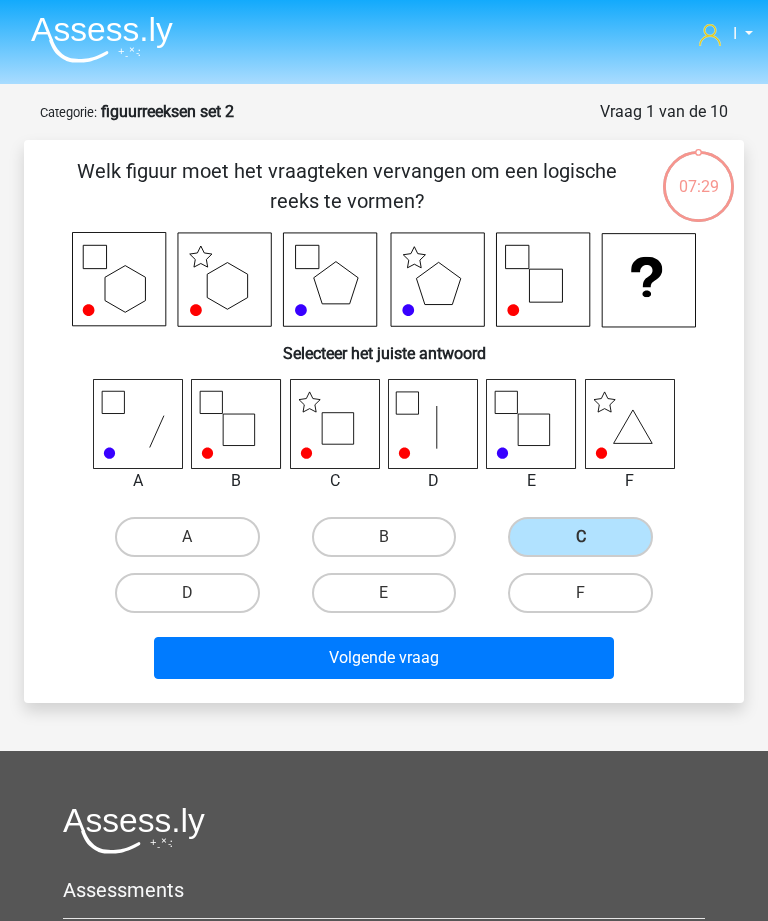 click on "Volgende vraag" at bounding box center (383, 658) 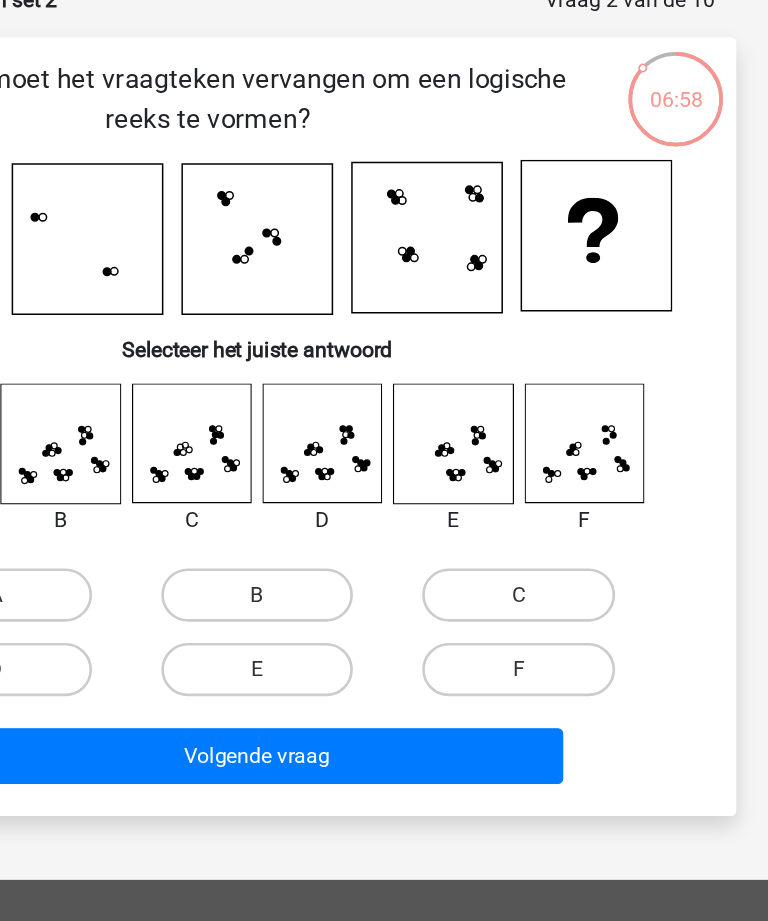 scroll, scrollTop: 100, scrollLeft: 0, axis: vertical 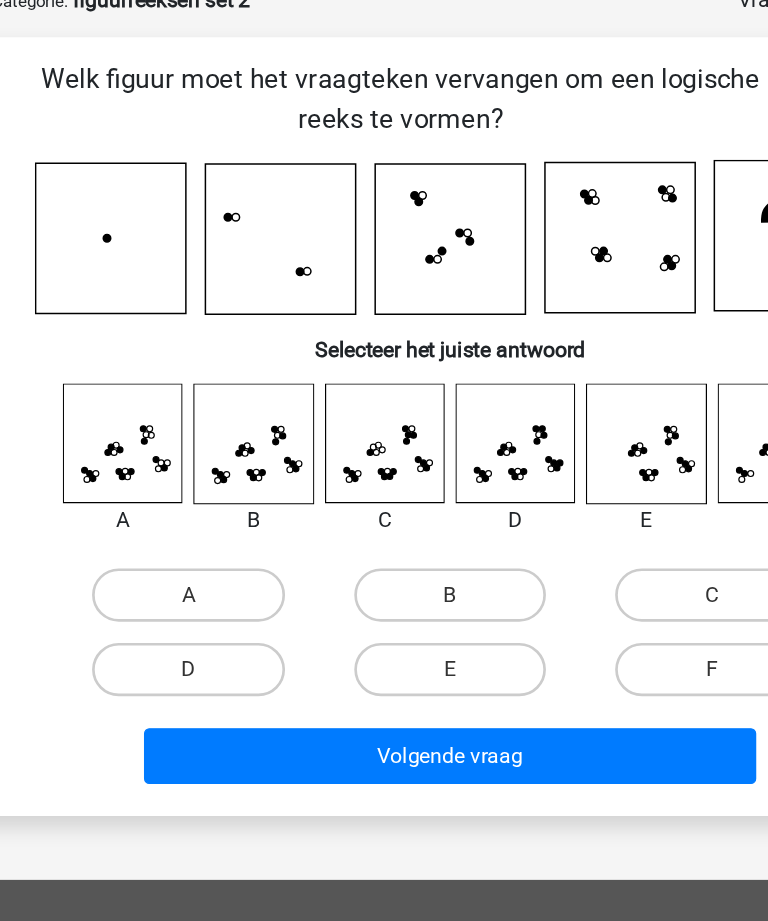 click on "B" at bounding box center [384, 459] 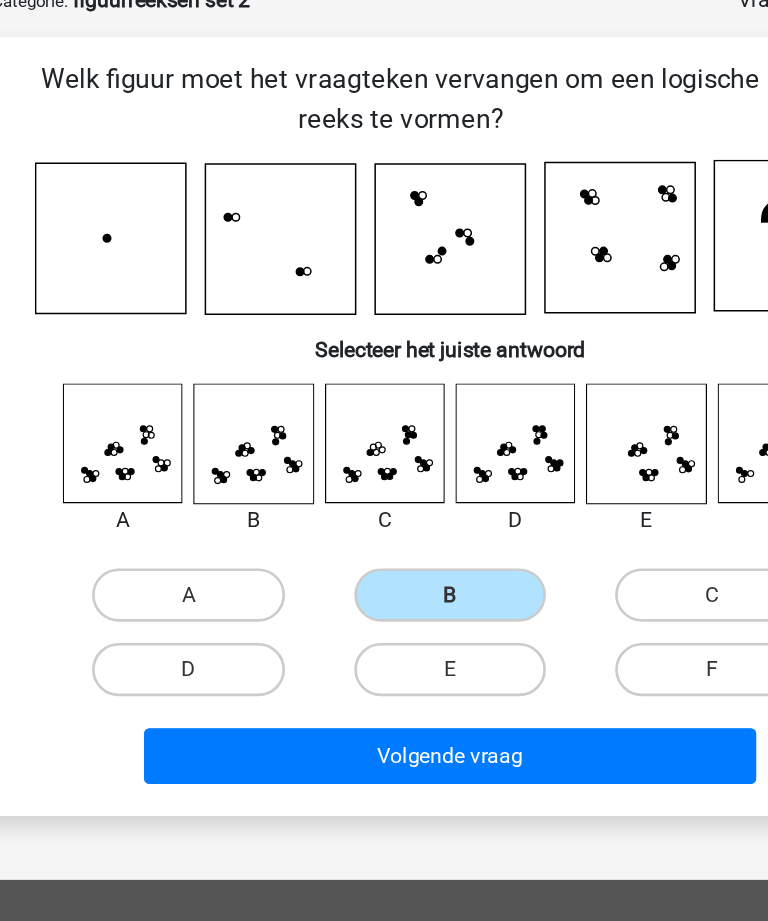 click on "Volgende vraag" at bounding box center [383, 580] 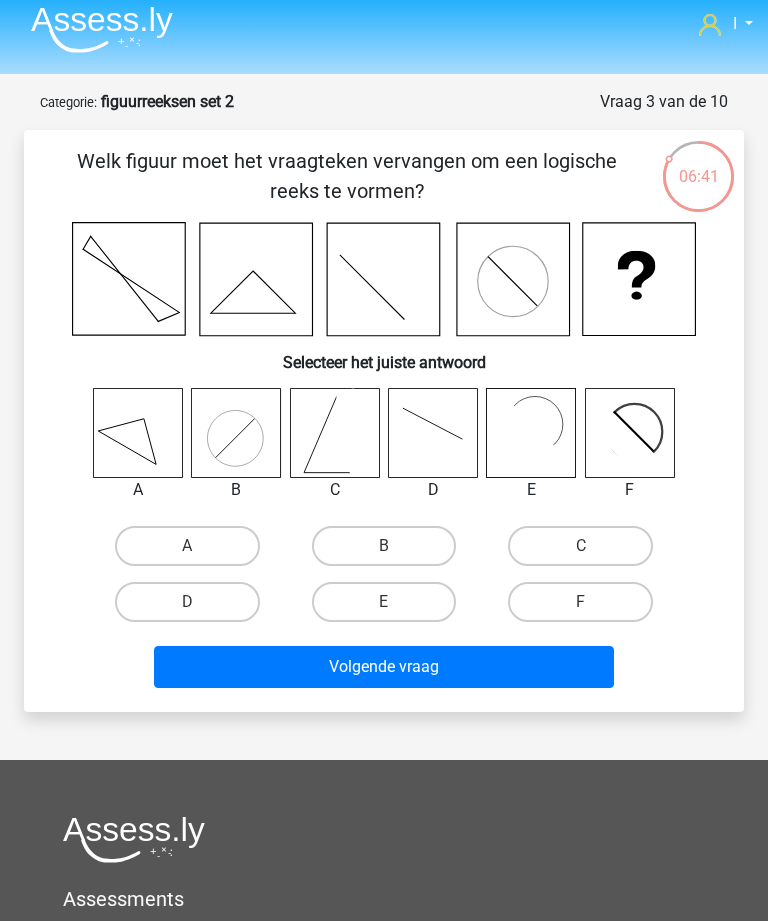 scroll, scrollTop: 54, scrollLeft: 0, axis: vertical 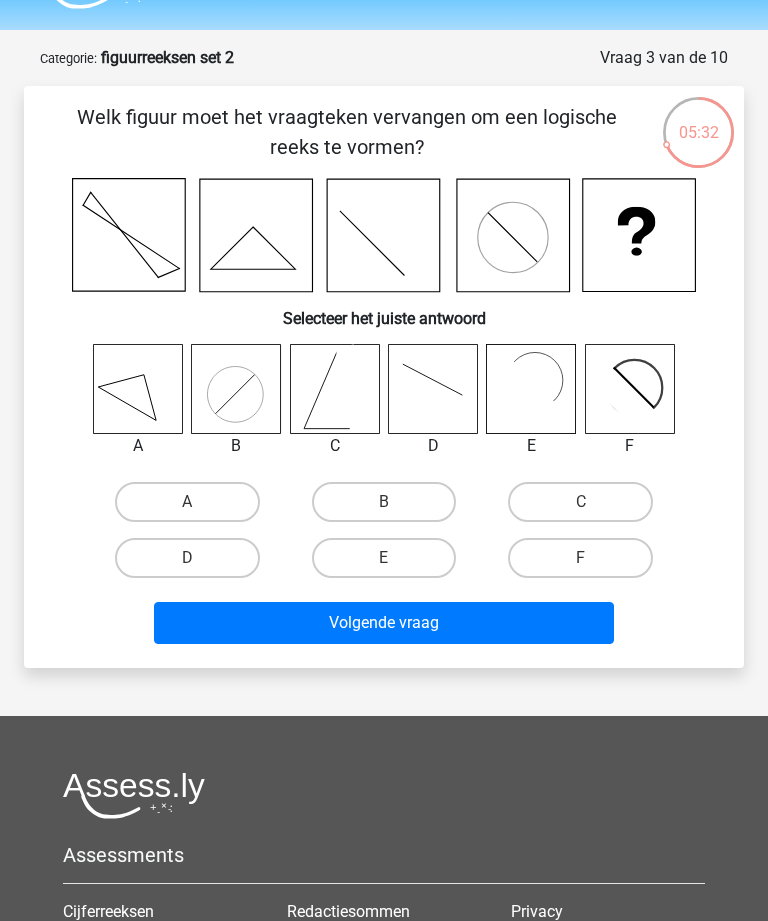 click on "F" at bounding box center [580, 558] 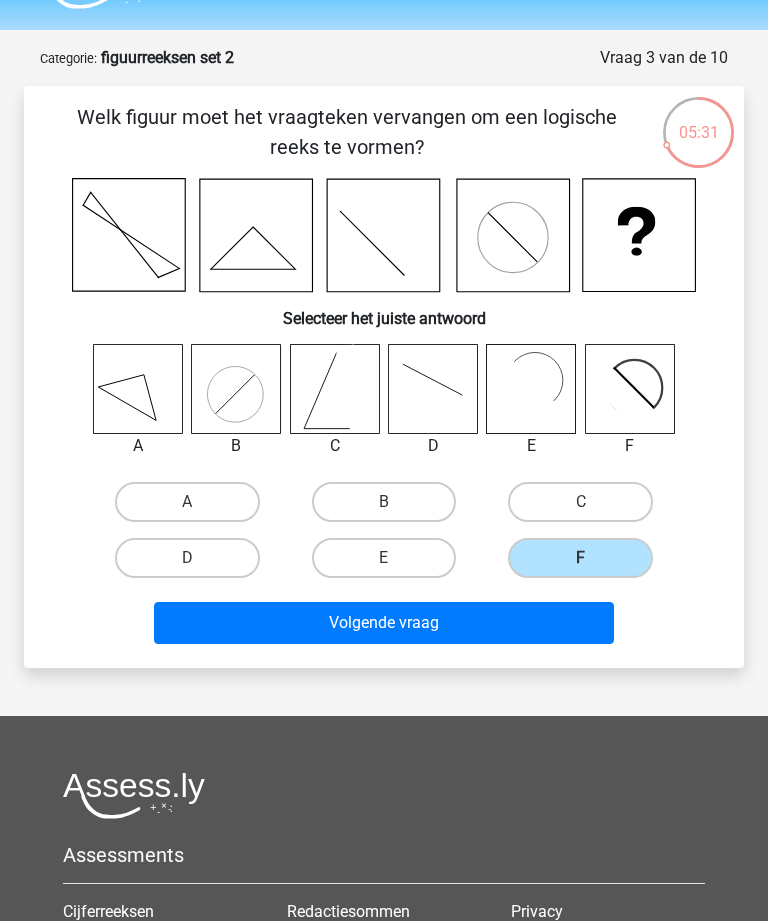 click on "Volgende vraag" at bounding box center (383, 623) 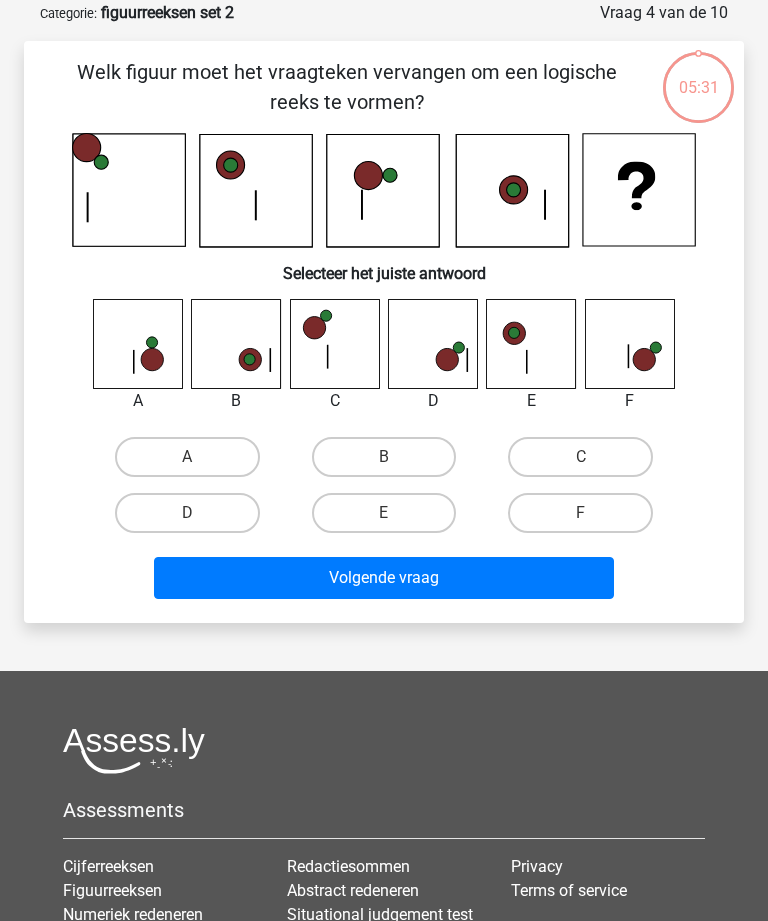 scroll, scrollTop: 100, scrollLeft: 0, axis: vertical 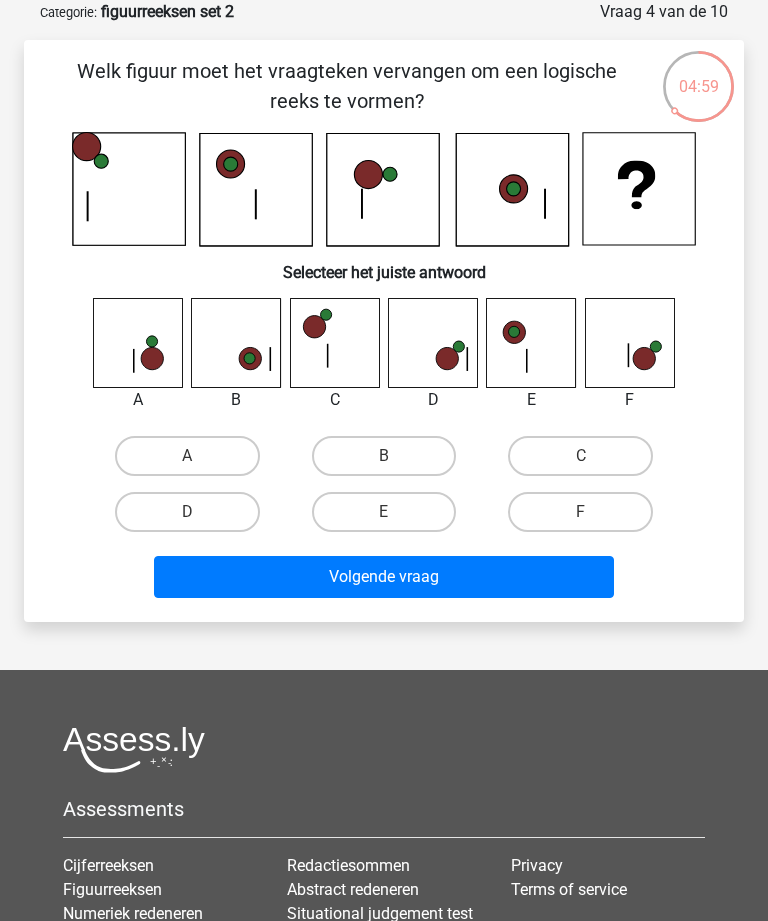 click on "F" at bounding box center (580, 512) 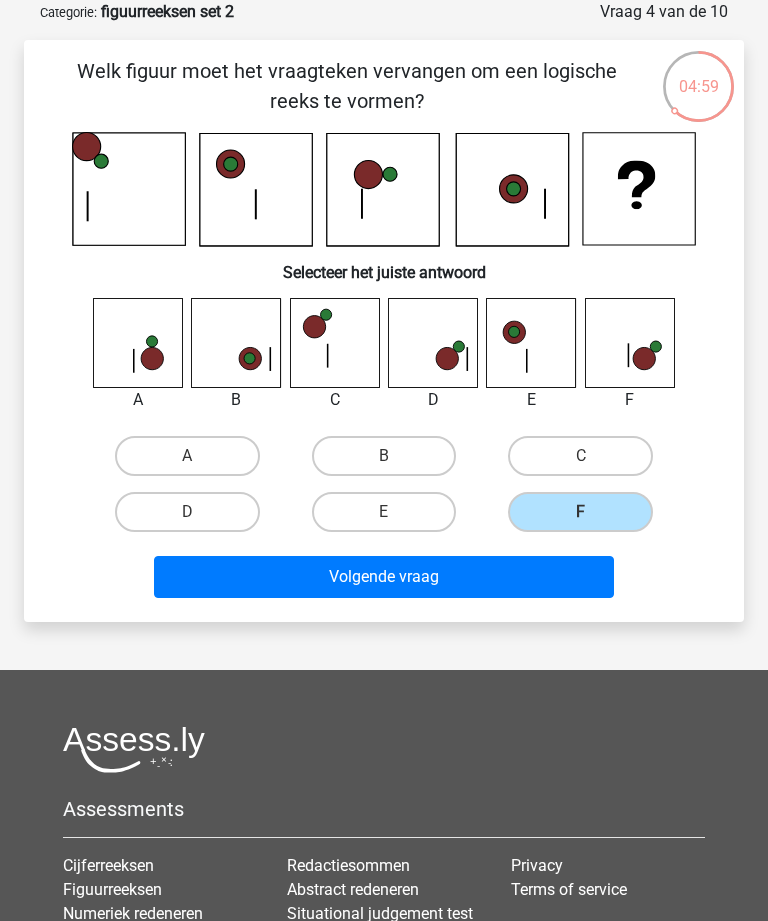 click on "Volgende vraag" at bounding box center (383, 577) 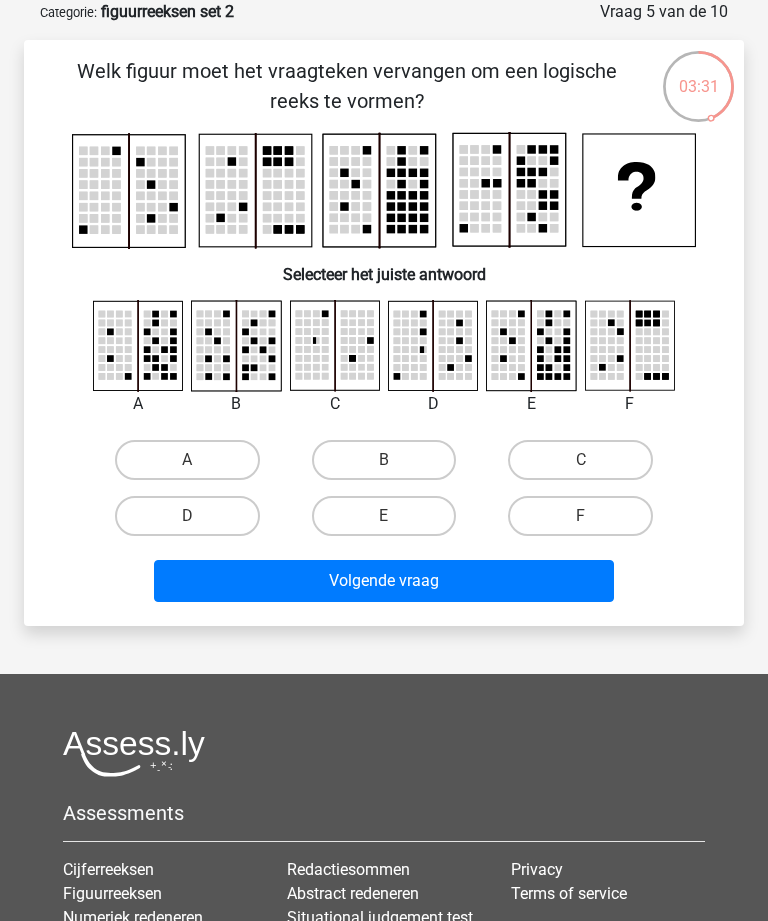 click on "E" at bounding box center [384, 516] 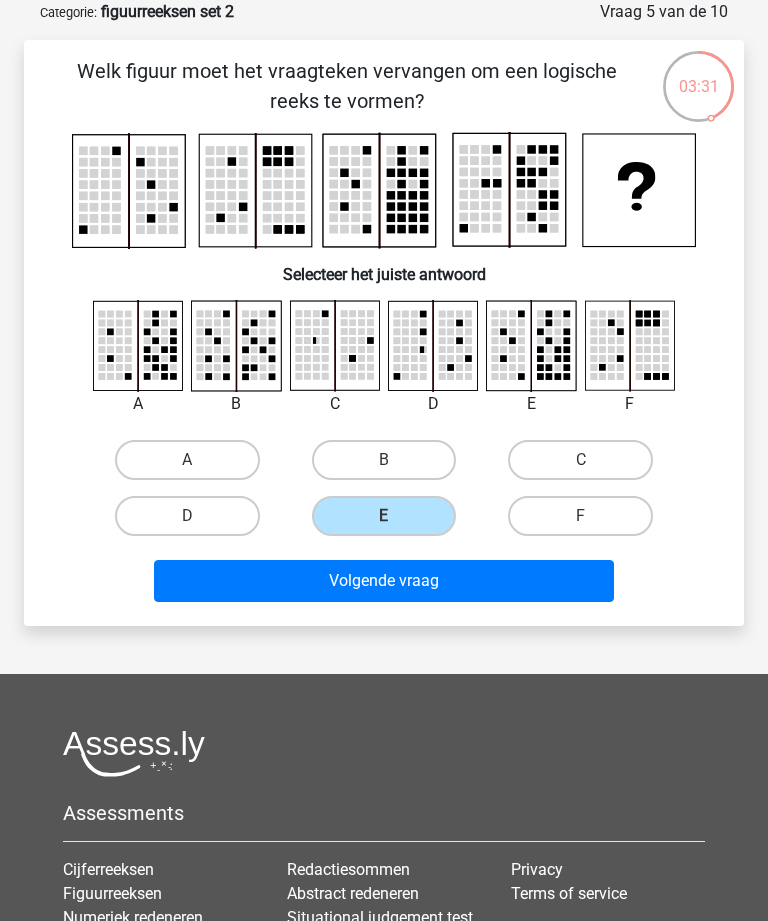 click on "Volgende vraag" at bounding box center (383, 581) 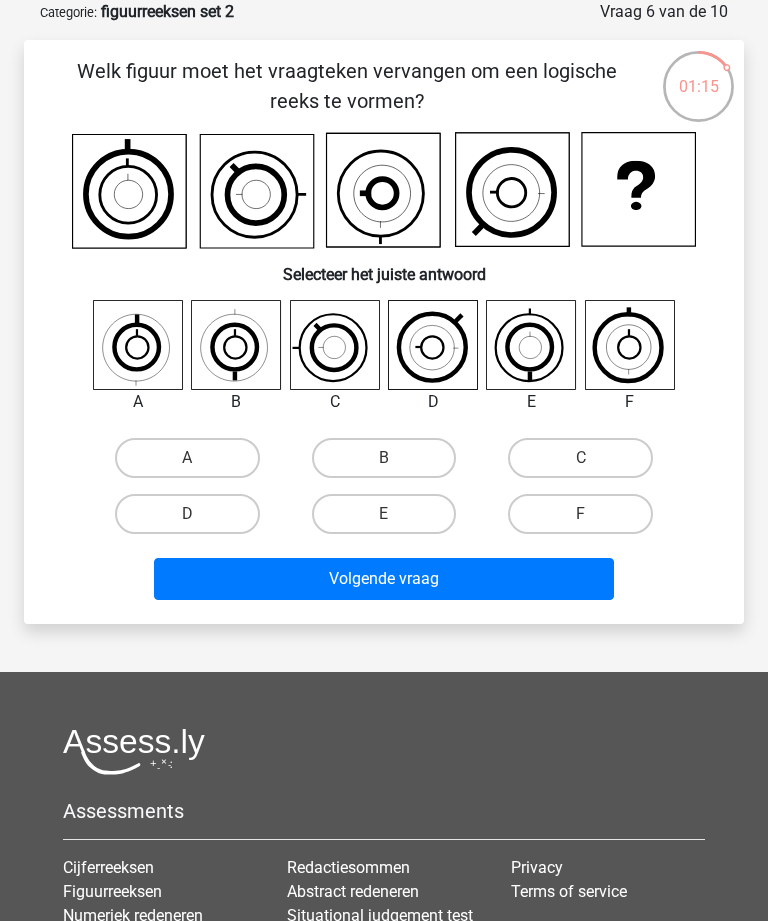 click on "A" at bounding box center (187, 458) 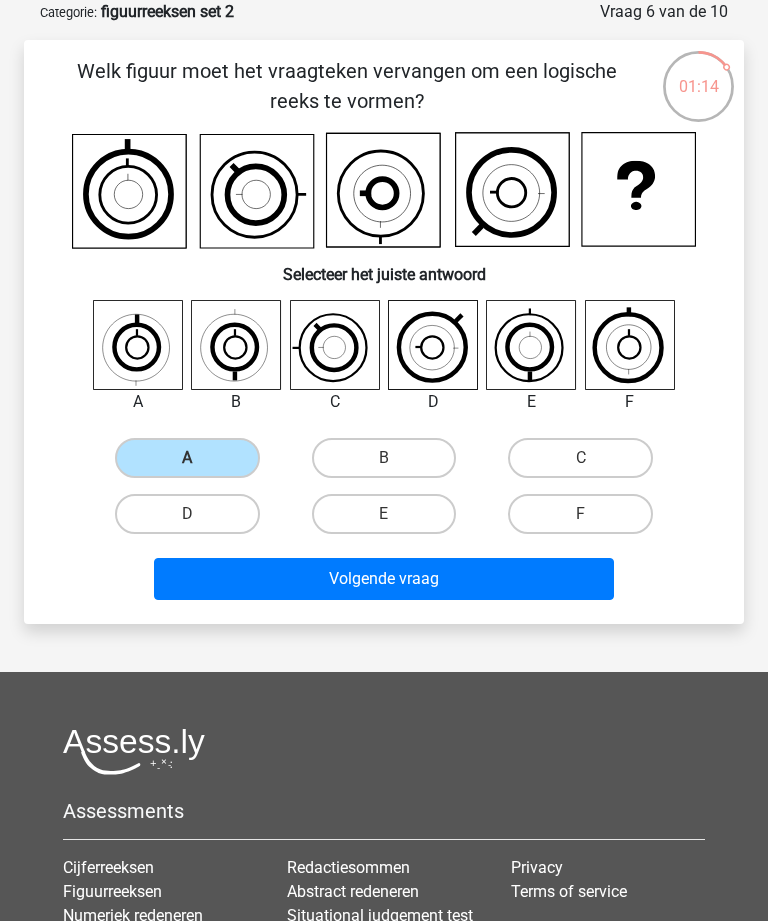 click on "Volgende vraag" at bounding box center (383, 579) 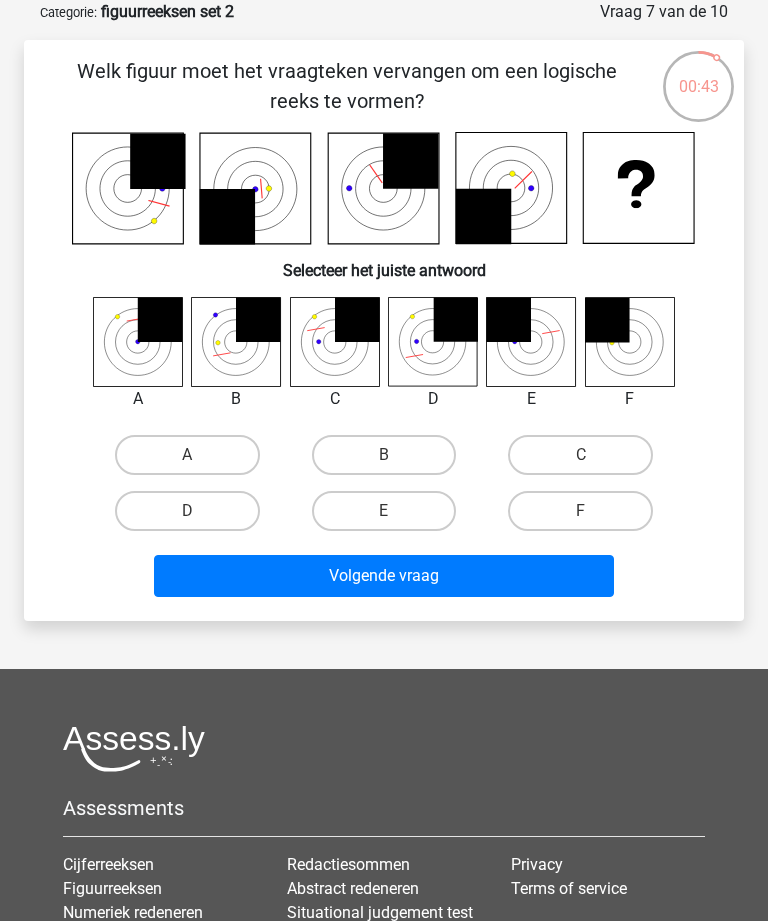 click on "A" at bounding box center (187, 455) 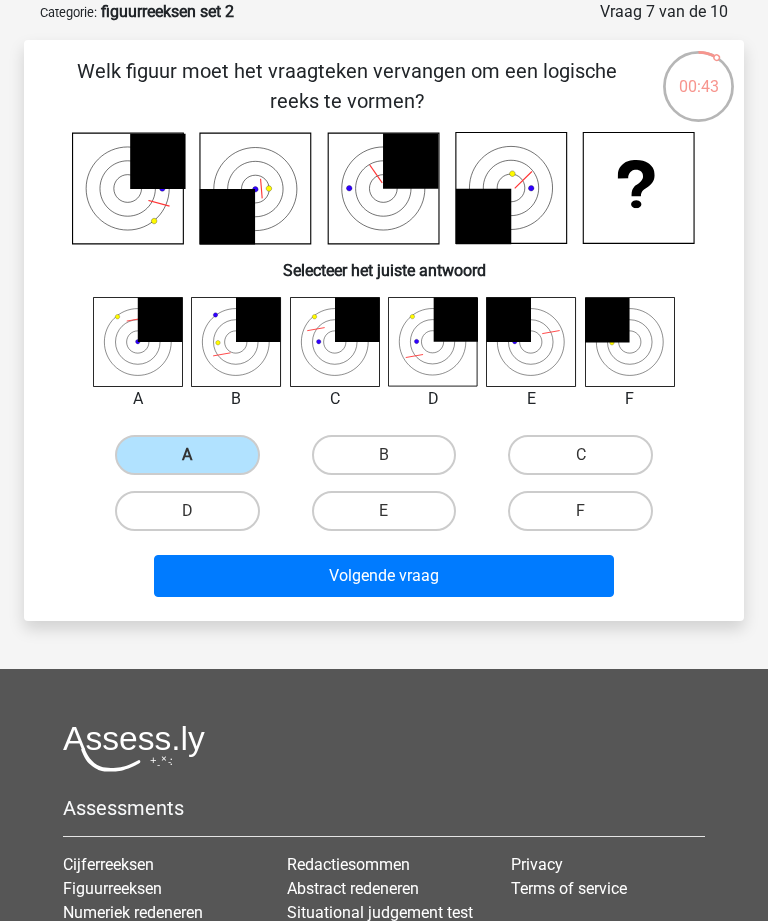 click on "Volgende vraag" at bounding box center [383, 576] 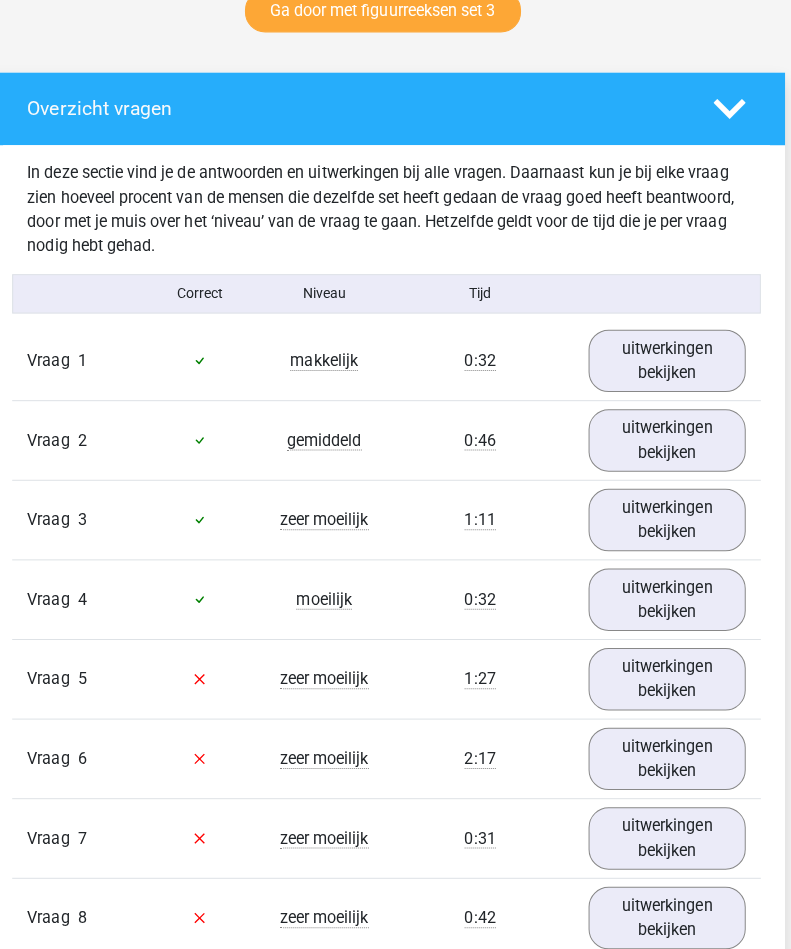 scroll, scrollTop: 1067, scrollLeft: 5, axis: both 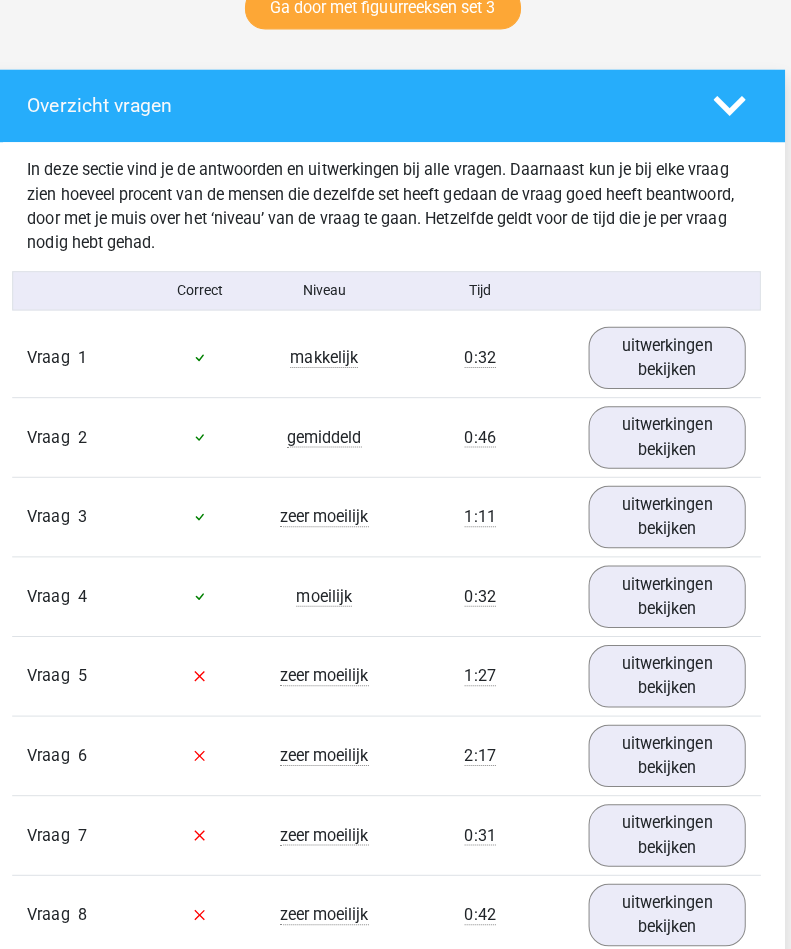 click on "uitwerkingen bekijken" at bounding box center (669, 434) 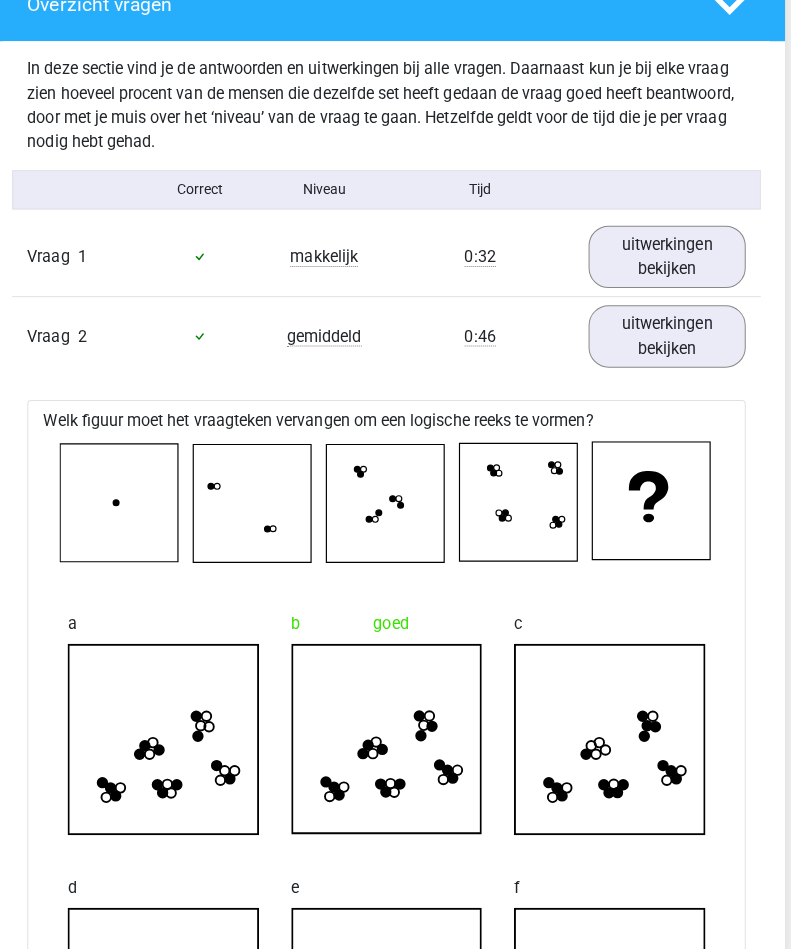 click on "uitwerkingen bekijken" at bounding box center [669, 334] 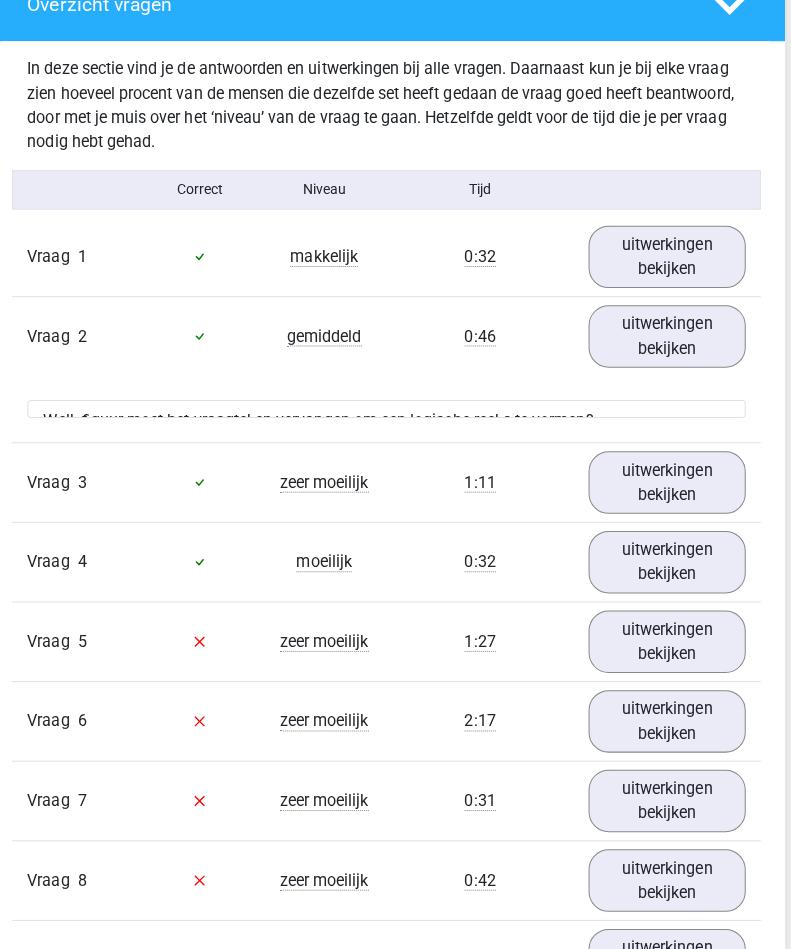 scroll, scrollTop: 1167, scrollLeft: 6, axis: both 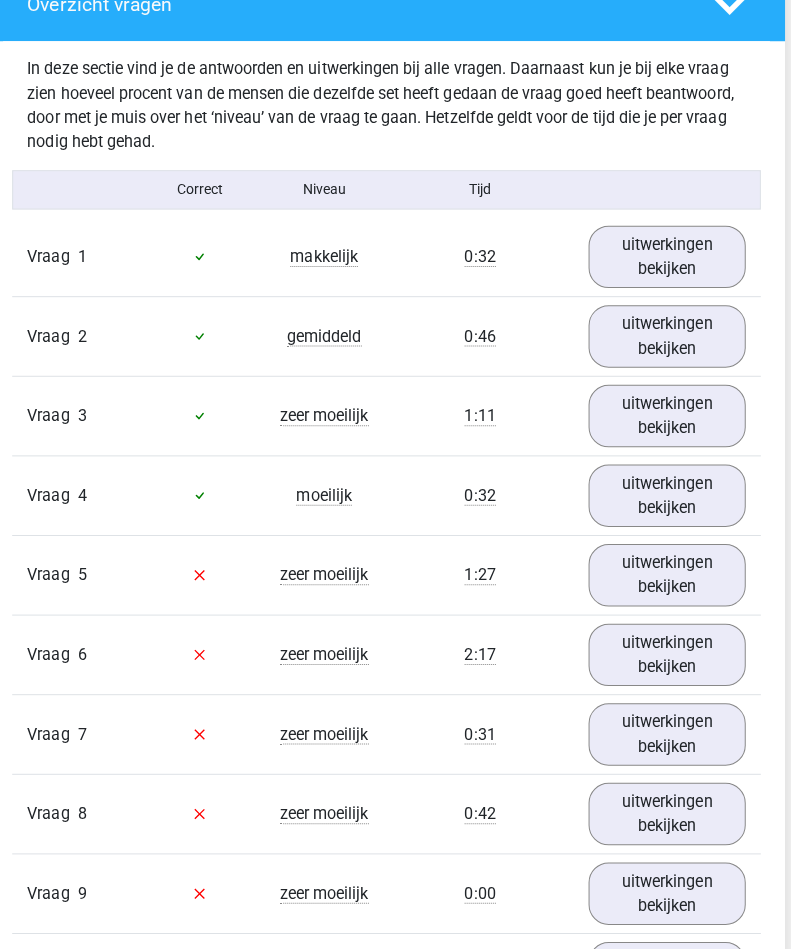 click on "uitwerkingen bekijken" at bounding box center (668, 413) 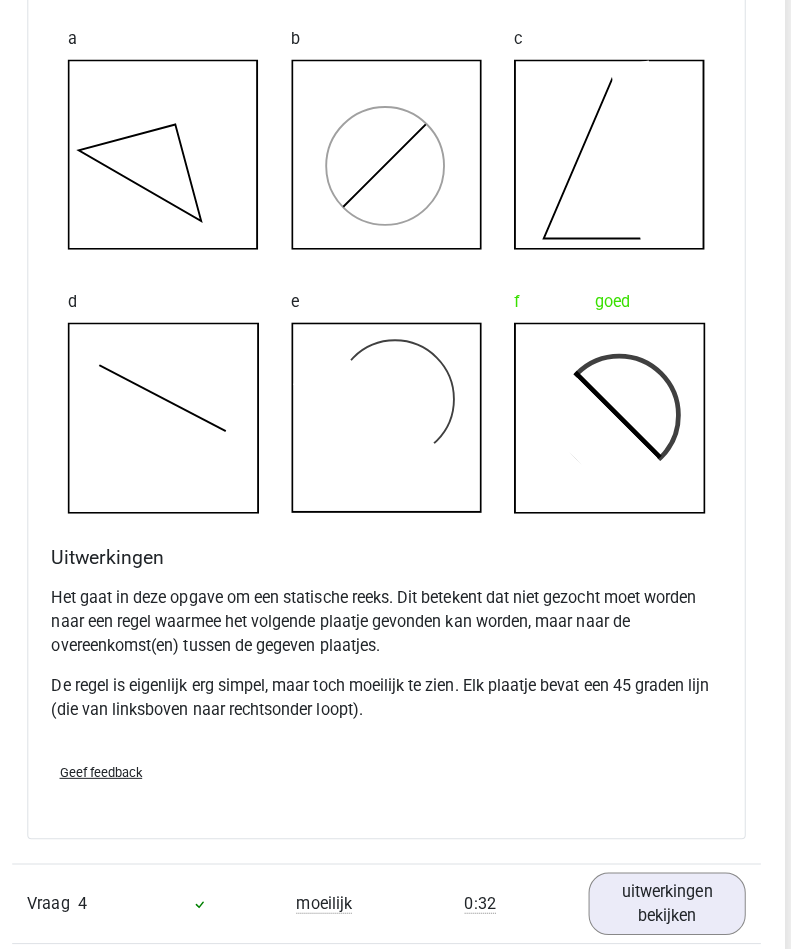 scroll, scrollTop: 1822, scrollLeft: 5, axis: both 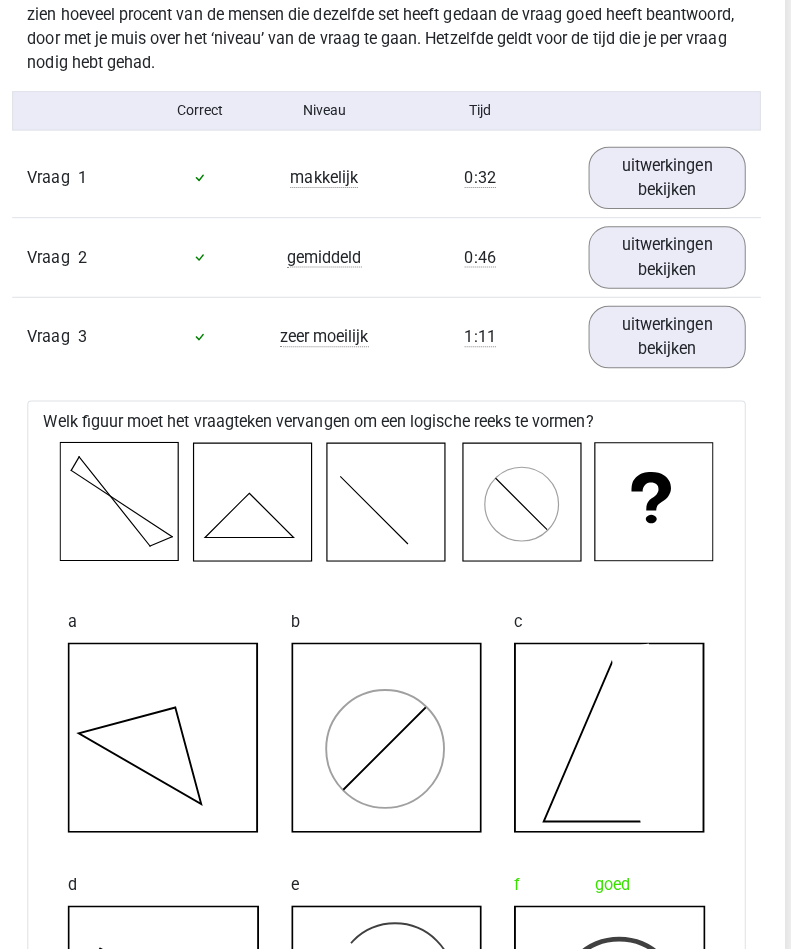 click on "uitwerkingen bekijken" at bounding box center [669, 334] 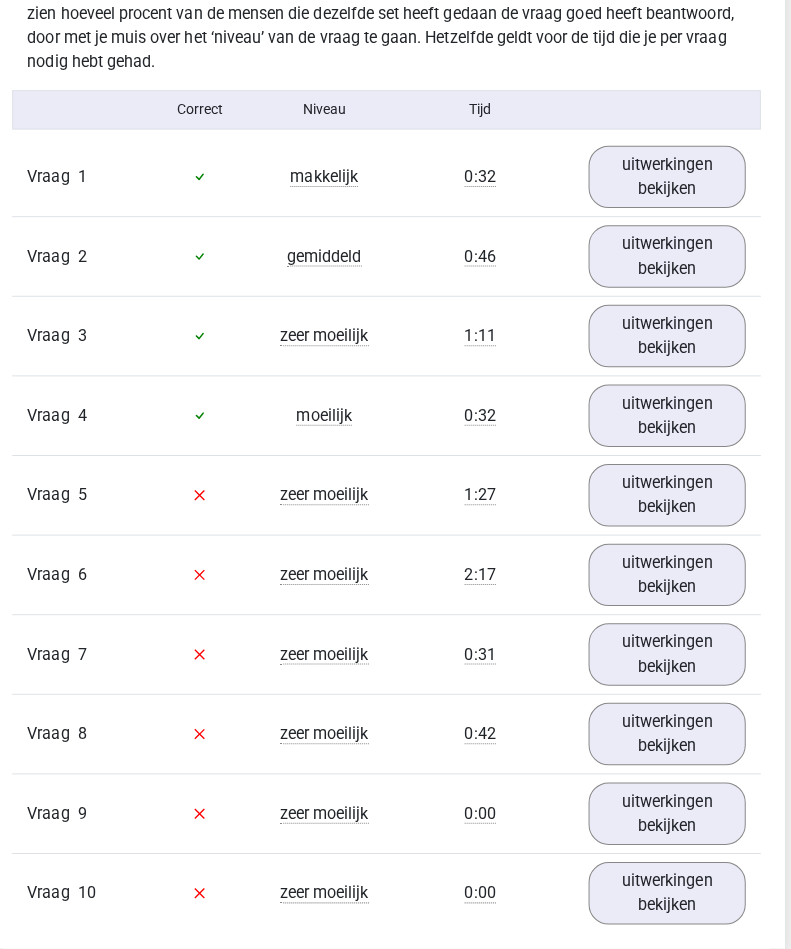 click on "uitwerkingen bekijken" at bounding box center (668, 413) 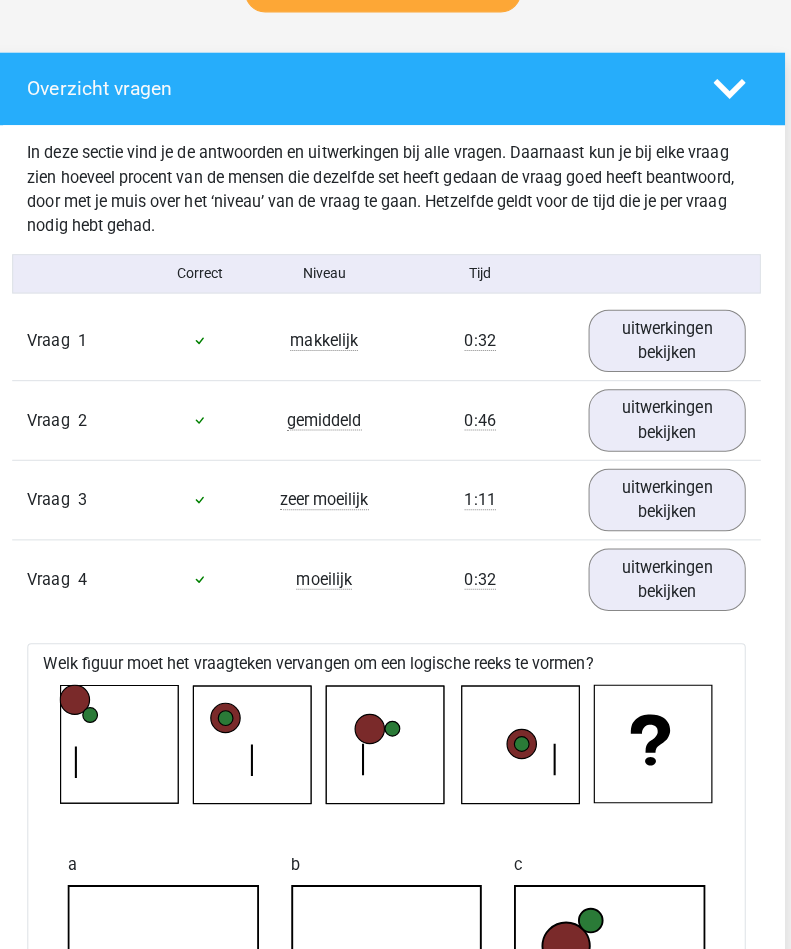 scroll, scrollTop: 1084, scrollLeft: 6, axis: both 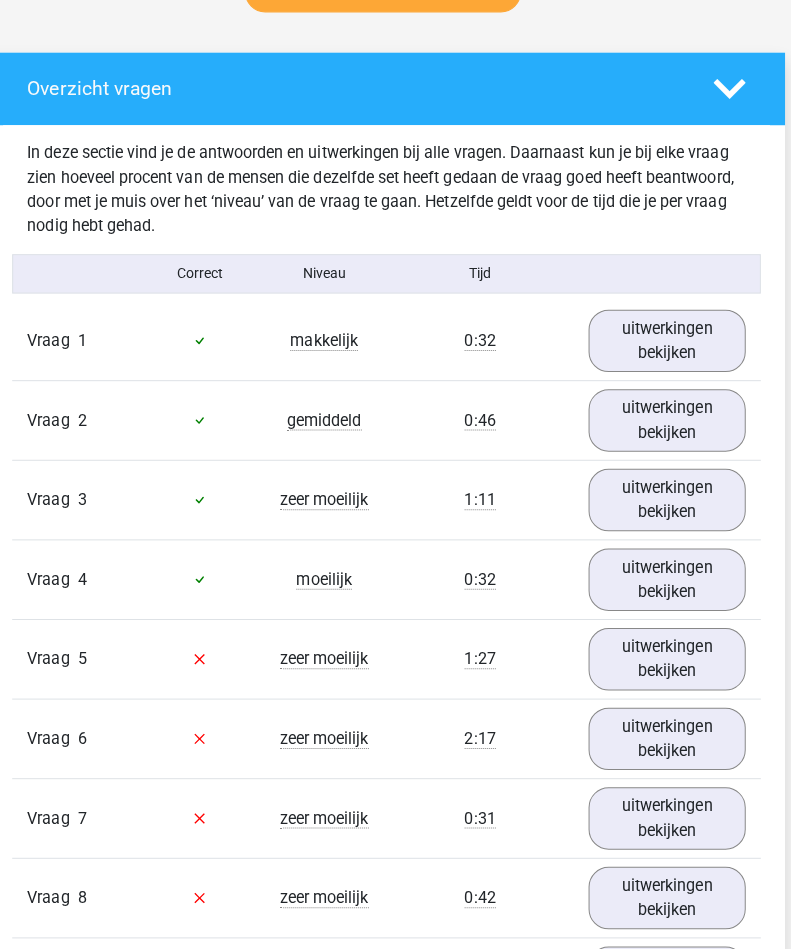 click on "uitwerkingen bekijken" at bounding box center (668, 654) 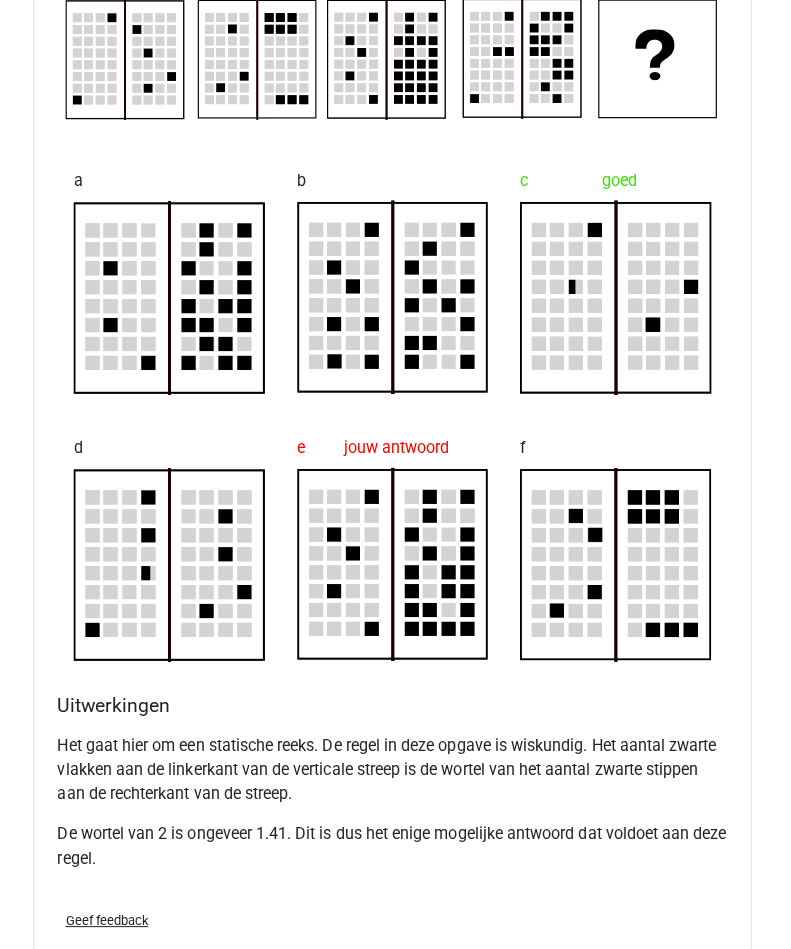 scroll, scrollTop: 1844, scrollLeft: 0, axis: vertical 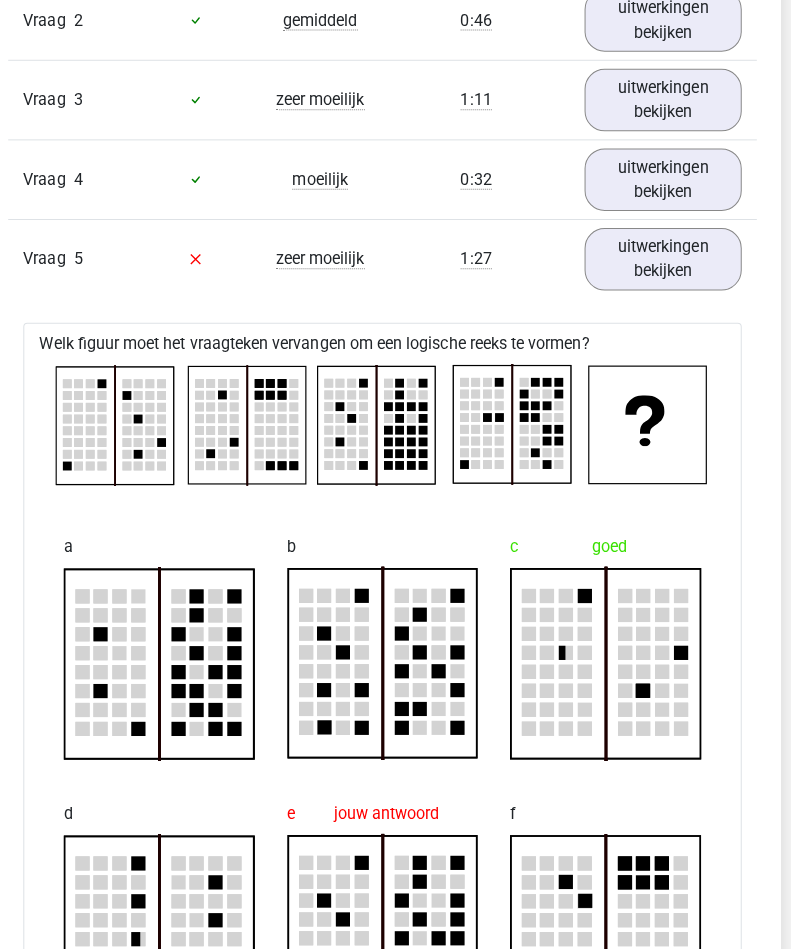 click on "uitwerkingen bekijken" at bounding box center (665, 259) 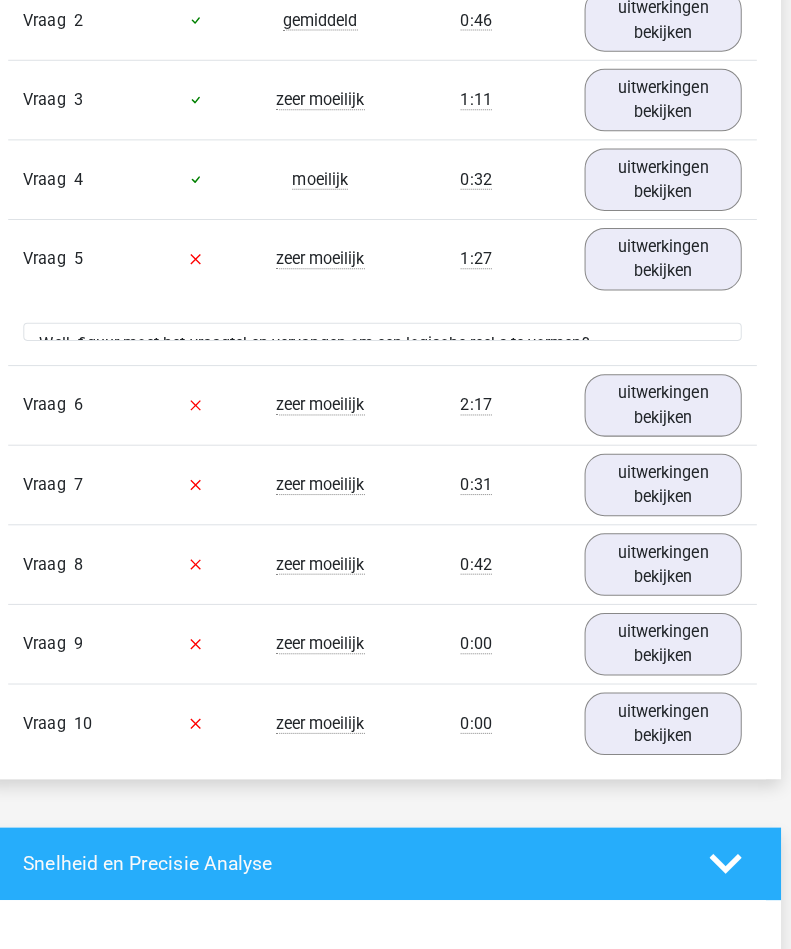 scroll, scrollTop: 1479, scrollLeft: 10, axis: both 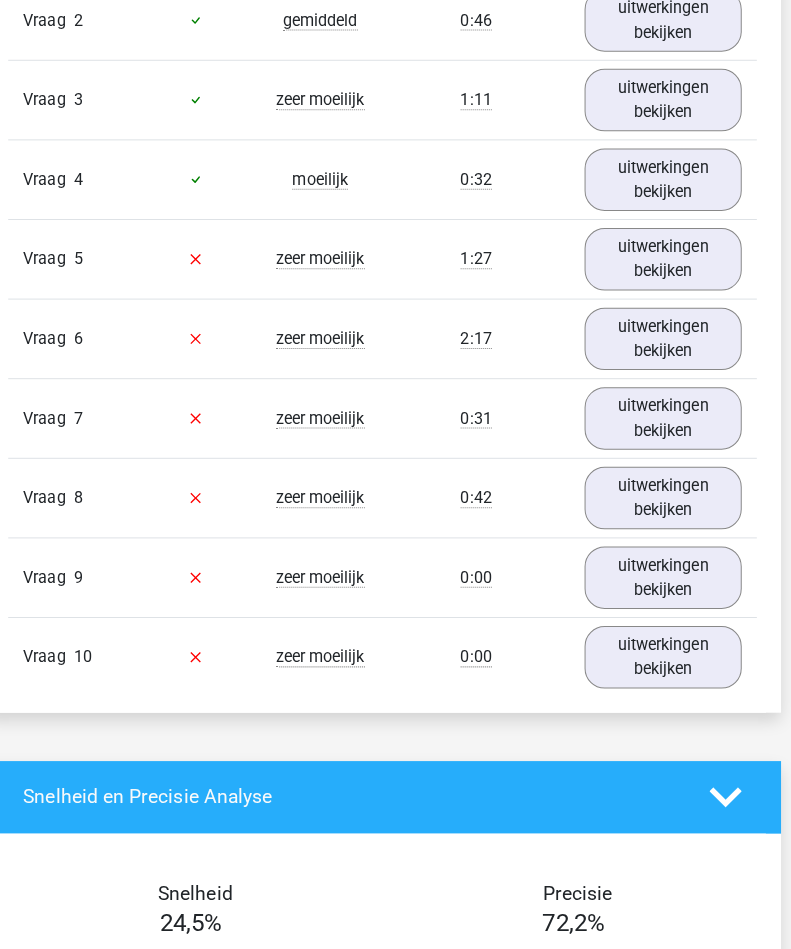 click on "uitwerkingen bekijken" at bounding box center [664, 338] 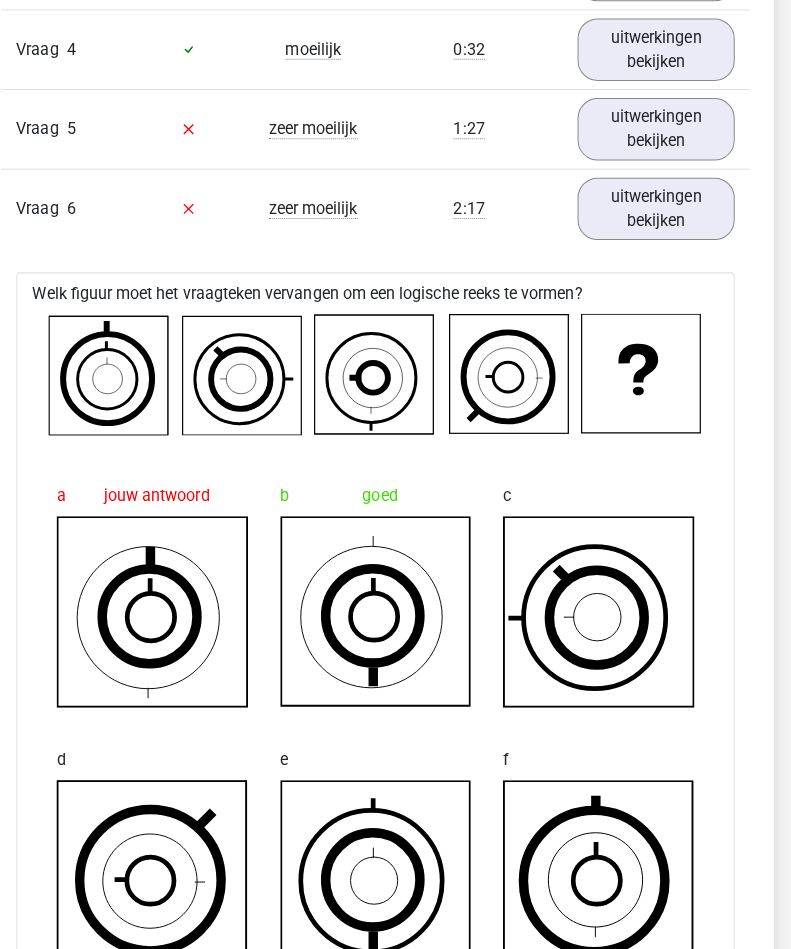 scroll, scrollTop: 1609, scrollLeft: 17, axis: both 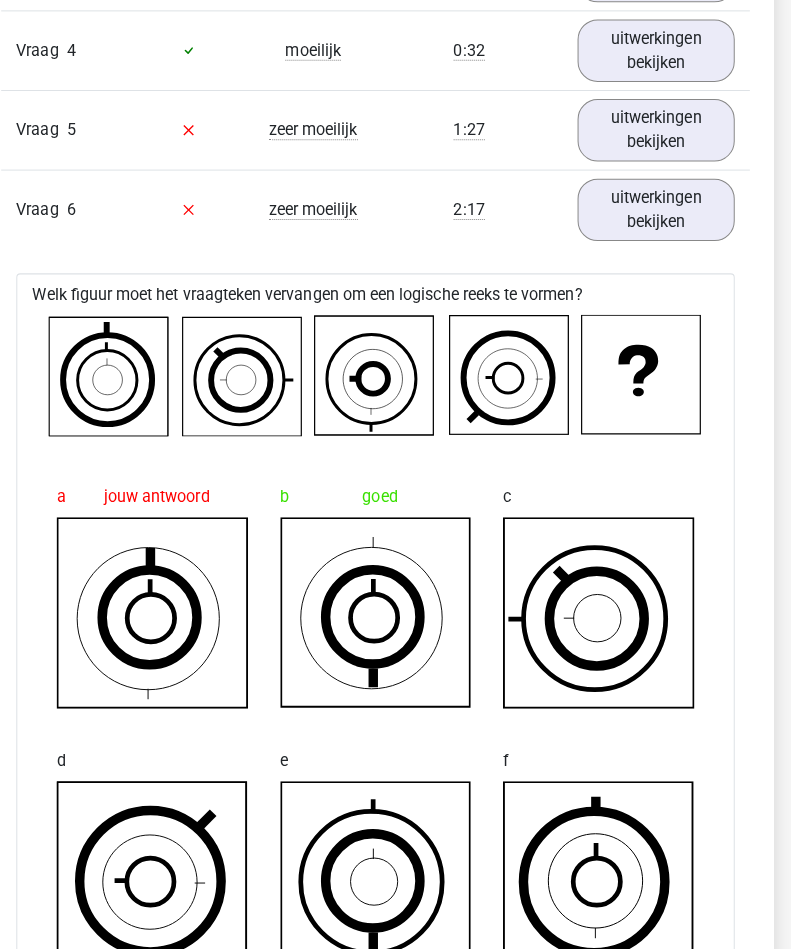 click on "uitwerkingen bekijken" at bounding box center (657, 208) 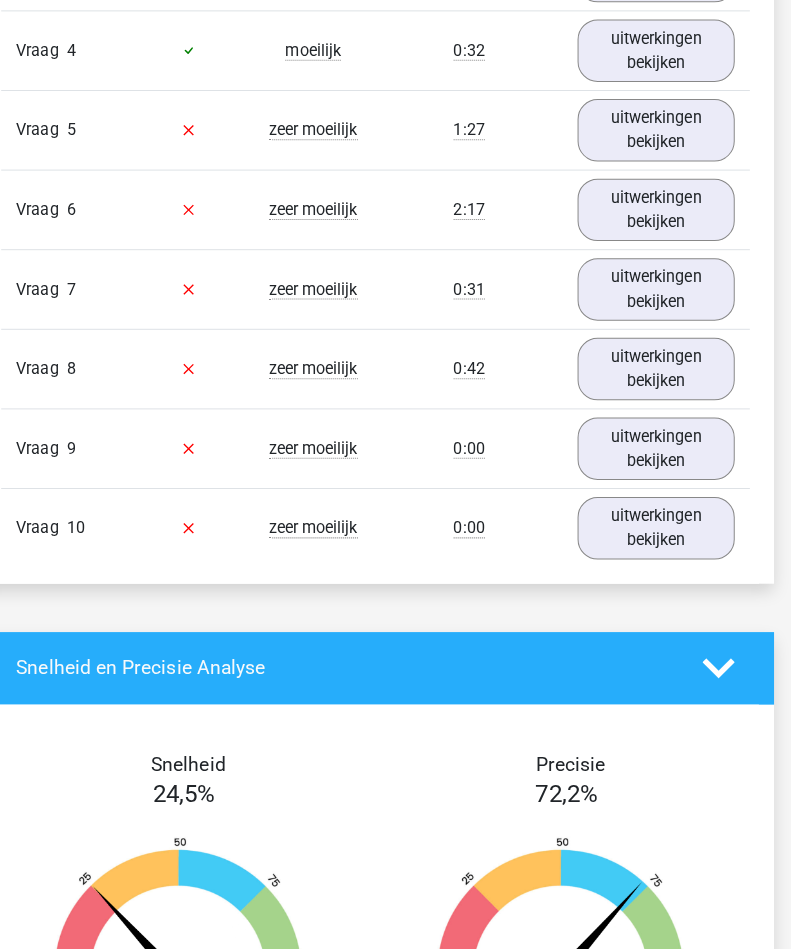 click on "uitwerkingen bekijken" at bounding box center (657, 287) 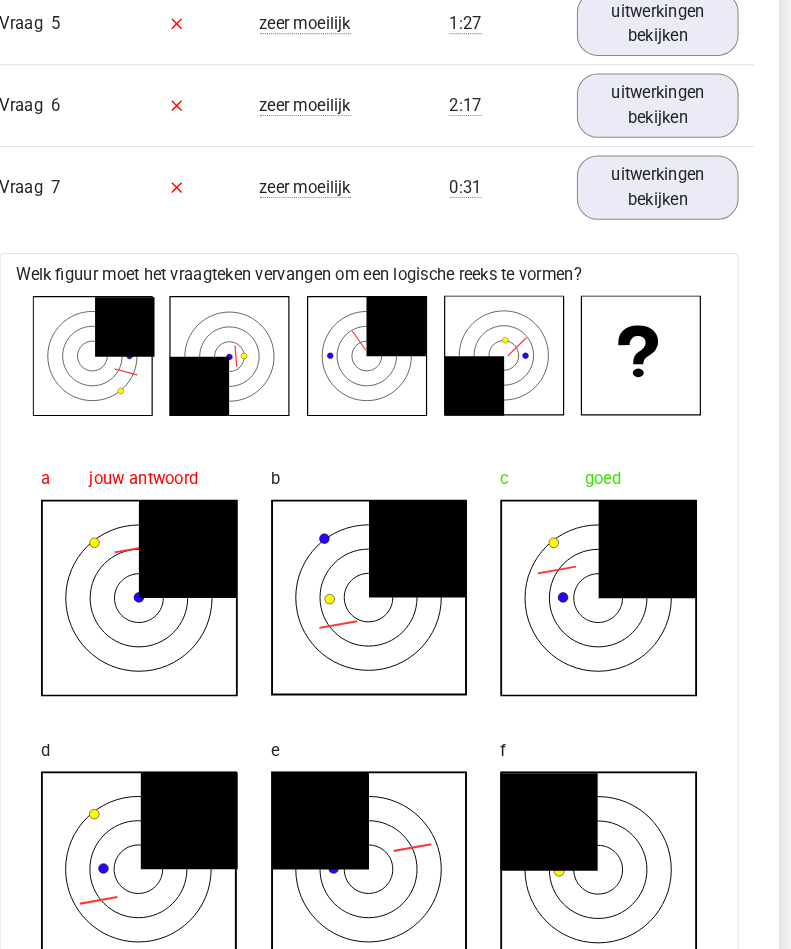 scroll, scrollTop: 1704, scrollLeft: 16, axis: both 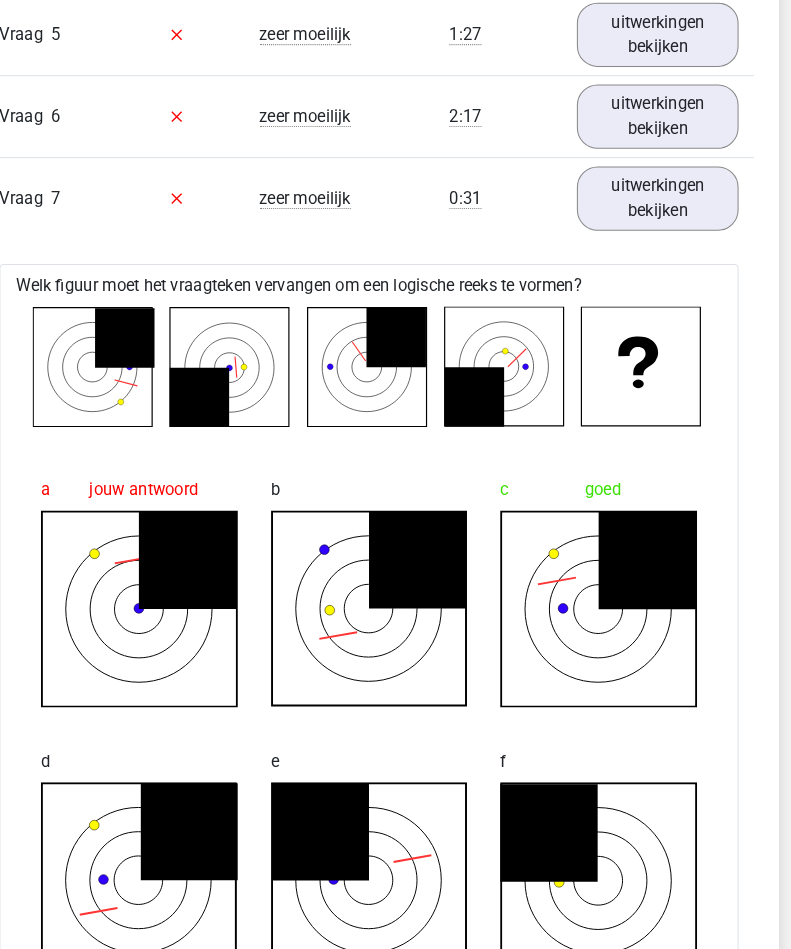 click on "uitwerkingen bekijken" at bounding box center [658, 192] 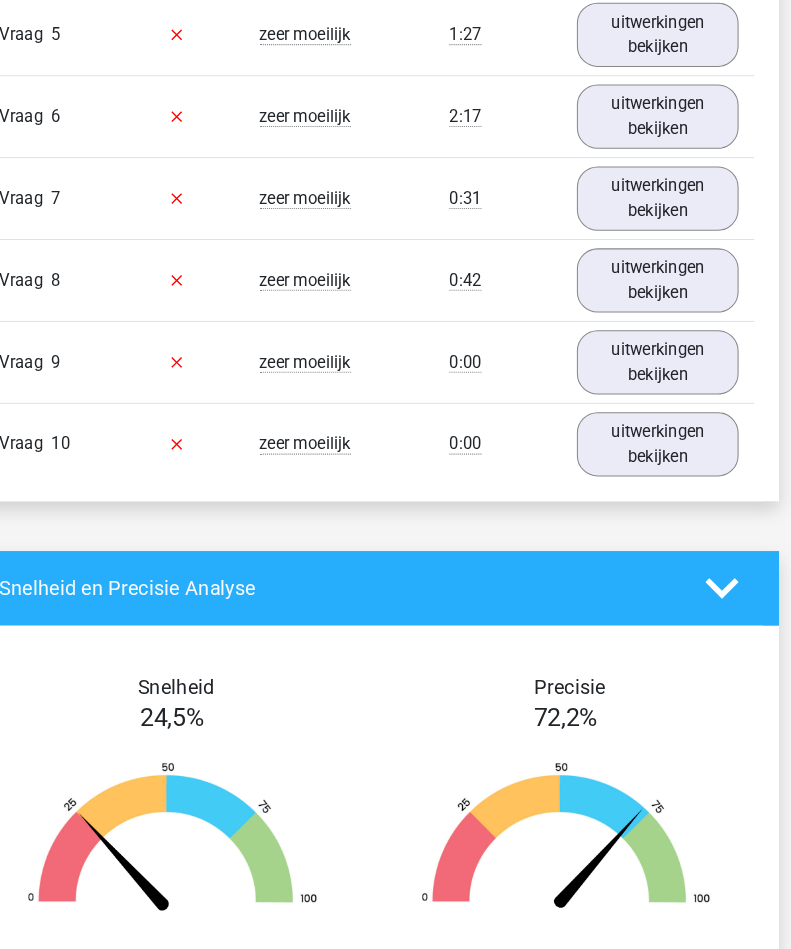 click on "uitwerkingen bekijken" at bounding box center (658, 271) 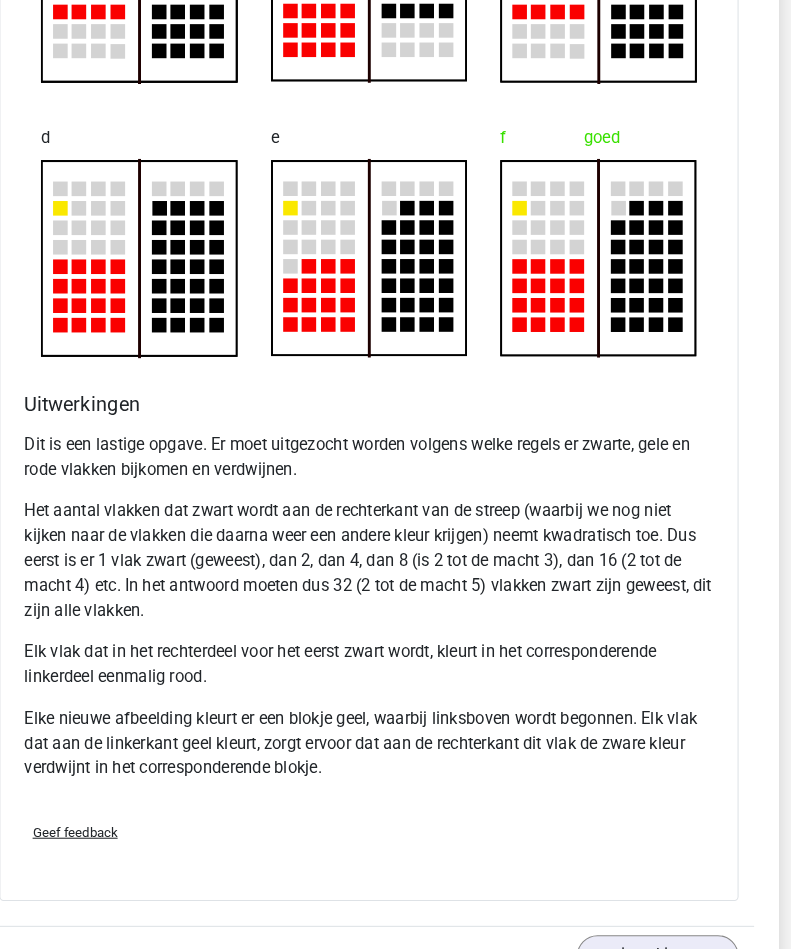 scroll, scrollTop: 2372, scrollLeft: 16, axis: both 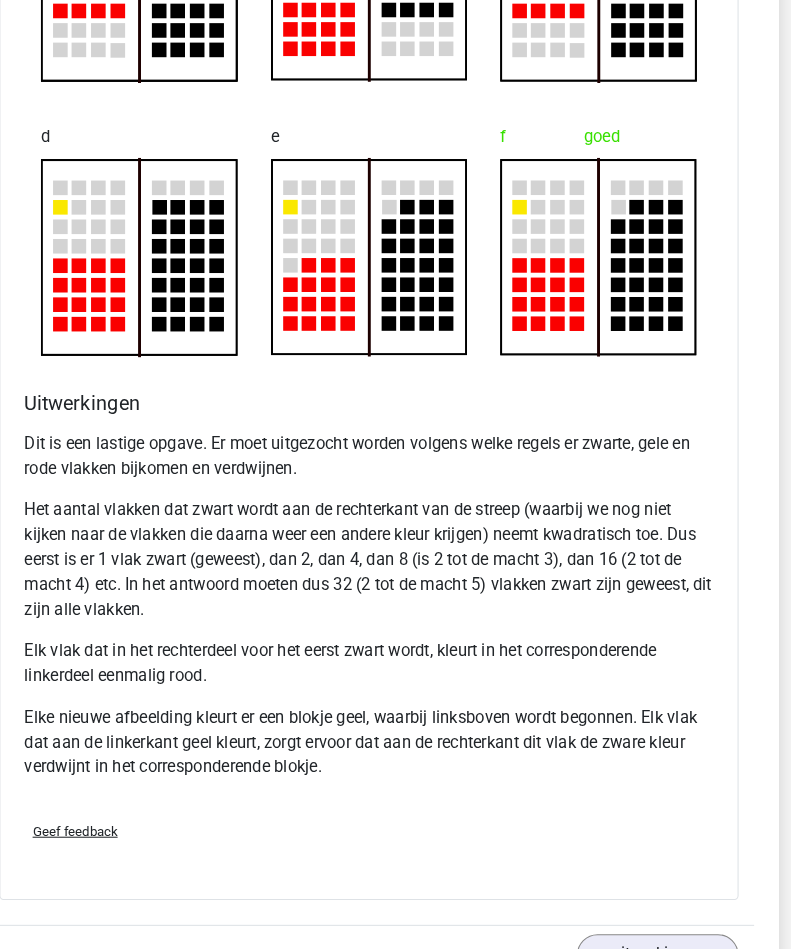 click on "I
ilonkalancee@hotmail.com" at bounding box center [379, 257] 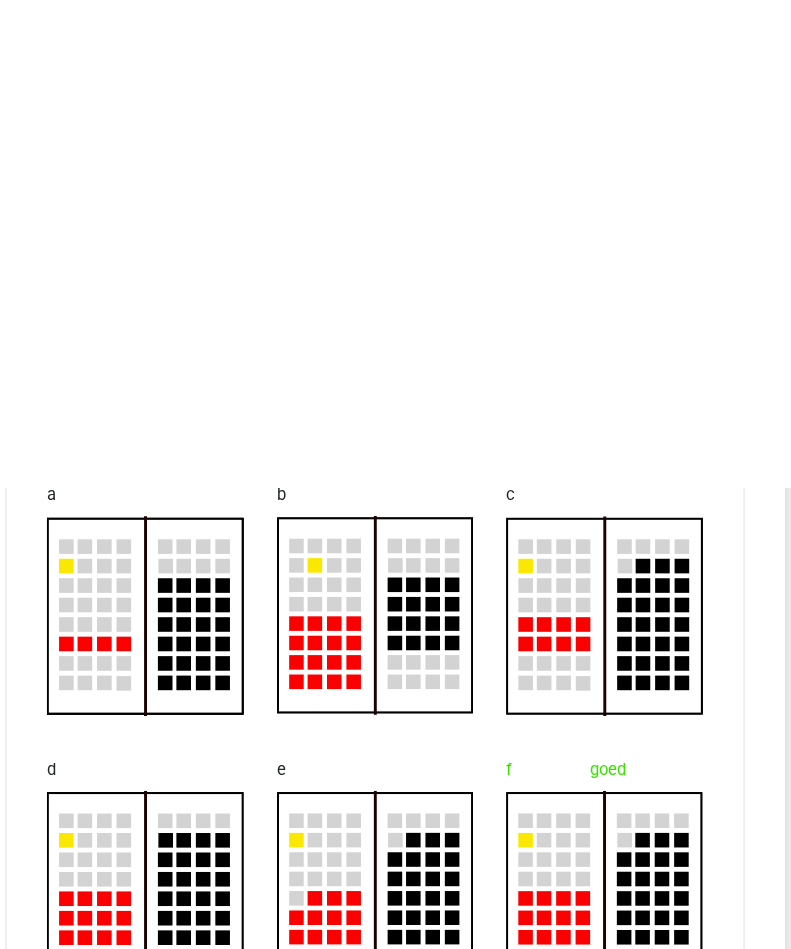 scroll, scrollTop: 1762, scrollLeft: 17, axis: both 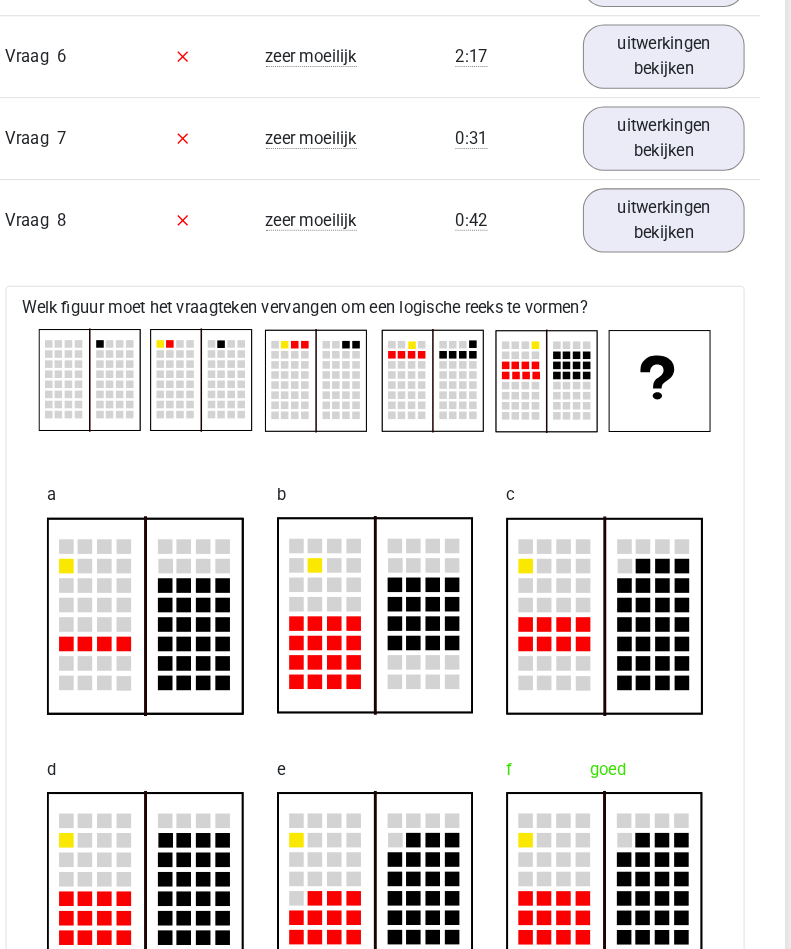 click on "uitwerkingen bekijken" at bounding box center [657, 213] 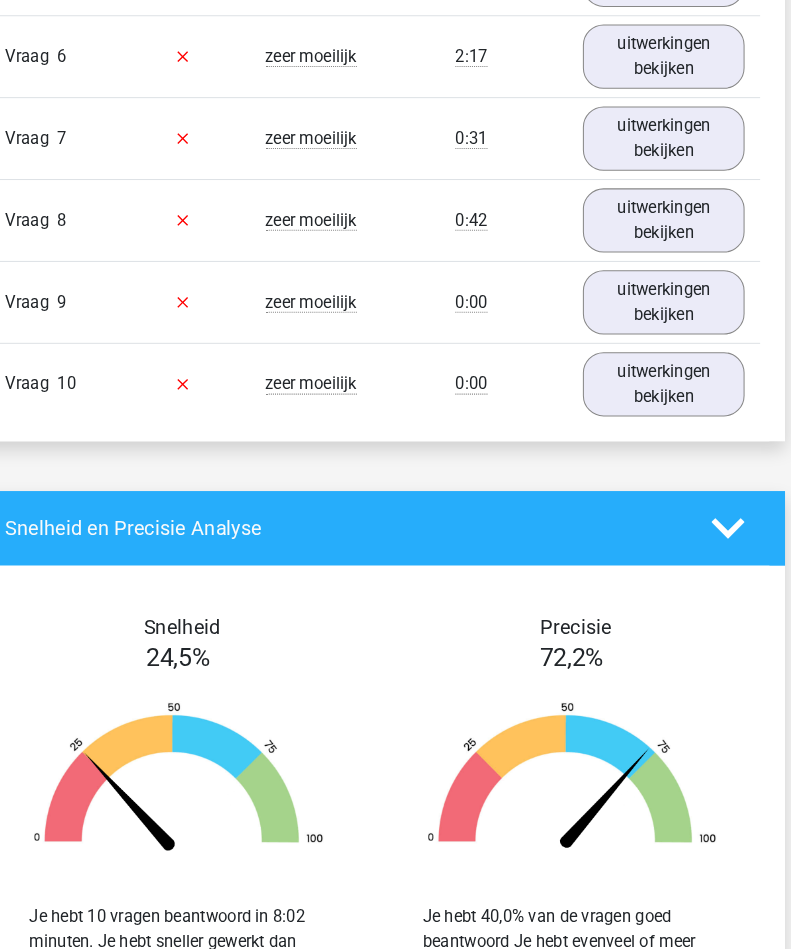 click on "uitwerkingen bekijken" at bounding box center [657, 292] 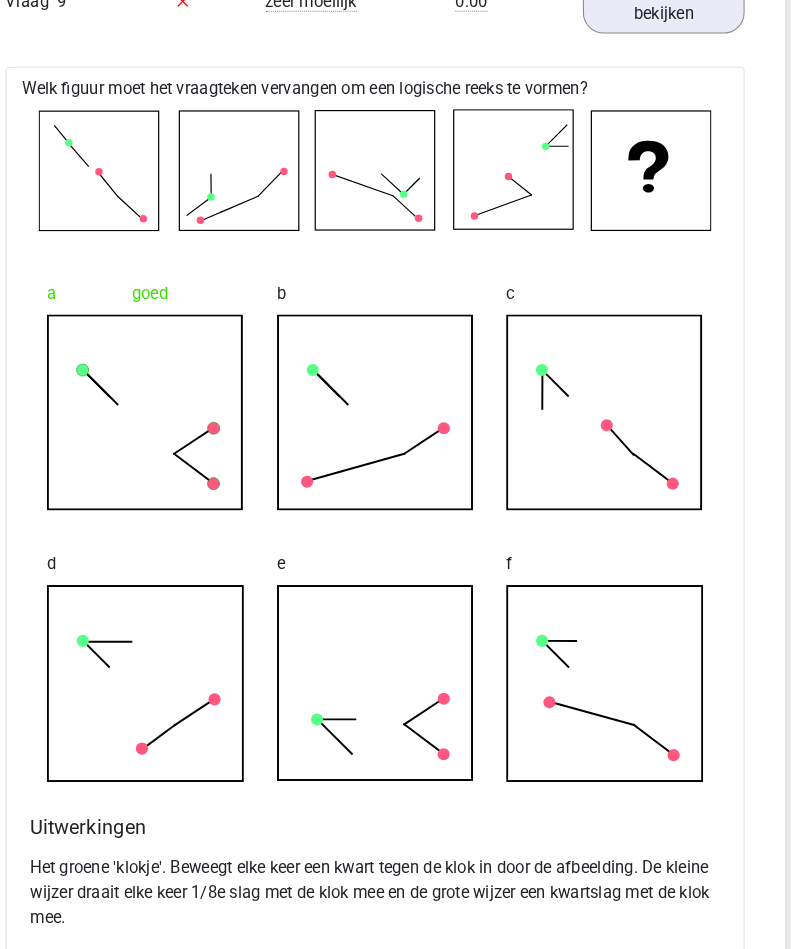 scroll, scrollTop: 2045, scrollLeft: 17, axis: both 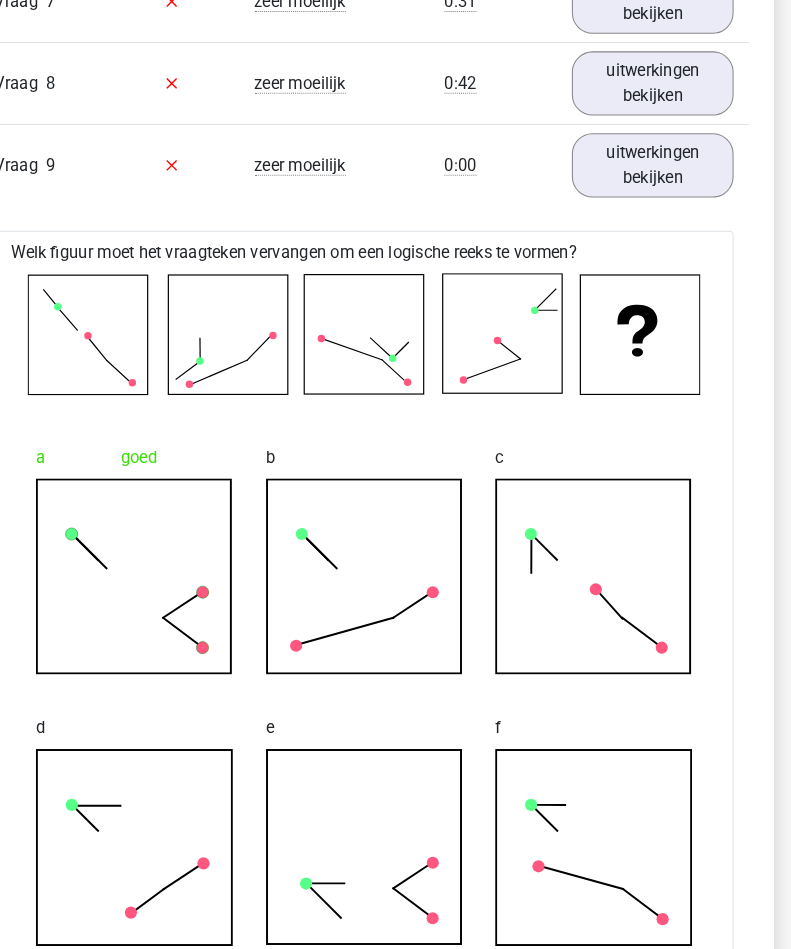 click on "uitwerkingen bekijken" at bounding box center [657, 159] 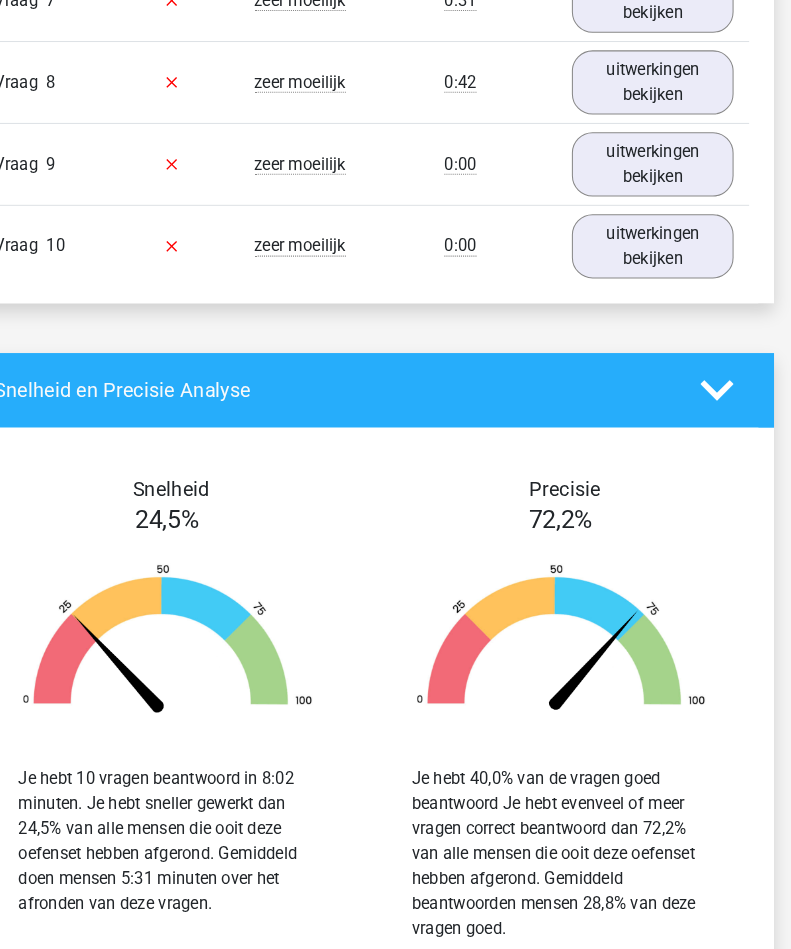 click on "uitwerkingen bekijken" at bounding box center [657, 238] 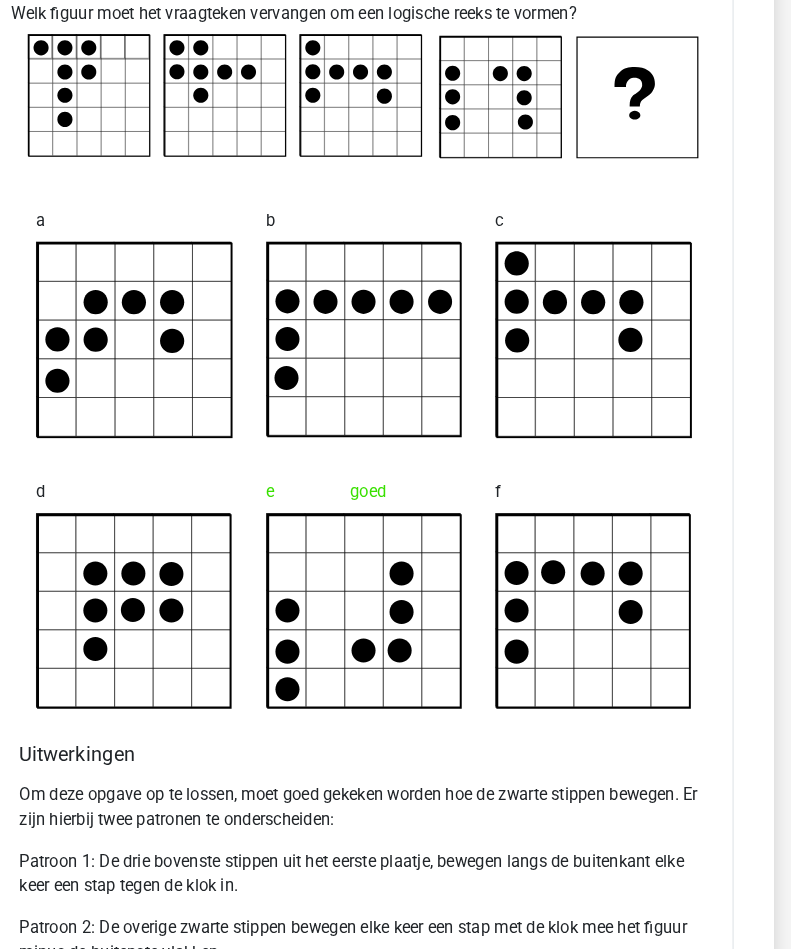 scroll, scrollTop: 2205, scrollLeft: 17, axis: both 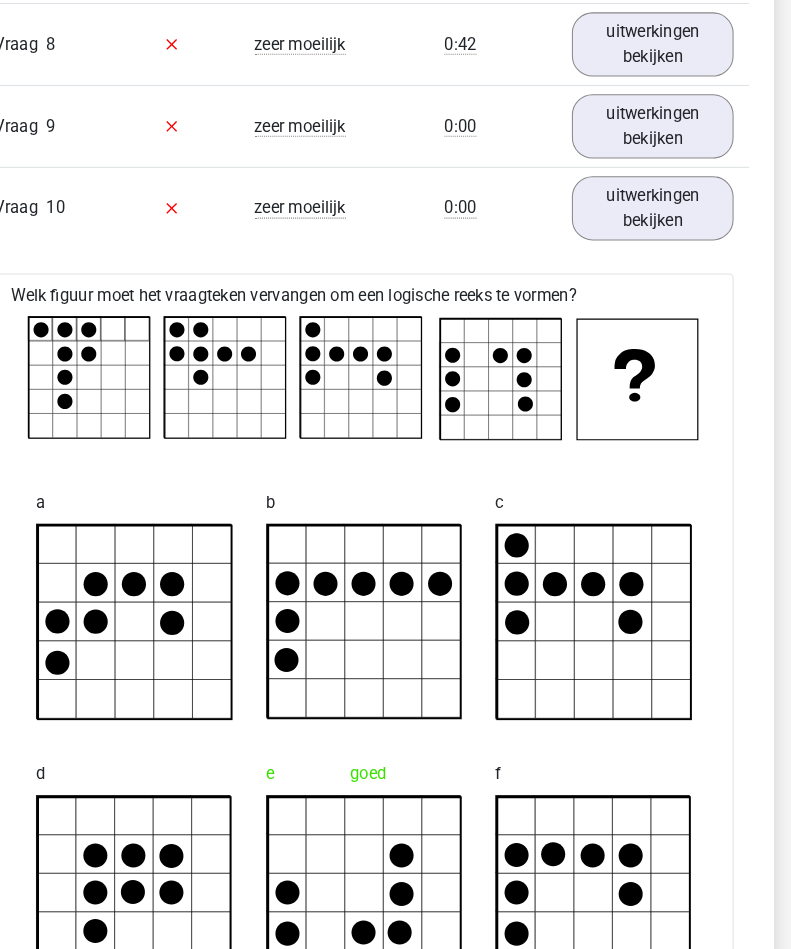 click on "uitwerkingen bekijken" at bounding box center [657, 201] 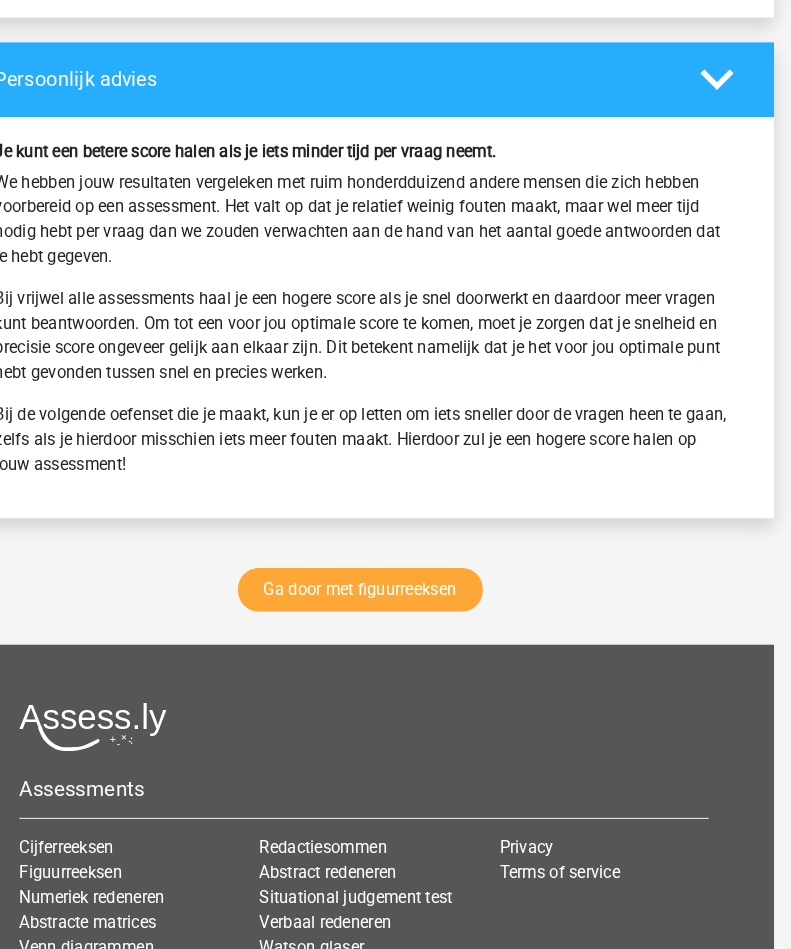 scroll, scrollTop: 2855, scrollLeft: 17, axis: both 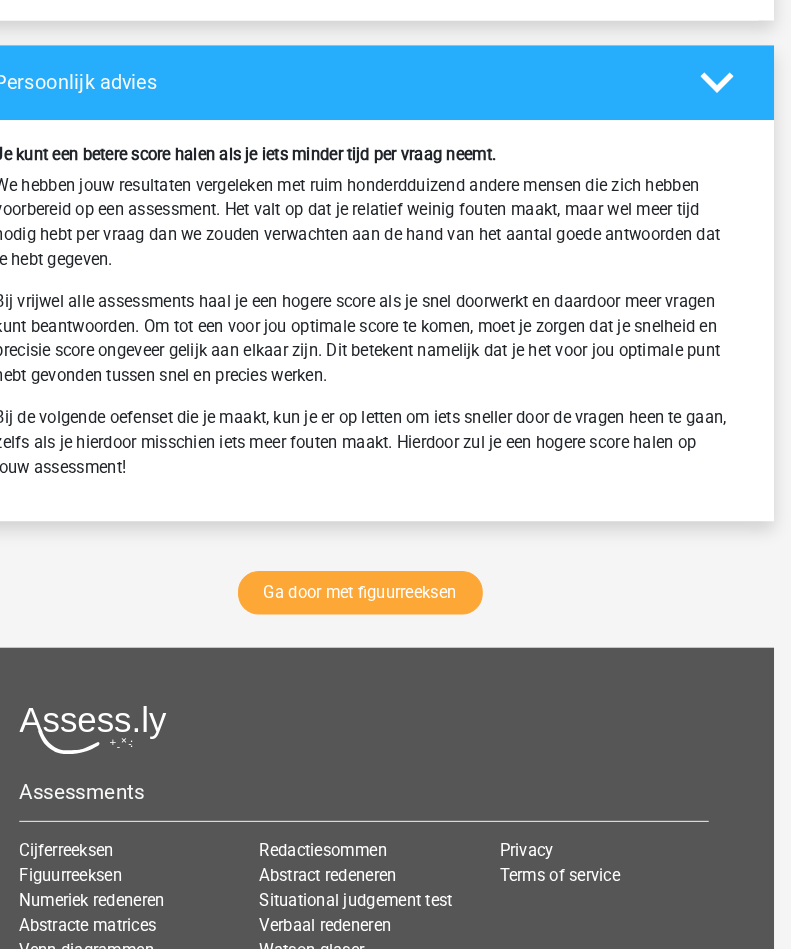 click on "Ga door met figuurreeksen" at bounding box center (375, 572) 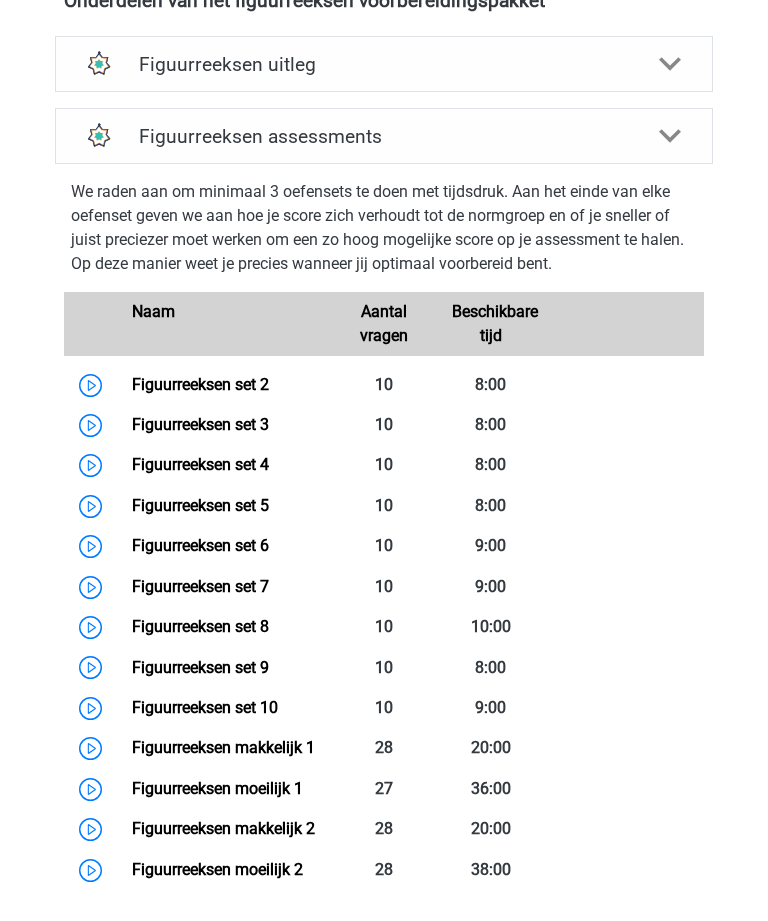 scroll, scrollTop: 802, scrollLeft: 0, axis: vertical 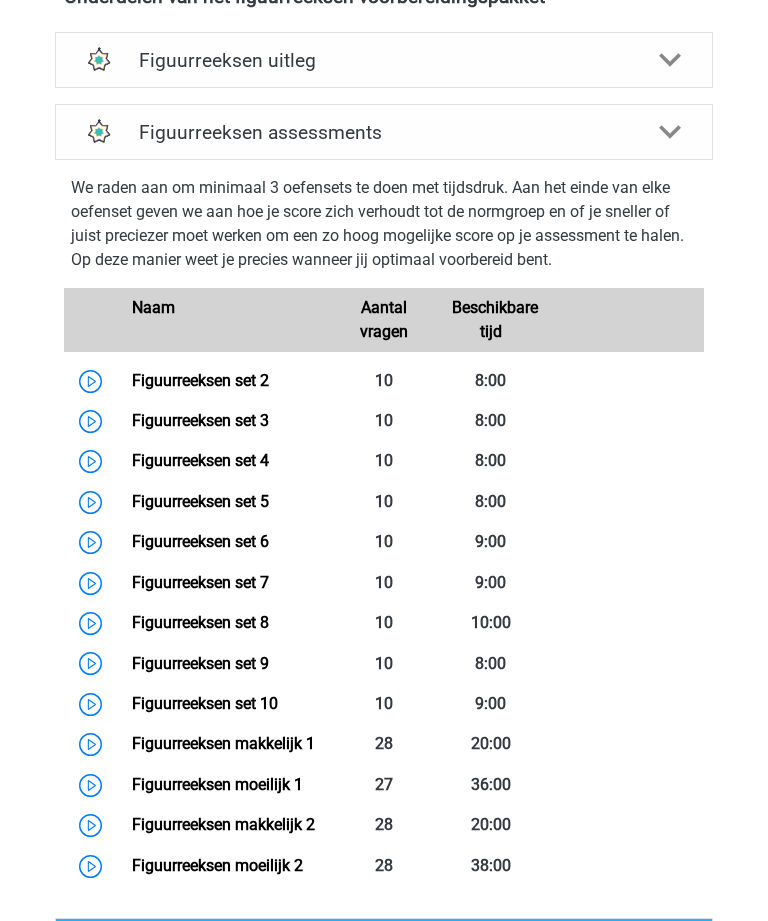 click on "Figuurreeksen
set 5" at bounding box center (200, 501) 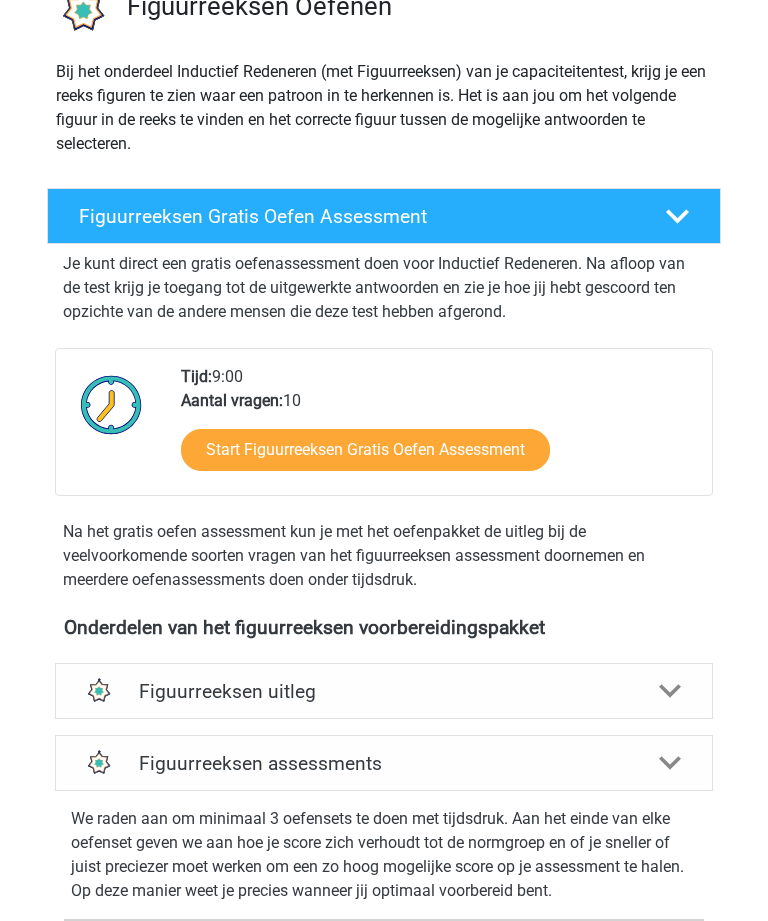 scroll, scrollTop: 0, scrollLeft: 0, axis: both 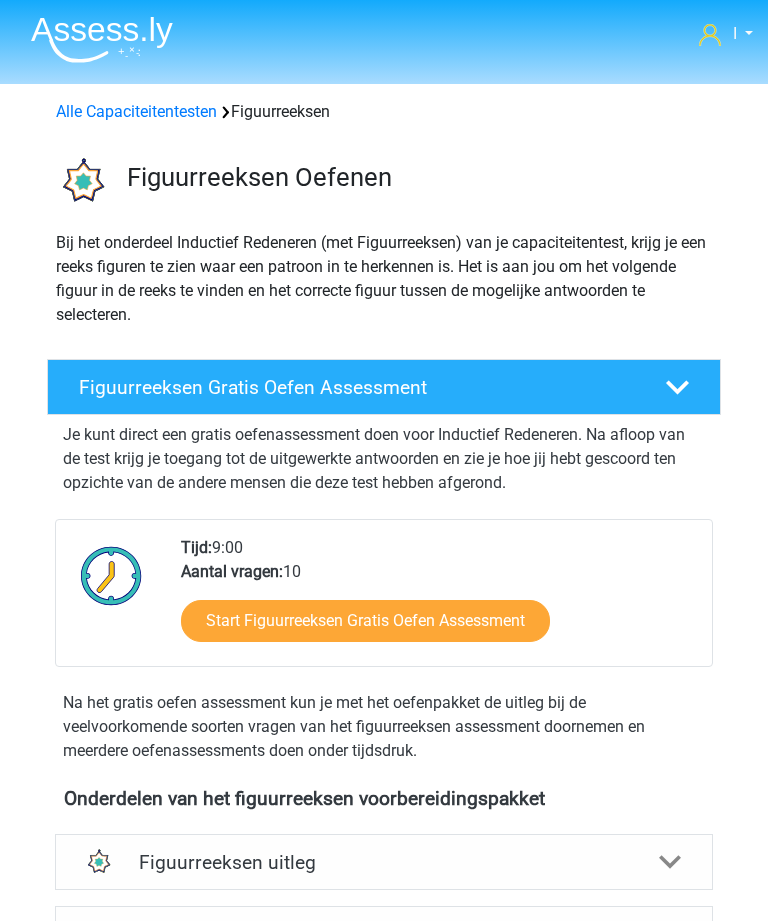 click on "Alle Capaciteitentesten" at bounding box center (136, 111) 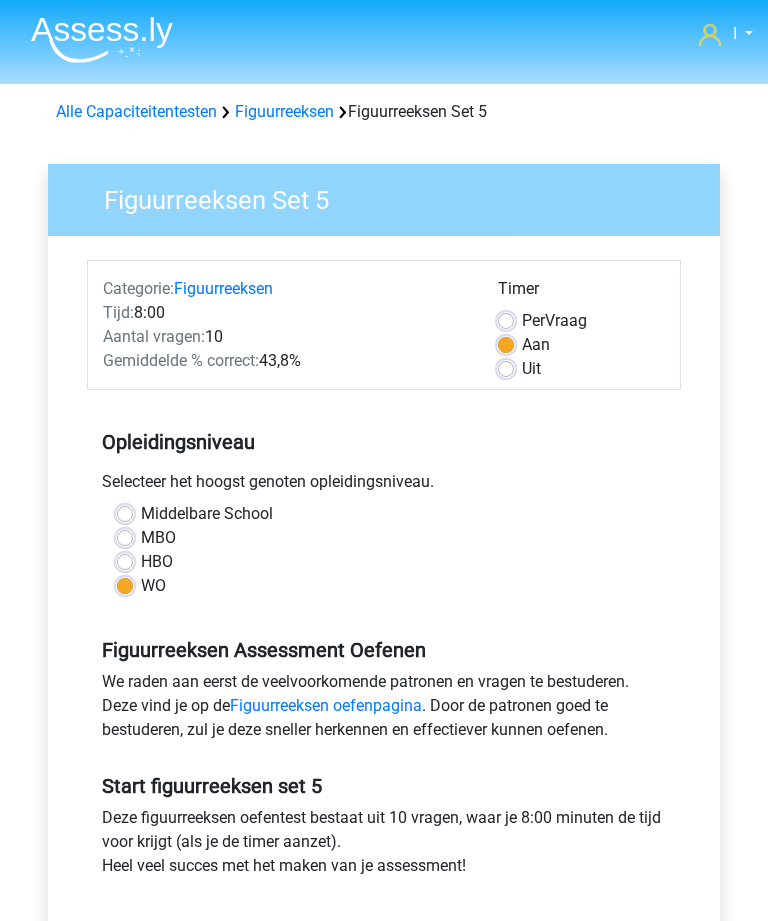 scroll, scrollTop: 0, scrollLeft: 0, axis: both 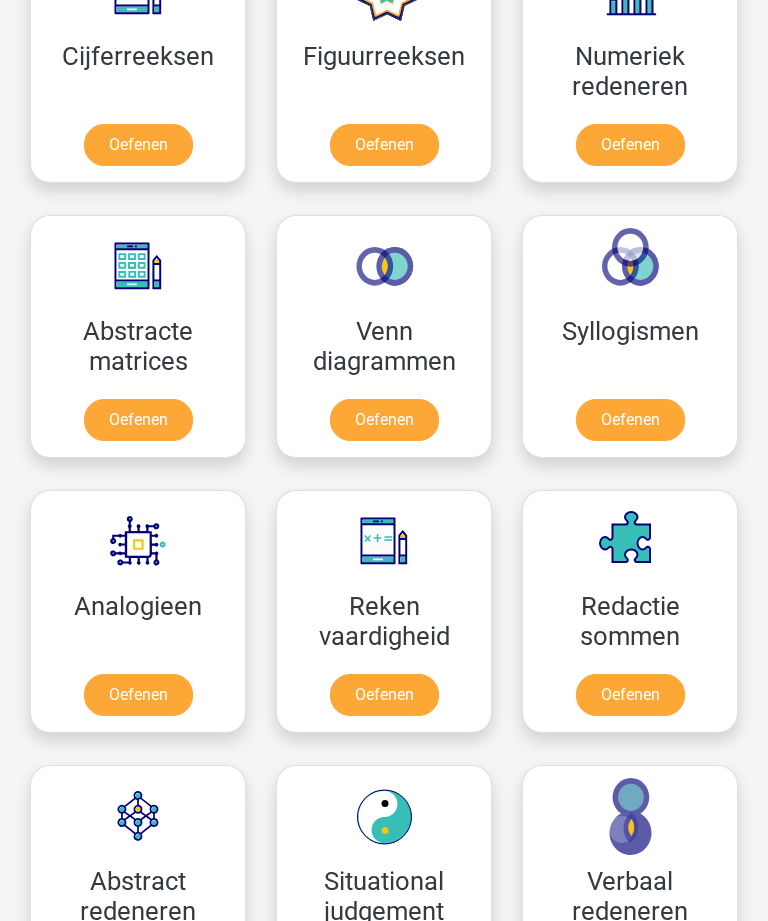 click on "Oefenen" at bounding box center [630, 420] 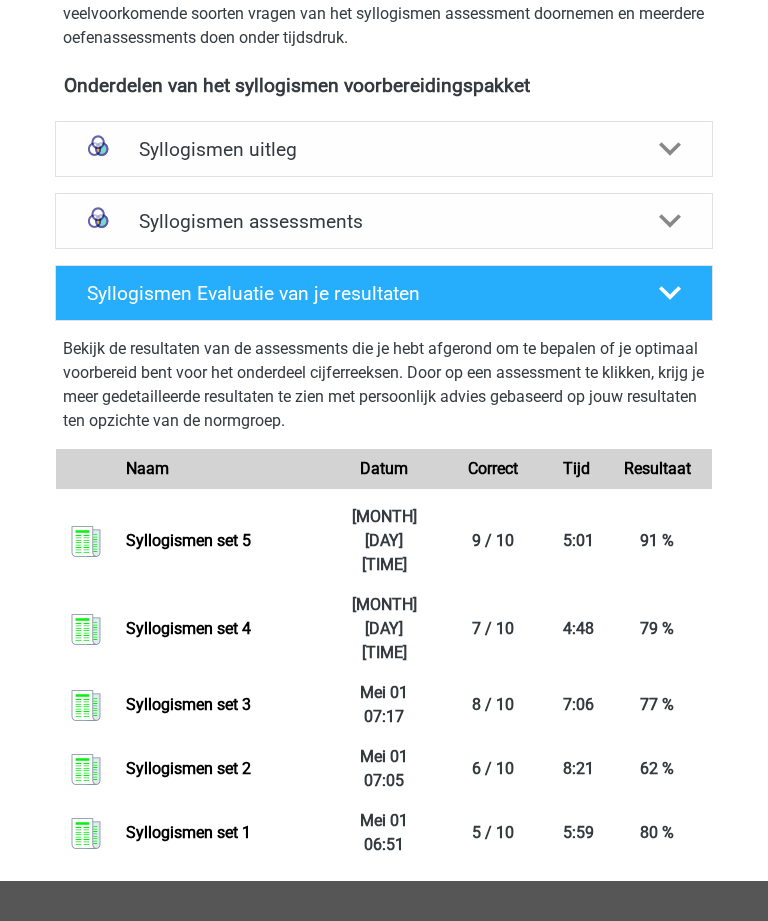 scroll, scrollTop: 678, scrollLeft: 0, axis: vertical 